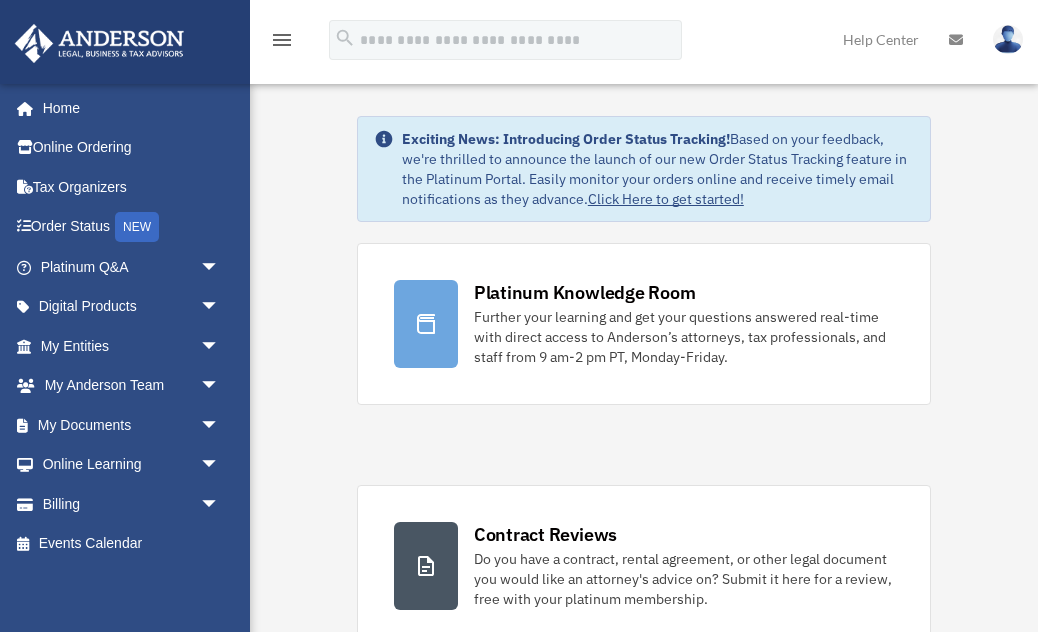 scroll, scrollTop: 0, scrollLeft: 0, axis: both 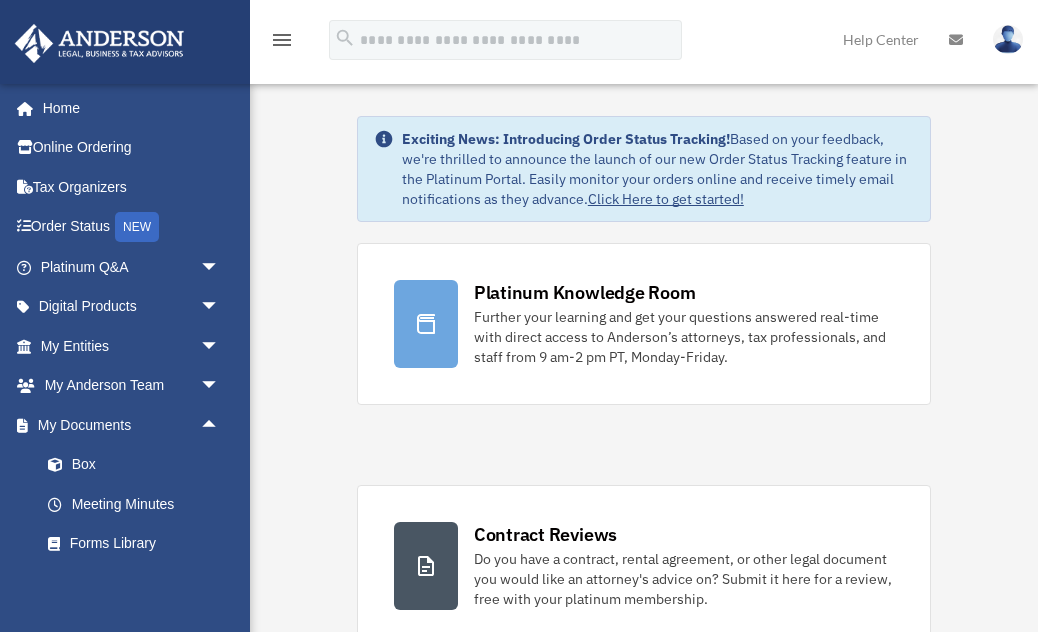 click on "Meeting Minutes" at bounding box center [139, 504] 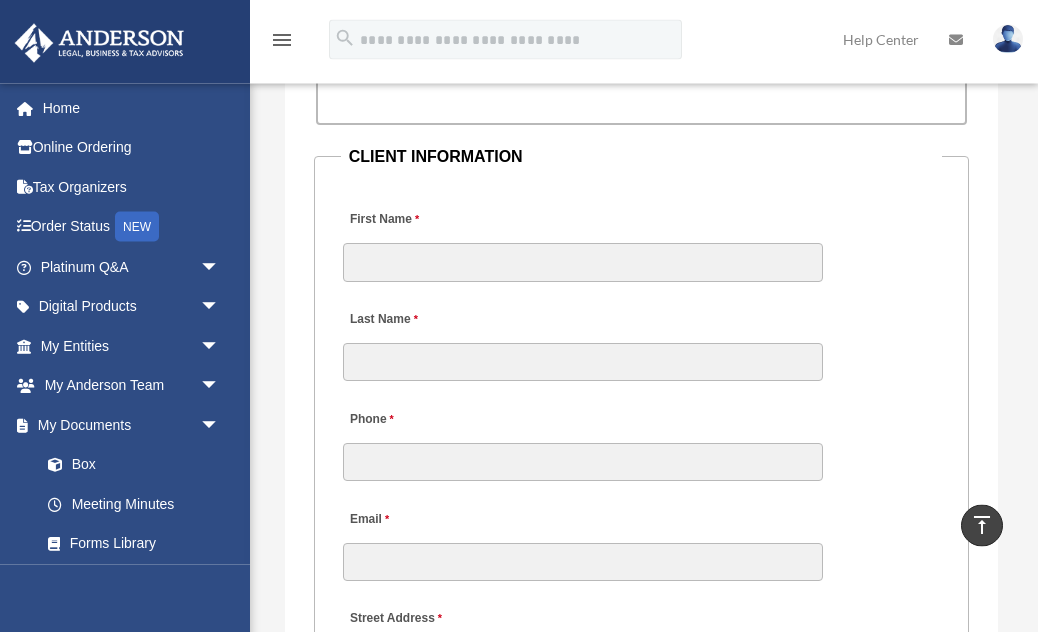 scroll, scrollTop: 2398, scrollLeft: 0, axis: vertical 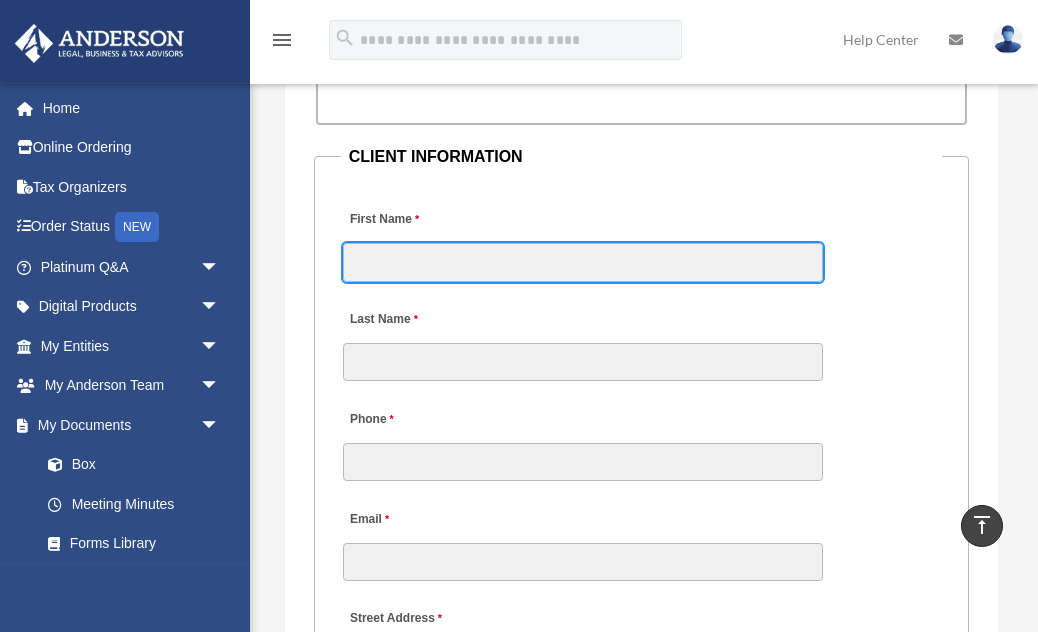 click on "First Name" at bounding box center [583, 262] 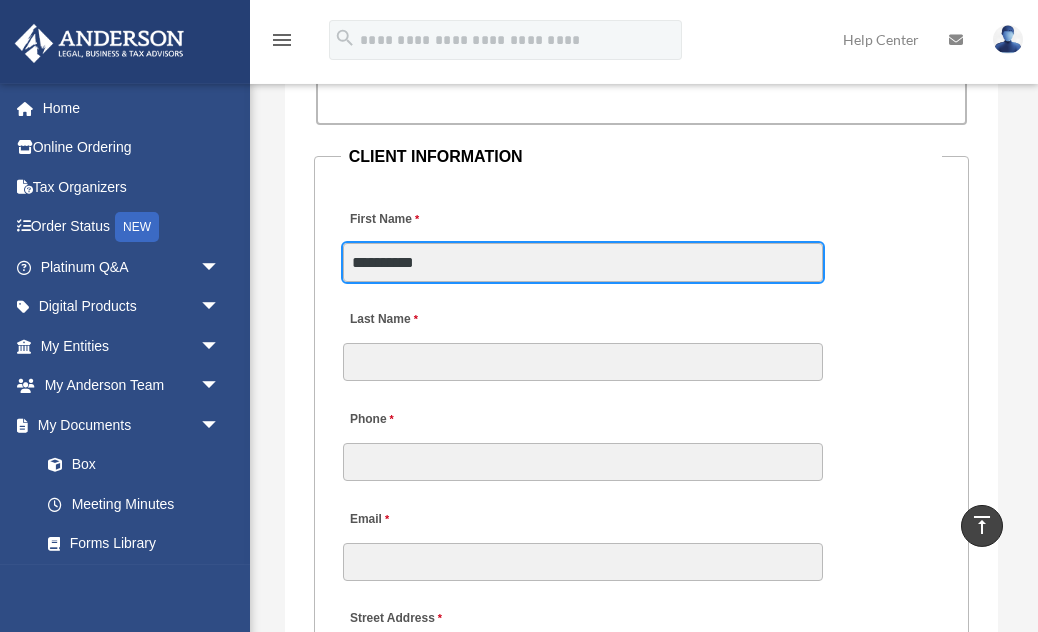 type on "**********" 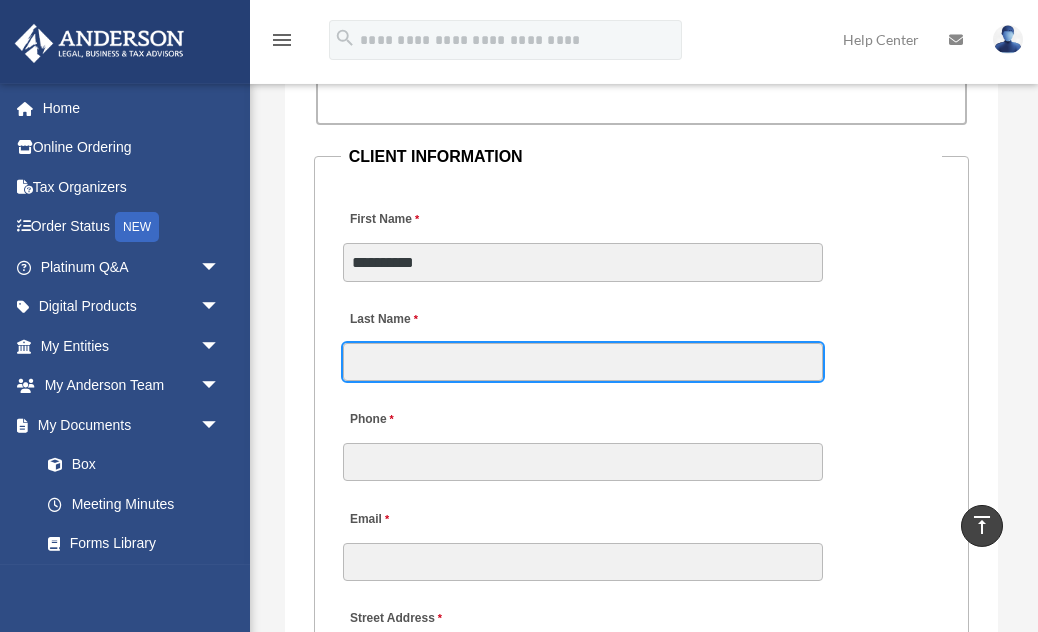 click on "Last Name" at bounding box center [583, 362] 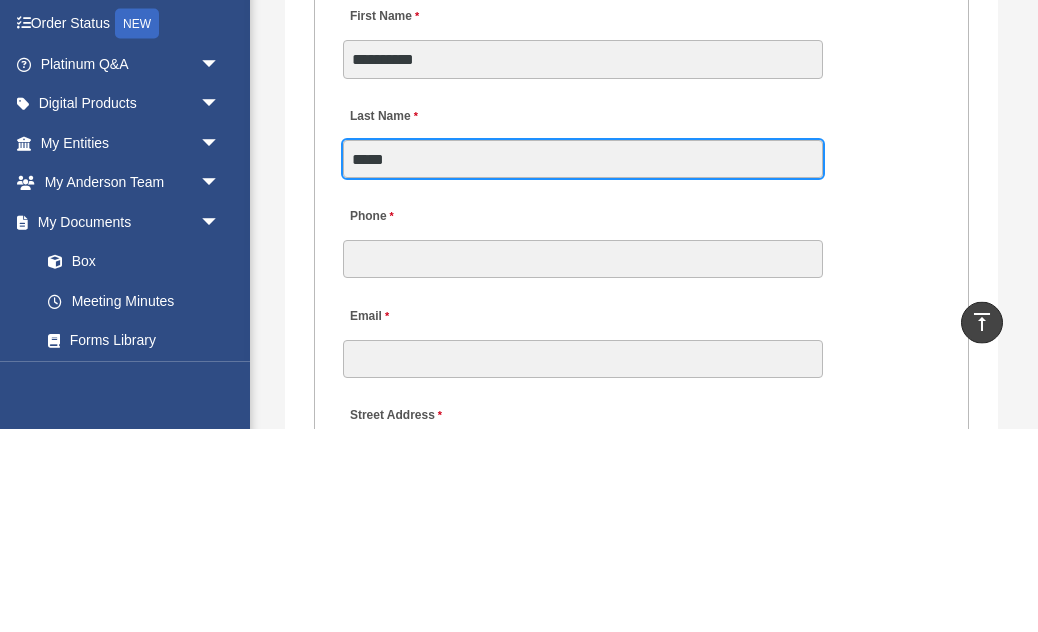 type on "*****" 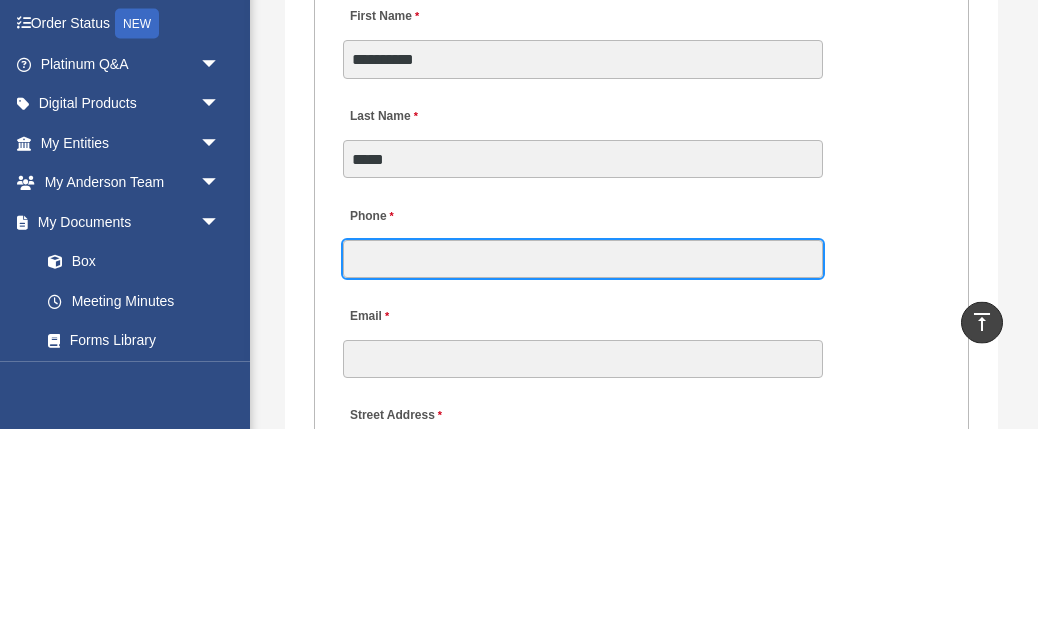 click on "Phone" at bounding box center [583, 462] 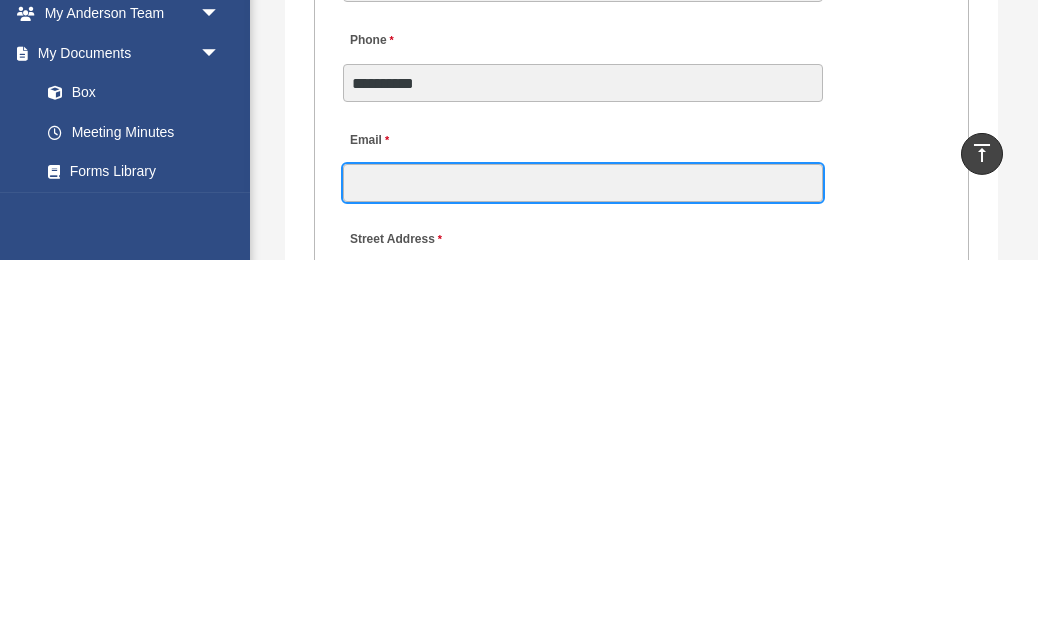 scroll, scrollTop: 2407, scrollLeft: 0, axis: vertical 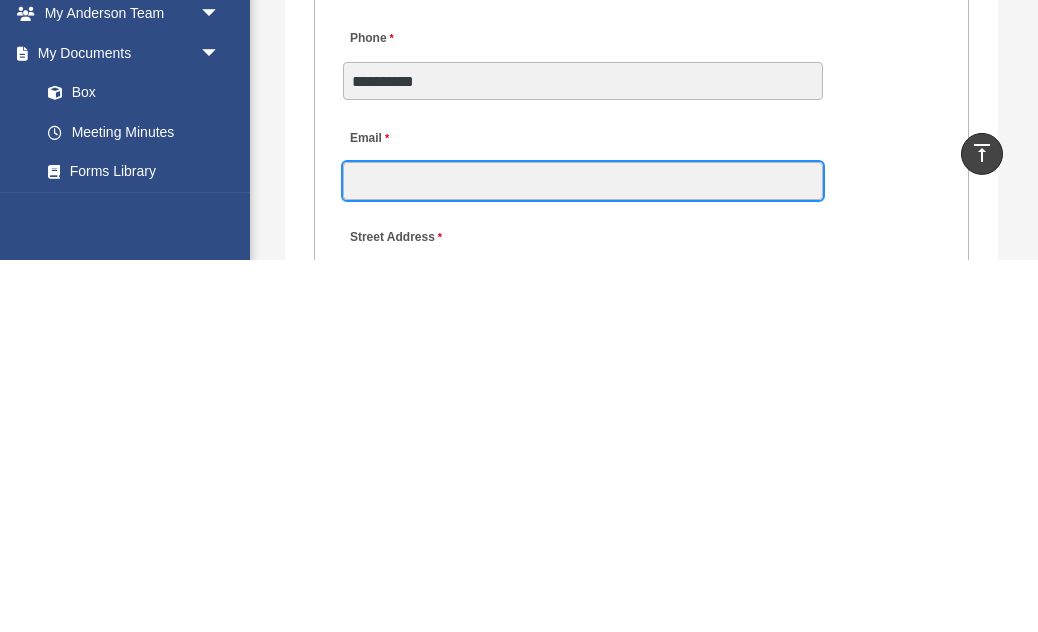type on "**********" 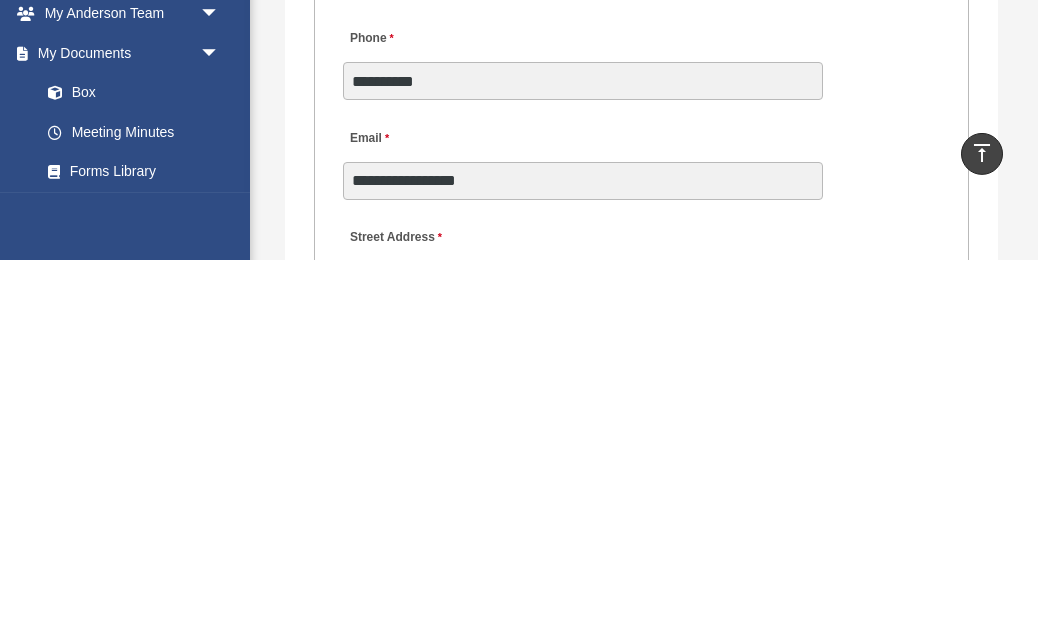 type on "**" 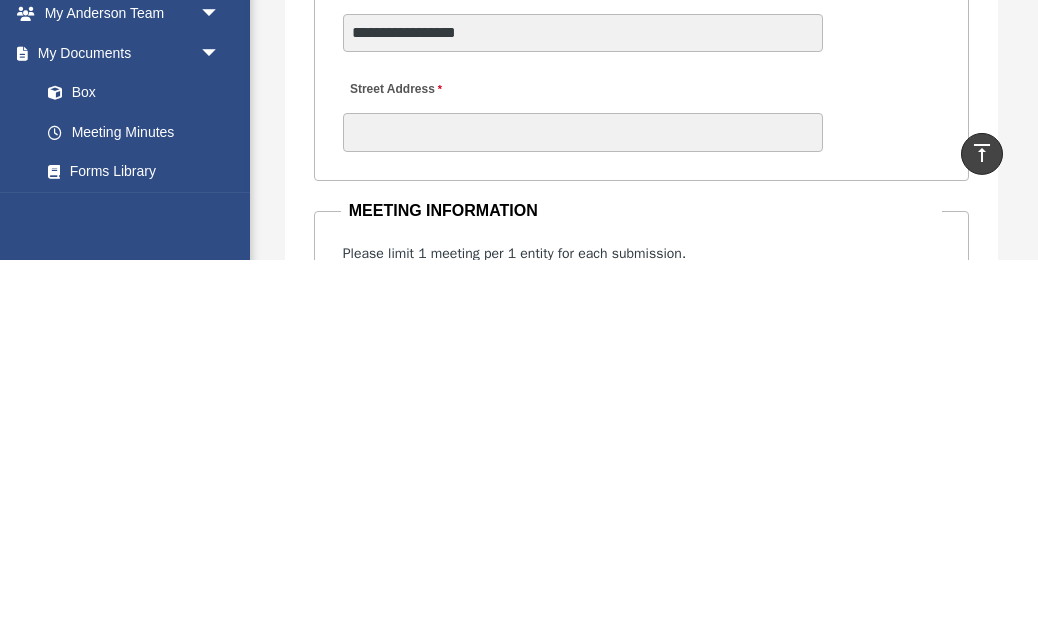 scroll, scrollTop: 2555, scrollLeft: 0, axis: vertical 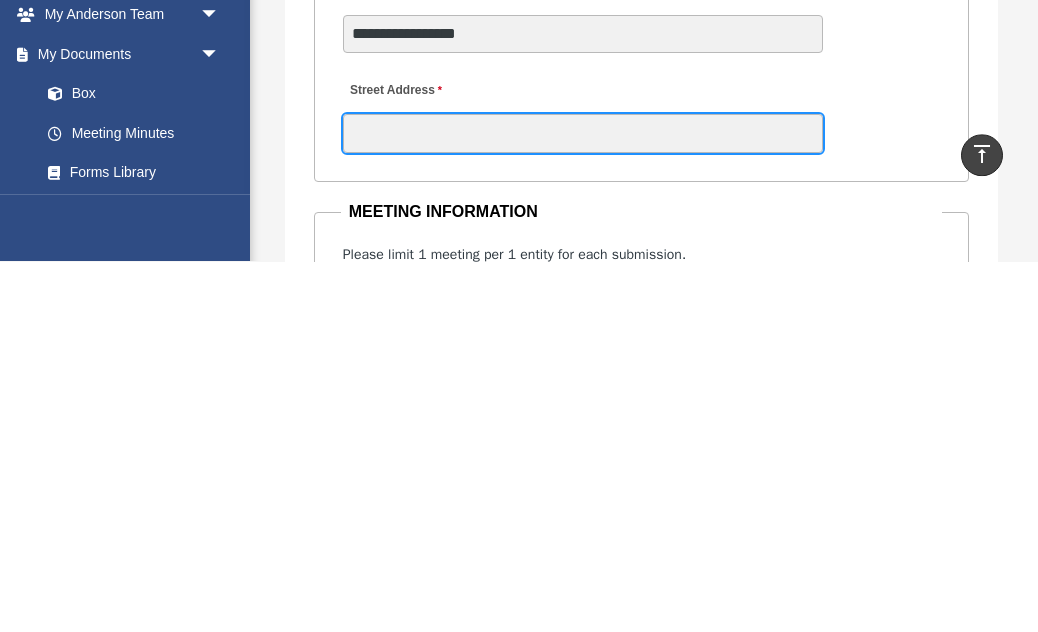 click on "Street Address" at bounding box center [583, 504] 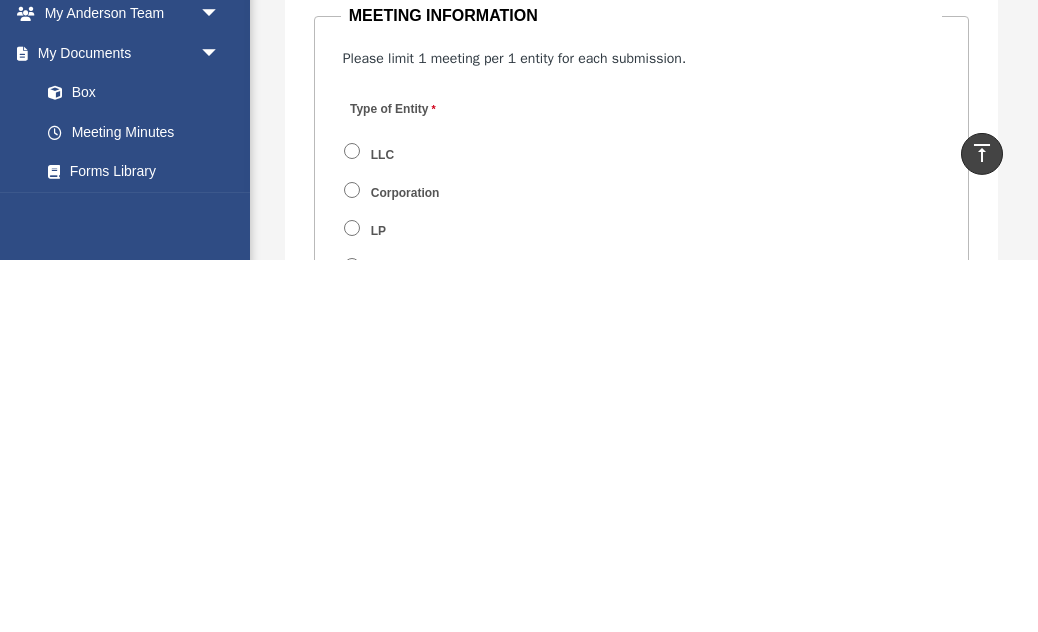 scroll, scrollTop: 2750, scrollLeft: 0, axis: vertical 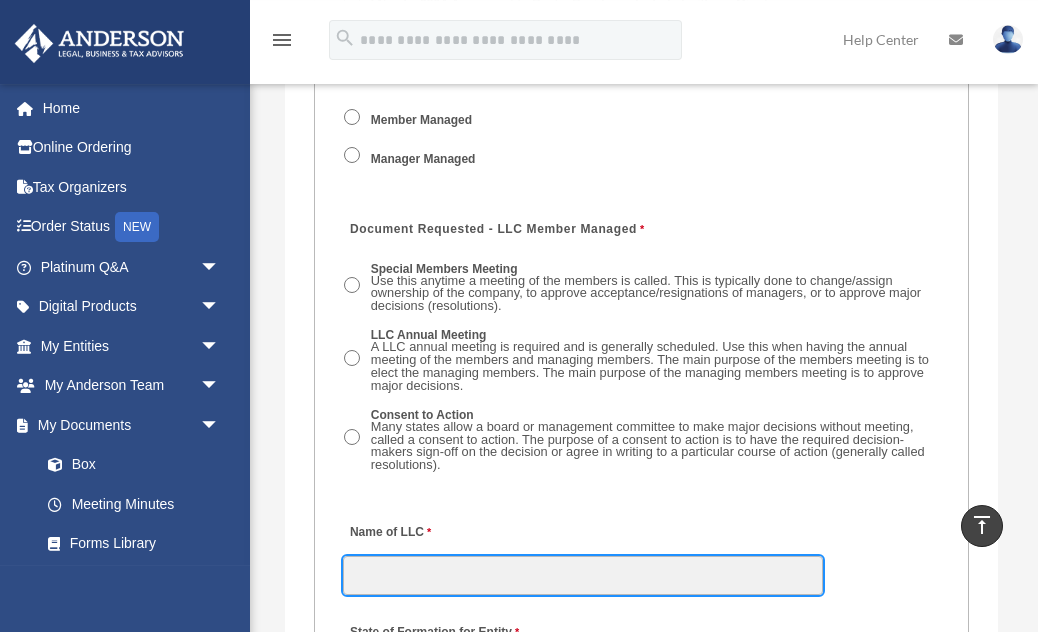click on "Name of LLC" at bounding box center [583, 575] 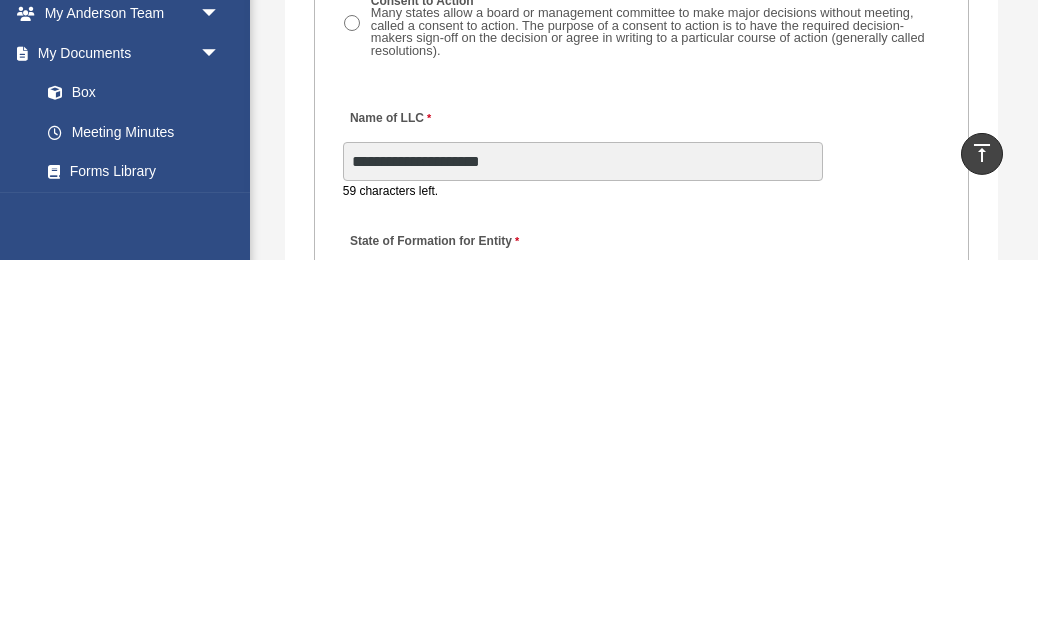 scroll, scrollTop: 3918, scrollLeft: 0, axis: vertical 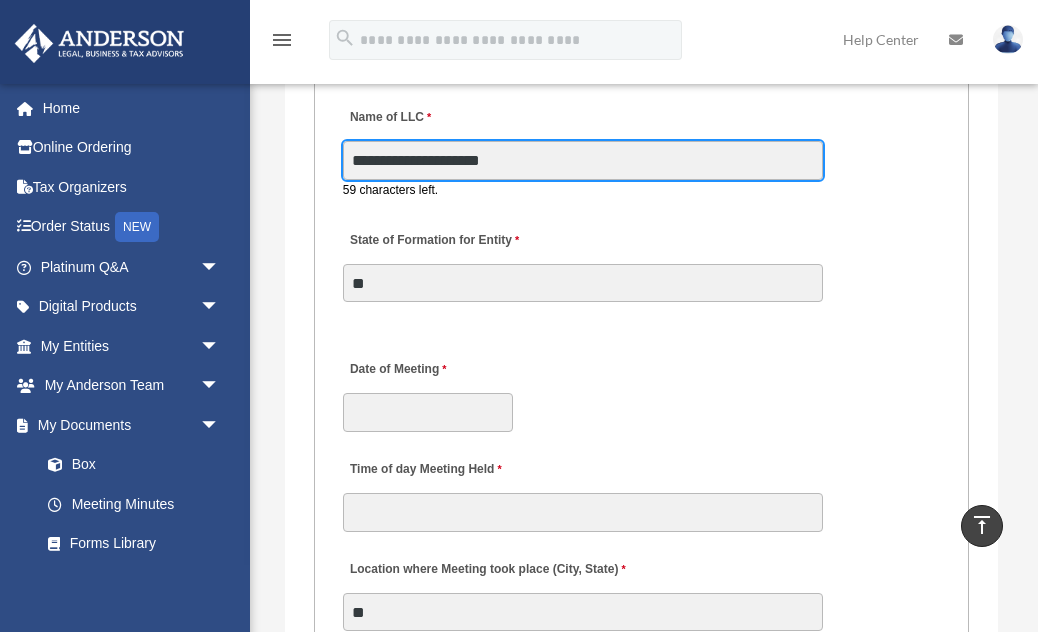 type on "**********" 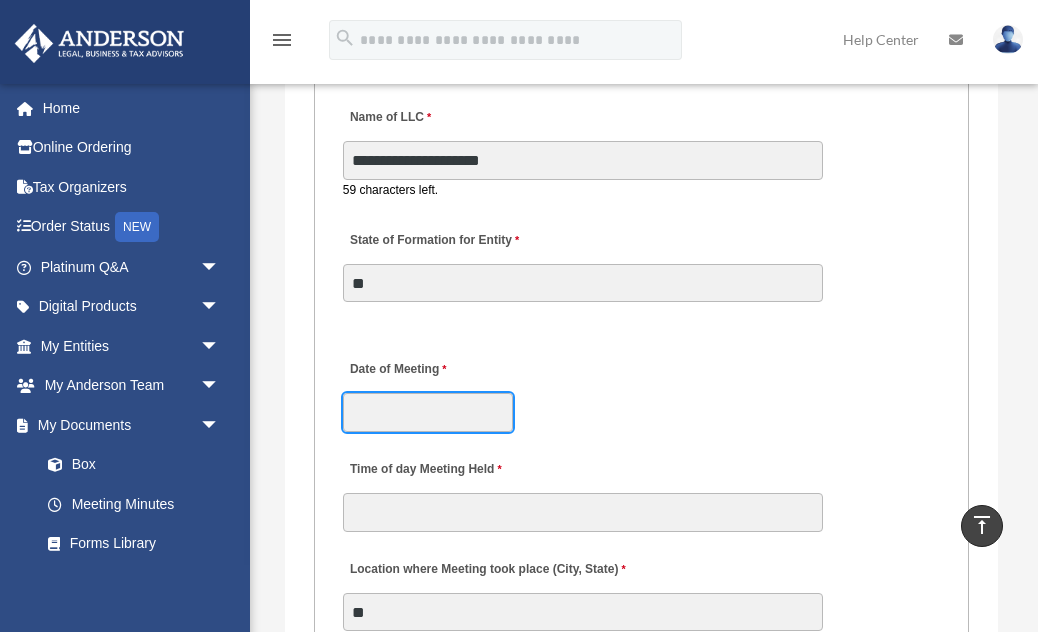 click on "Date of Meeting" at bounding box center [428, 412] 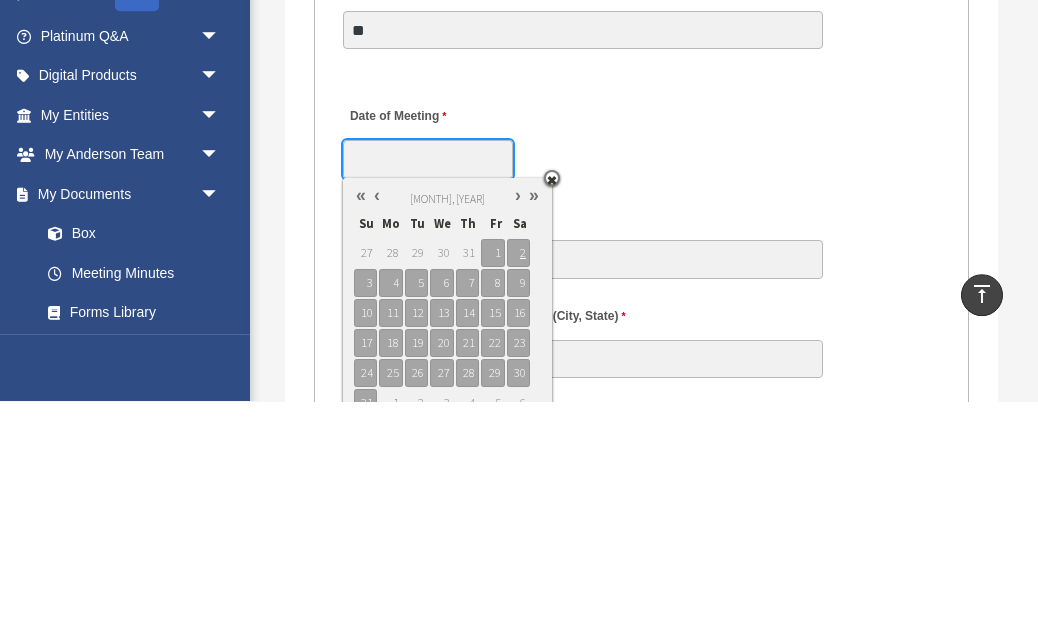 click at bounding box center [377, 426] 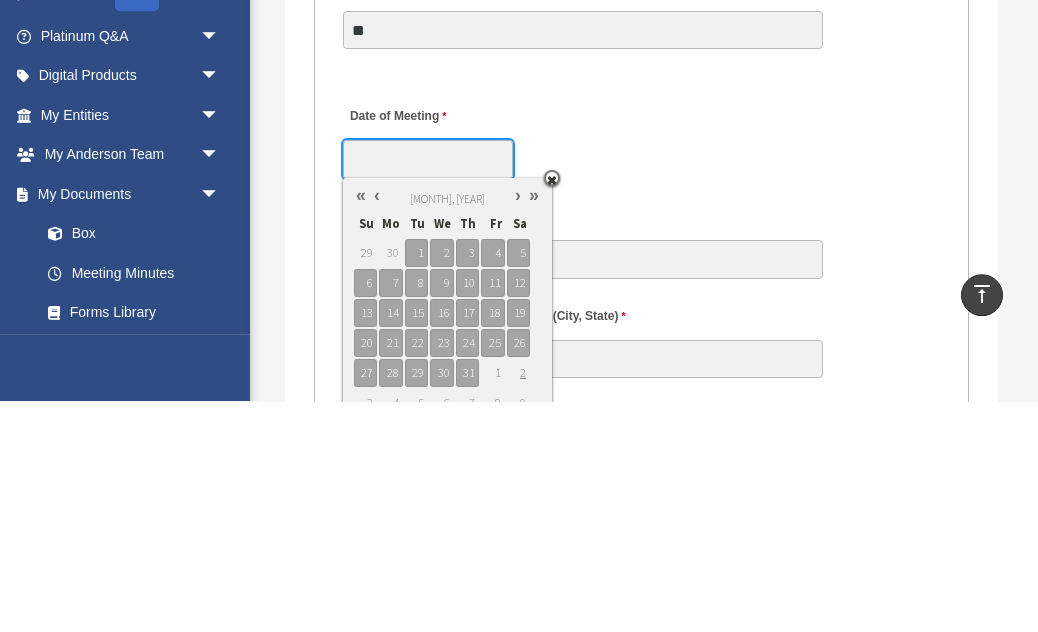 click at bounding box center [377, 426] 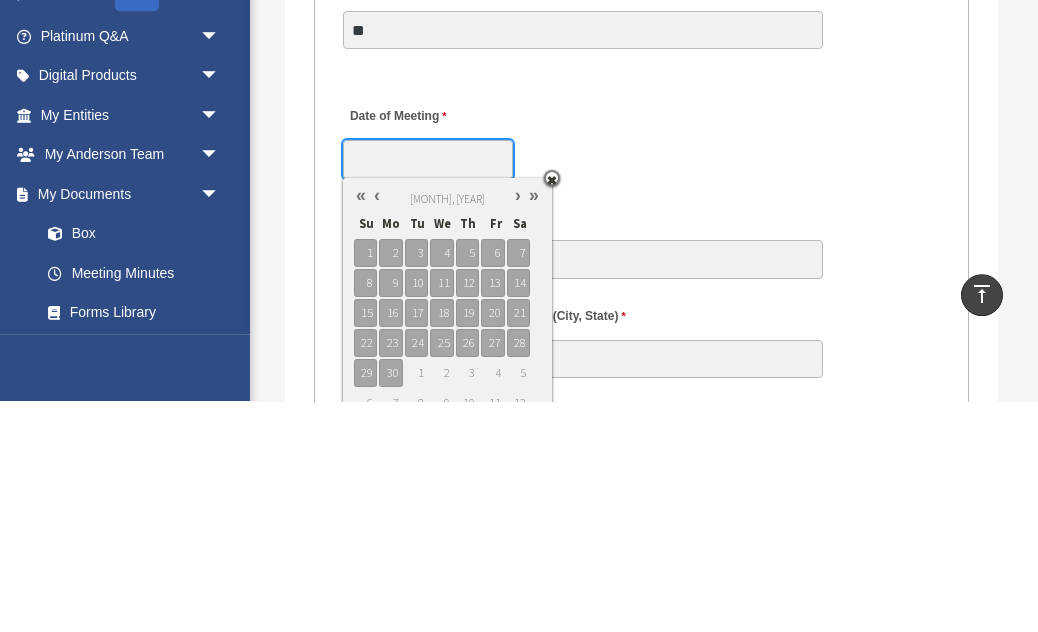 click on "June, 2025" at bounding box center [447, 430] 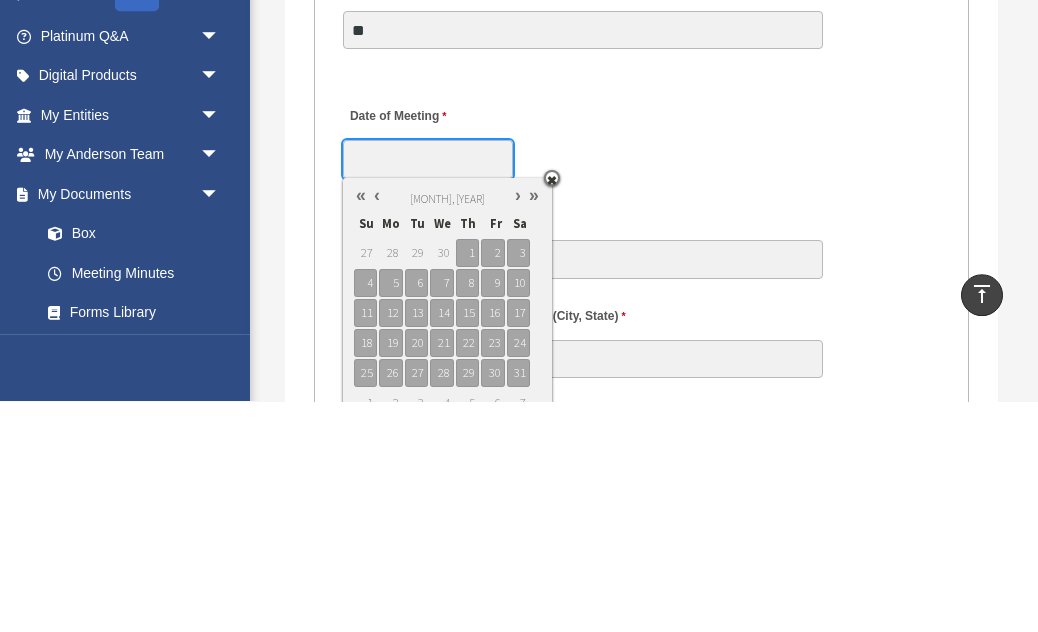 type on "**********" 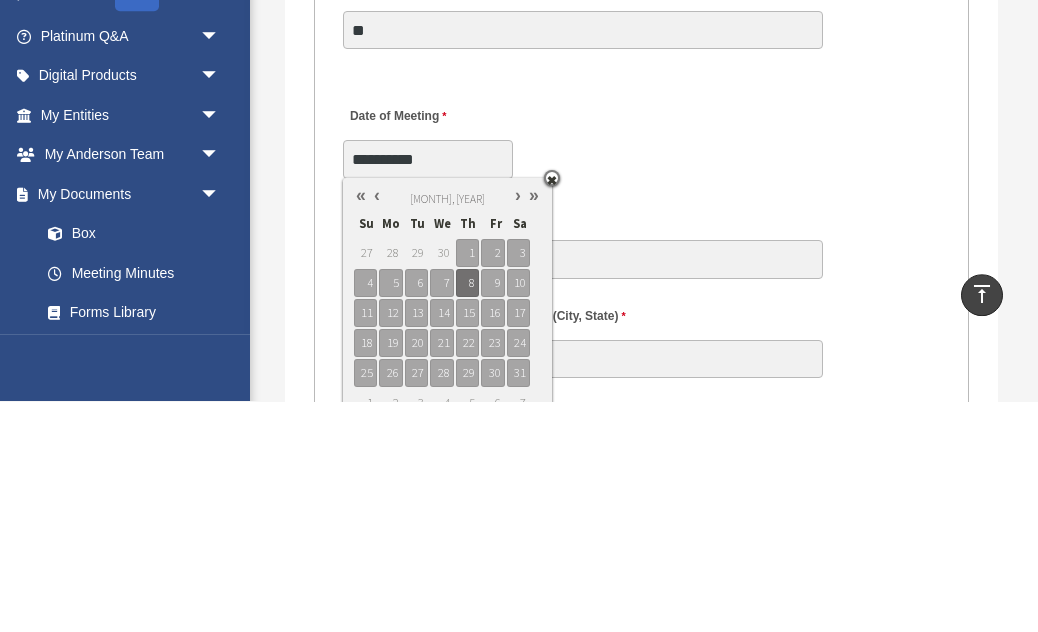 scroll, scrollTop: 4149, scrollLeft: 0, axis: vertical 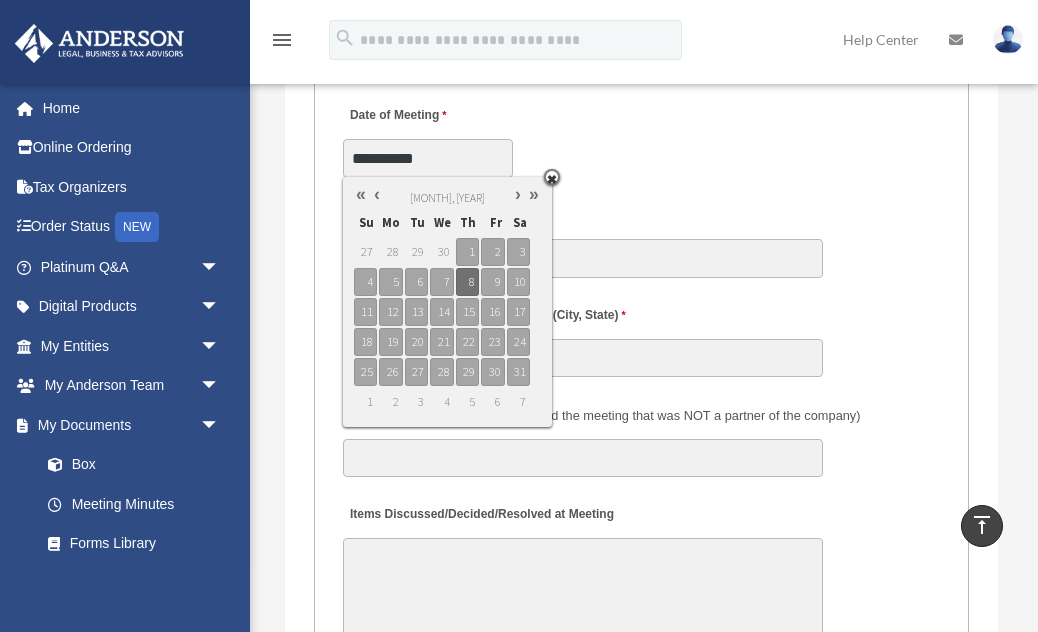 click on "Location where Meeting took place (City, State) **" at bounding box center [642, 336] 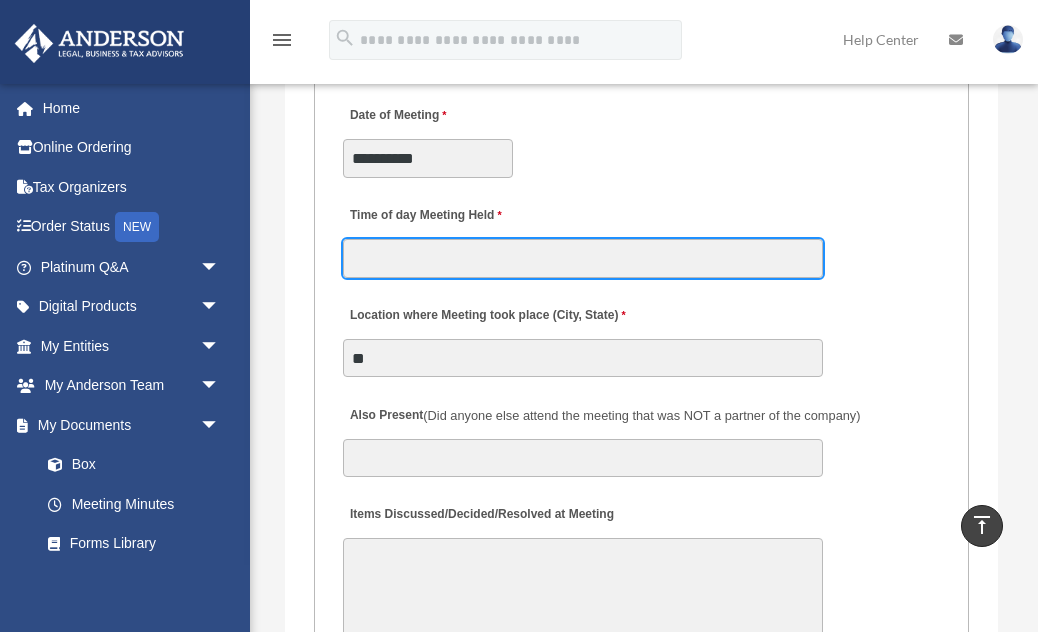 click on "Time of day Meeting Held" at bounding box center (583, 258) 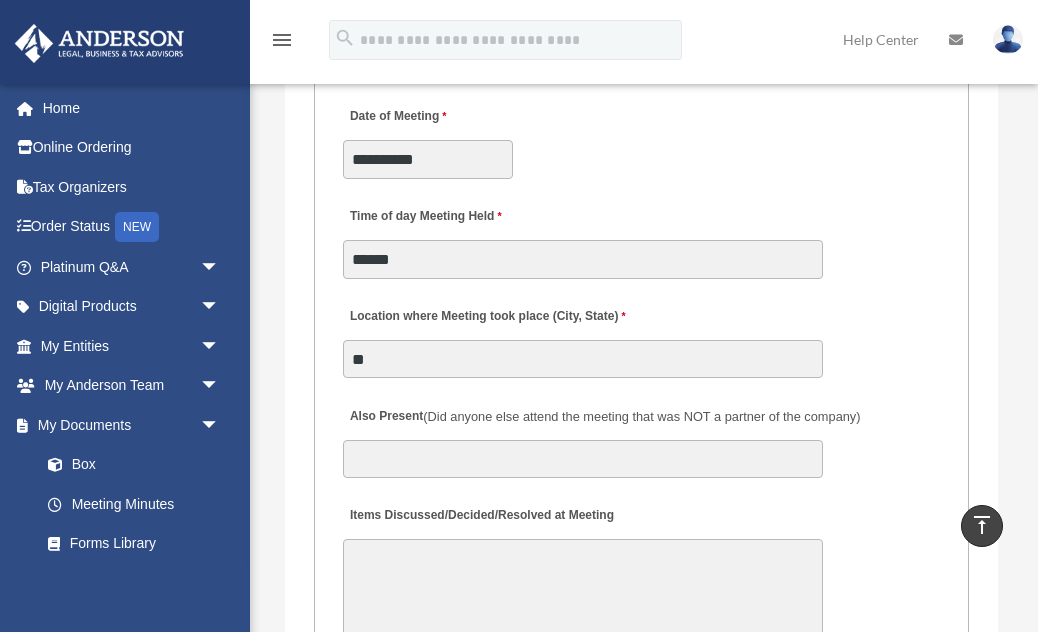 scroll, scrollTop: 4149, scrollLeft: 0, axis: vertical 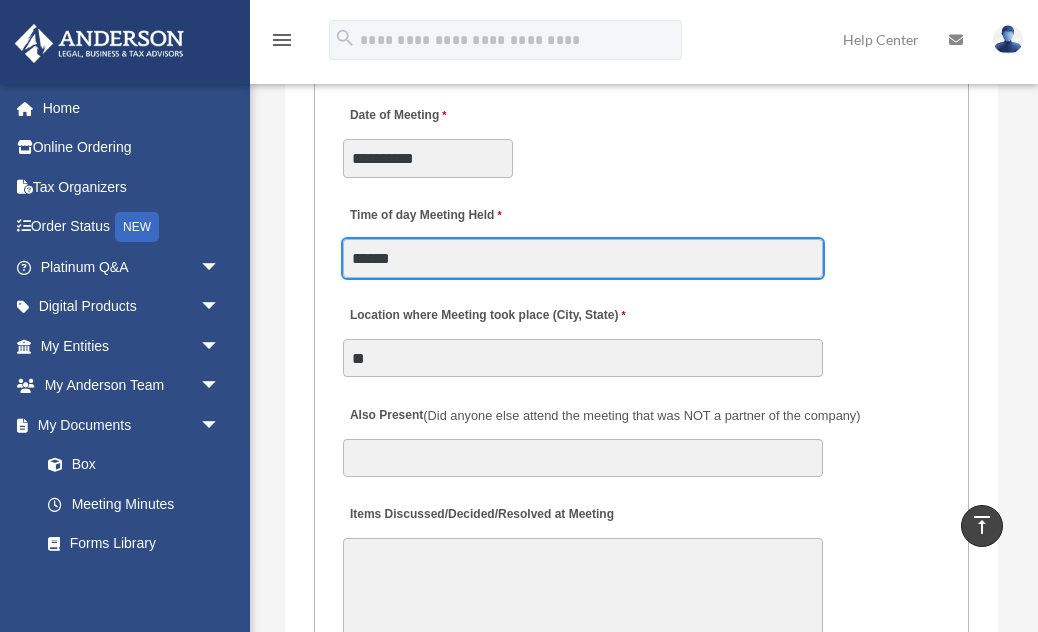 click on "******" at bounding box center (583, 258) 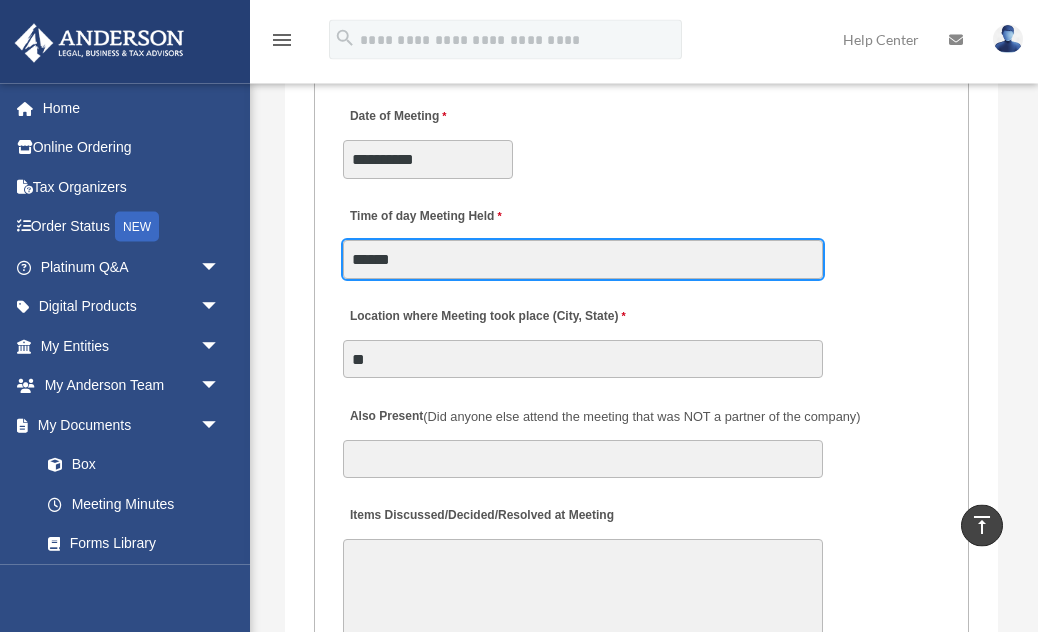 type on "******" 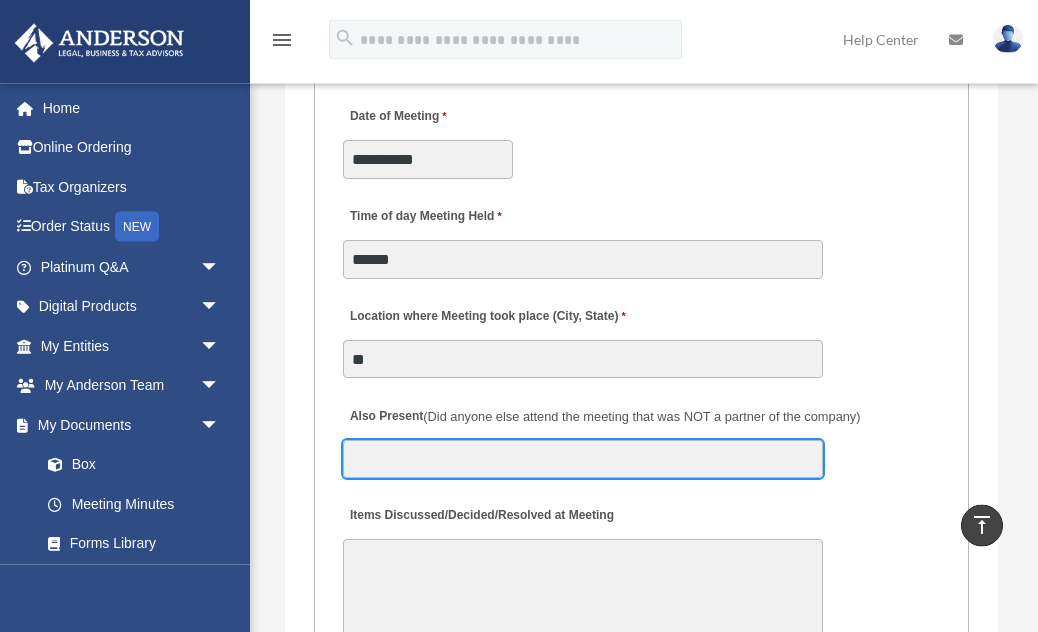 click on "Also Present  (Did anyone else attend the meeting that was NOT a partner of the company)" at bounding box center (583, 459) 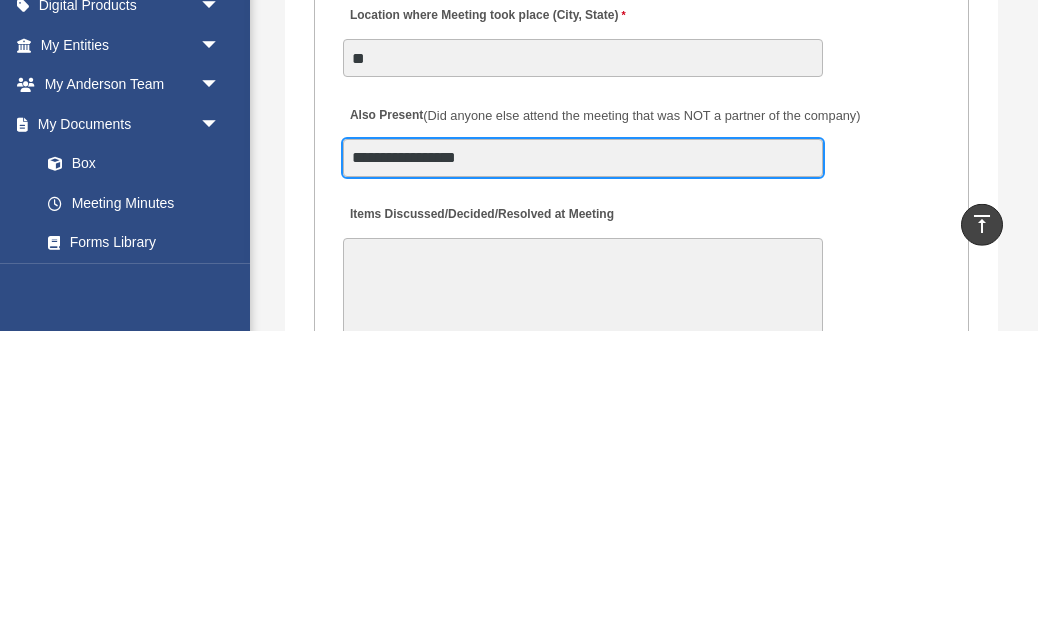 type on "**********" 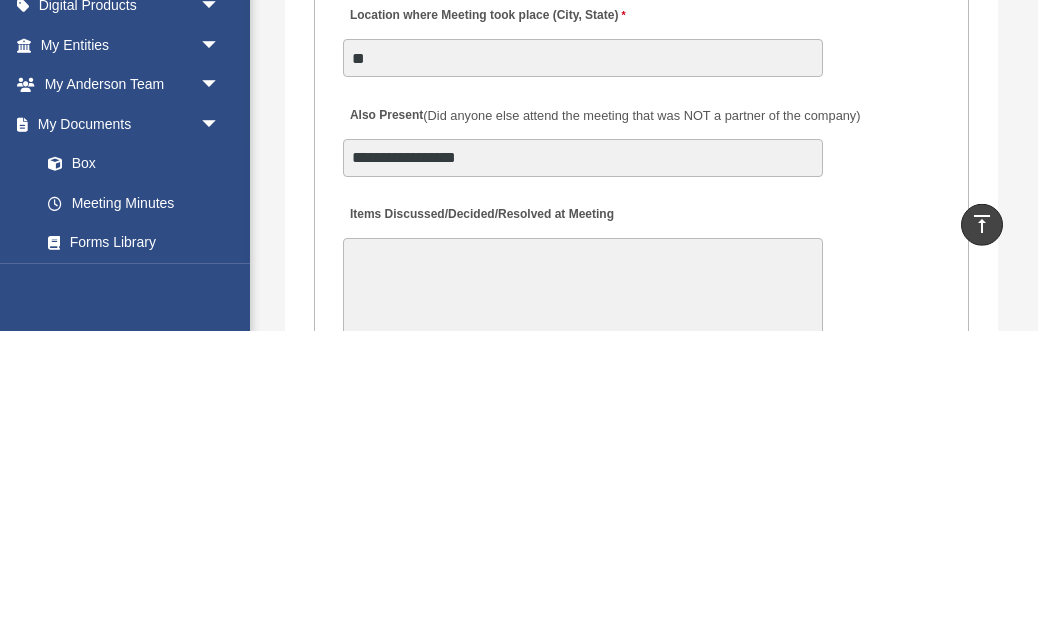 click on "Items Discussed/Decided/Resolved at Meeting" at bounding box center [583, 614] 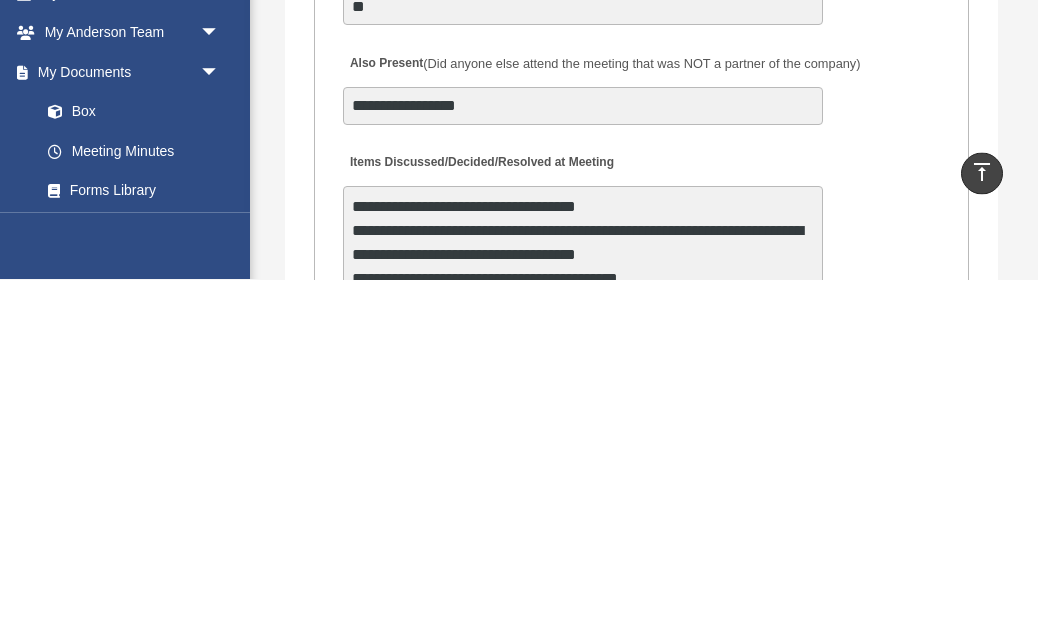 scroll, scrollTop: 3, scrollLeft: 0, axis: vertical 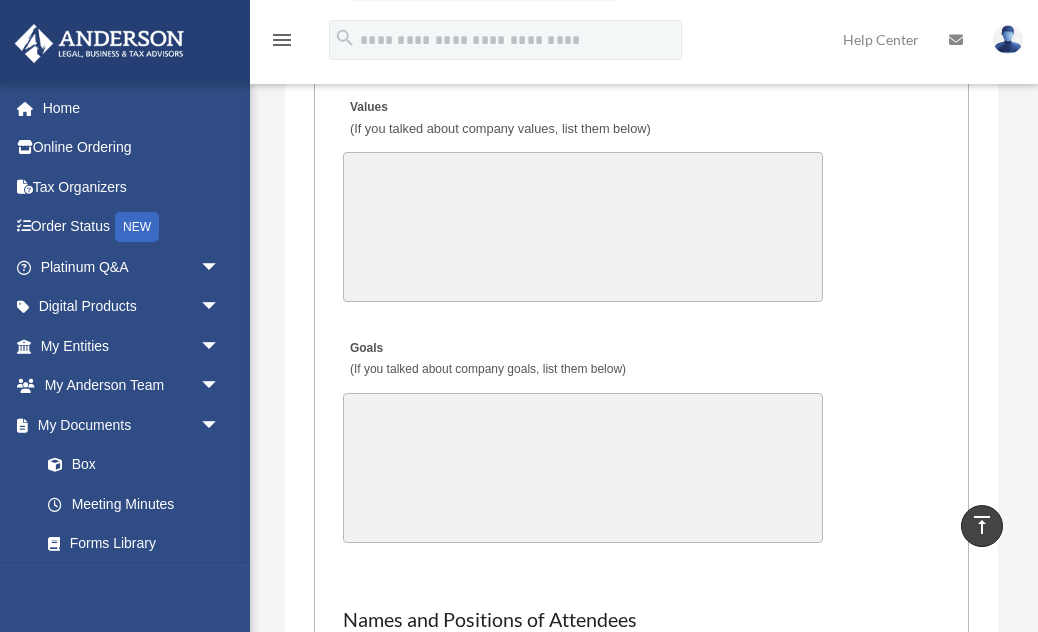 type on "**********" 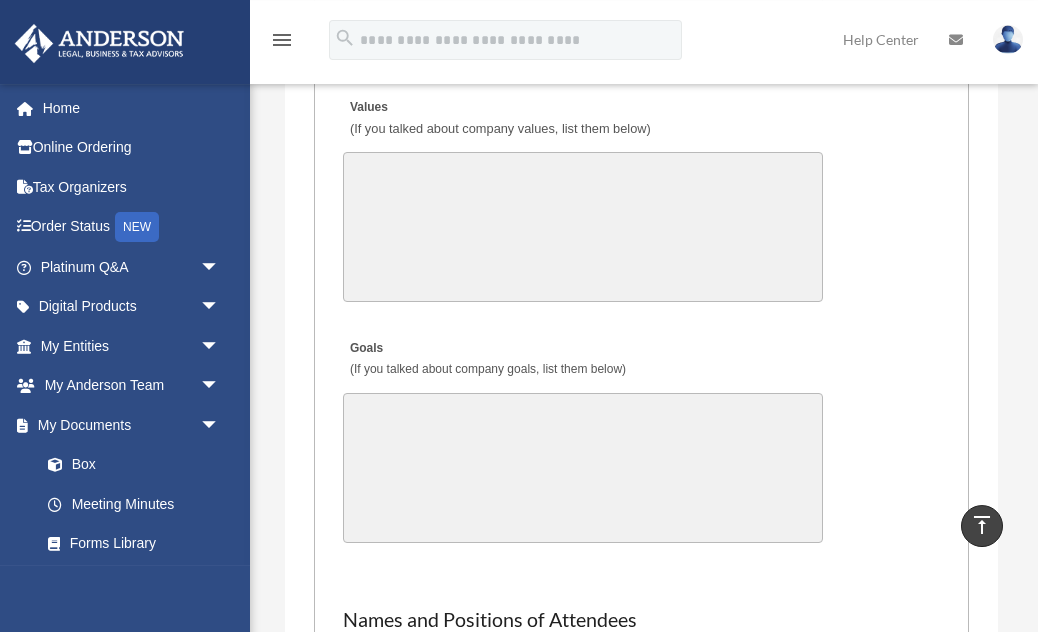 click on "Goals (If you talked about company goals, list them below)" at bounding box center (583, 468) 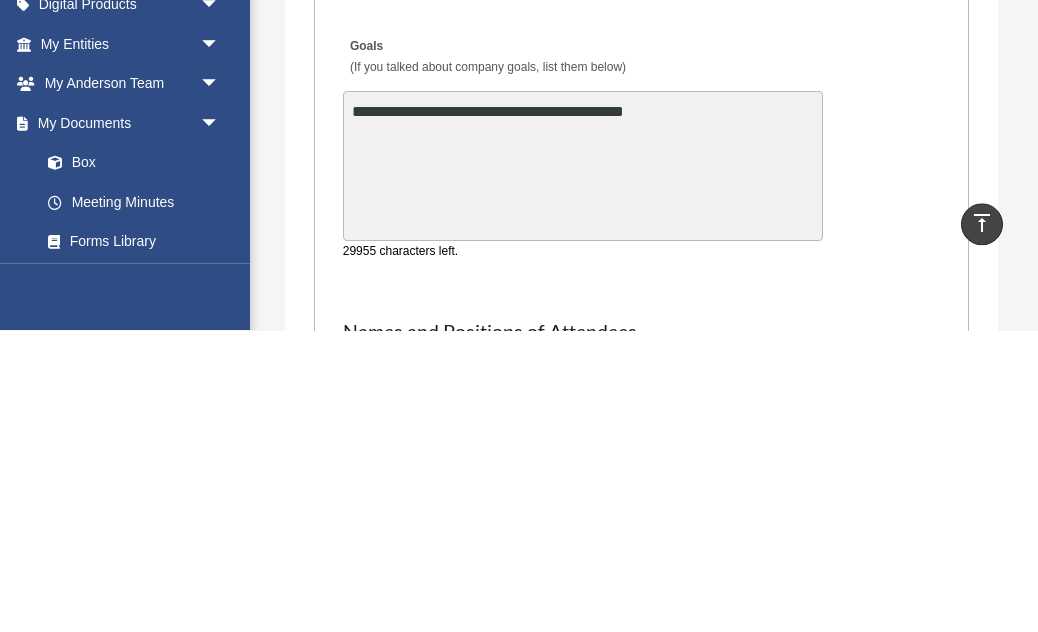 click on "**********" at bounding box center [583, 468] 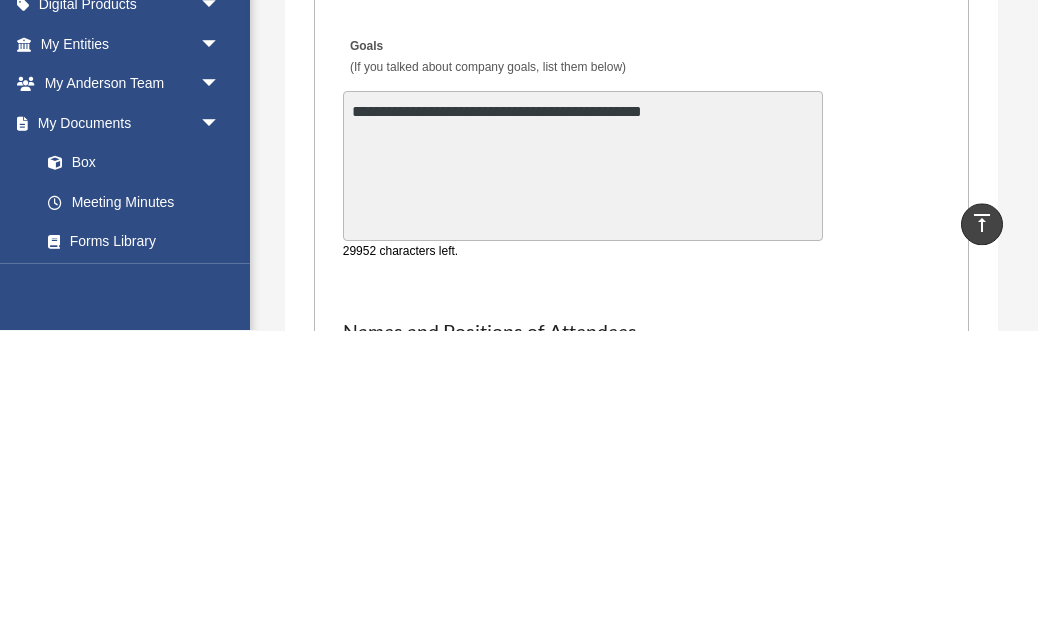click on "**********" at bounding box center (583, 468) 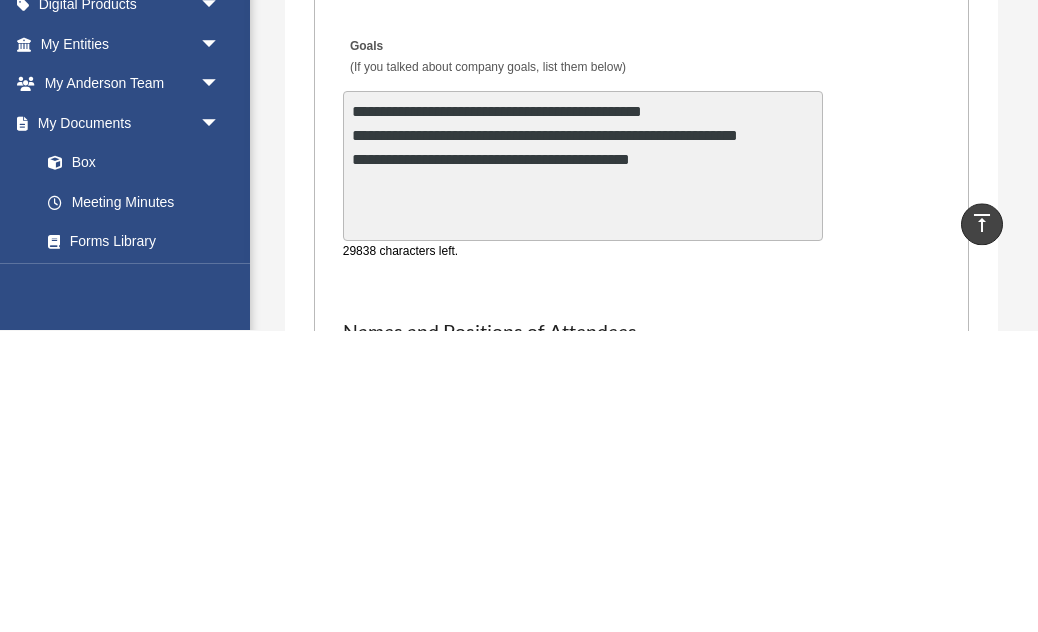 click on "**********" at bounding box center (583, 468) 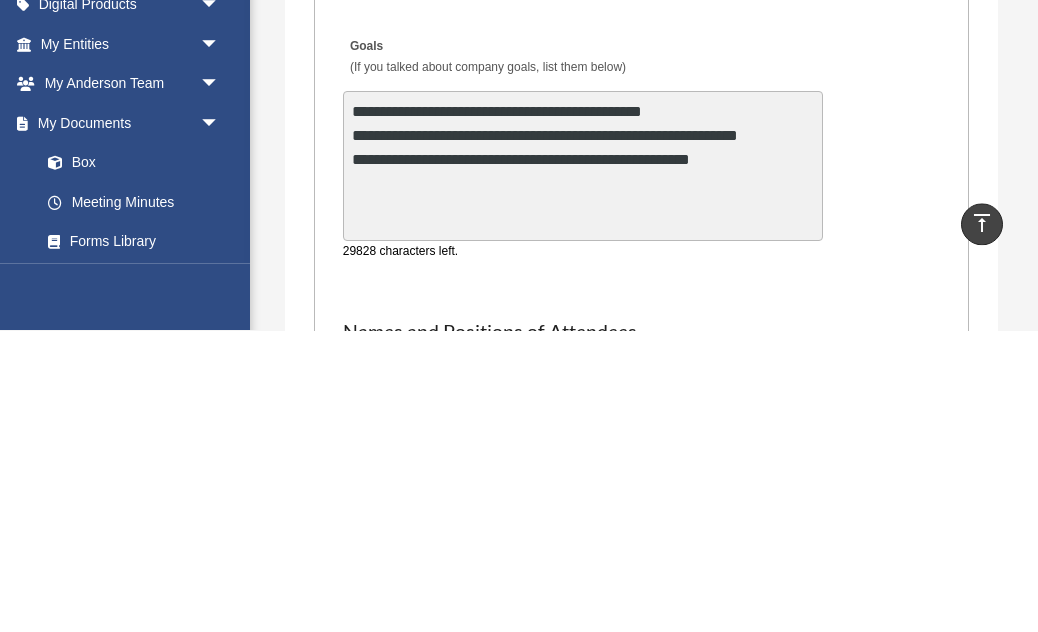 click on "**********" at bounding box center (583, 468) 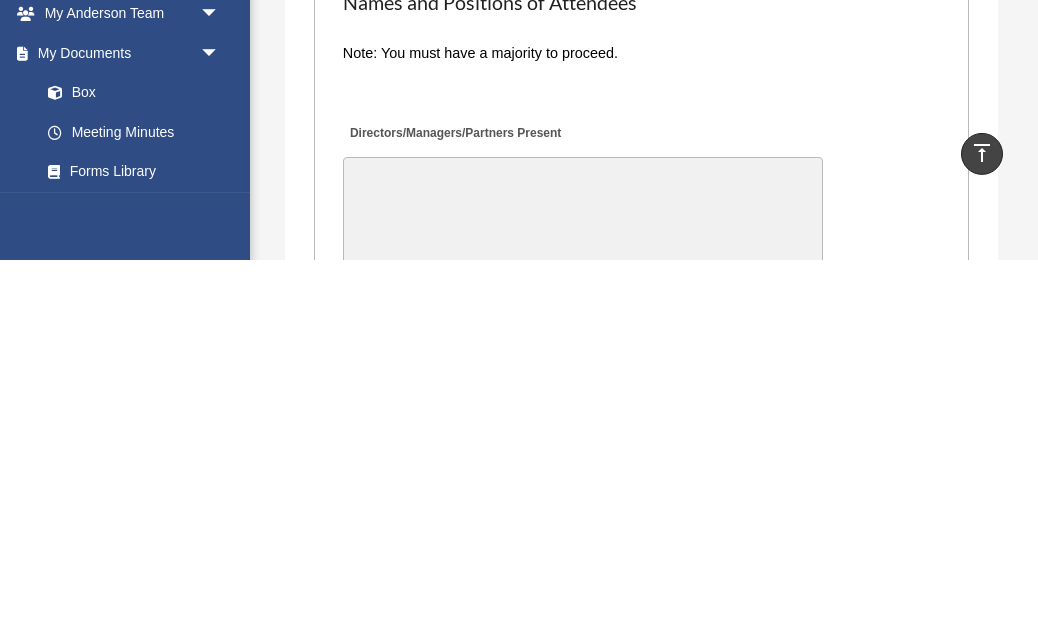 scroll, scrollTop: 5062, scrollLeft: 0, axis: vertical 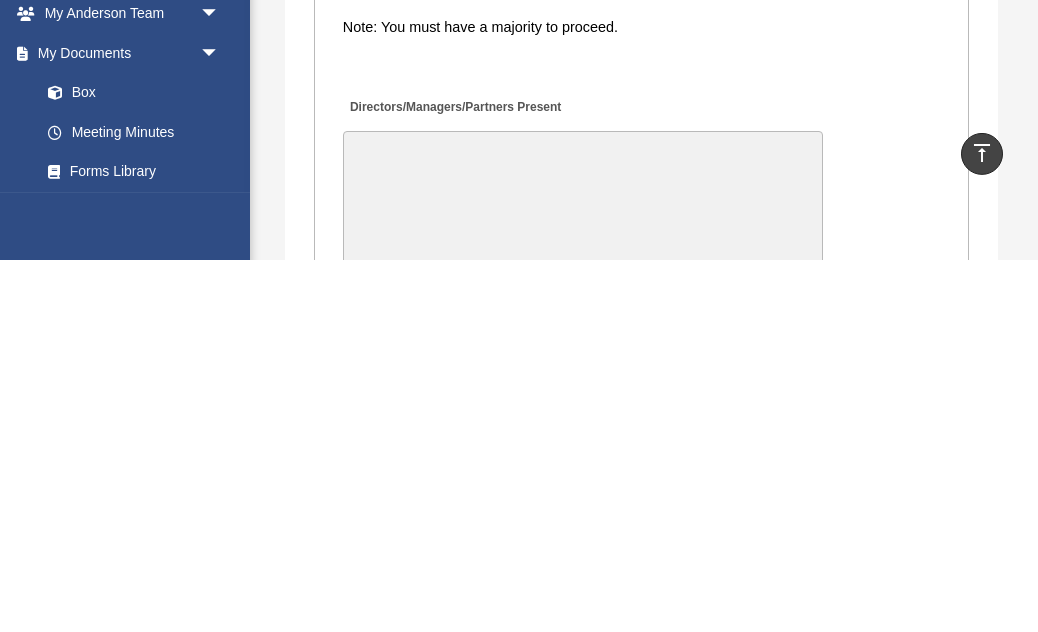 type on "**********" 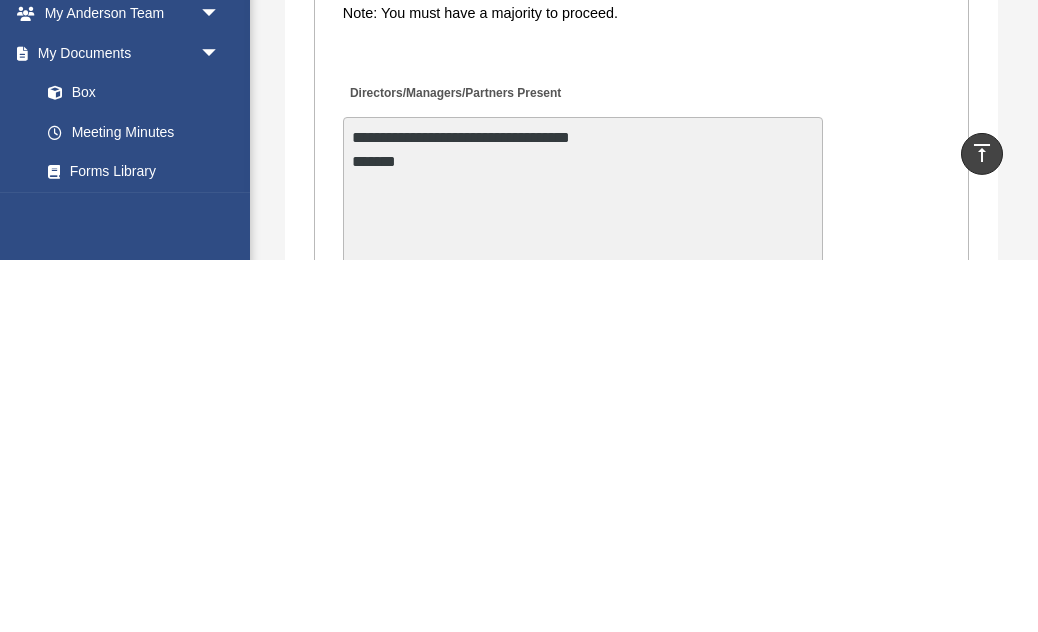 click on "**********" at bounding box center [583, 564] 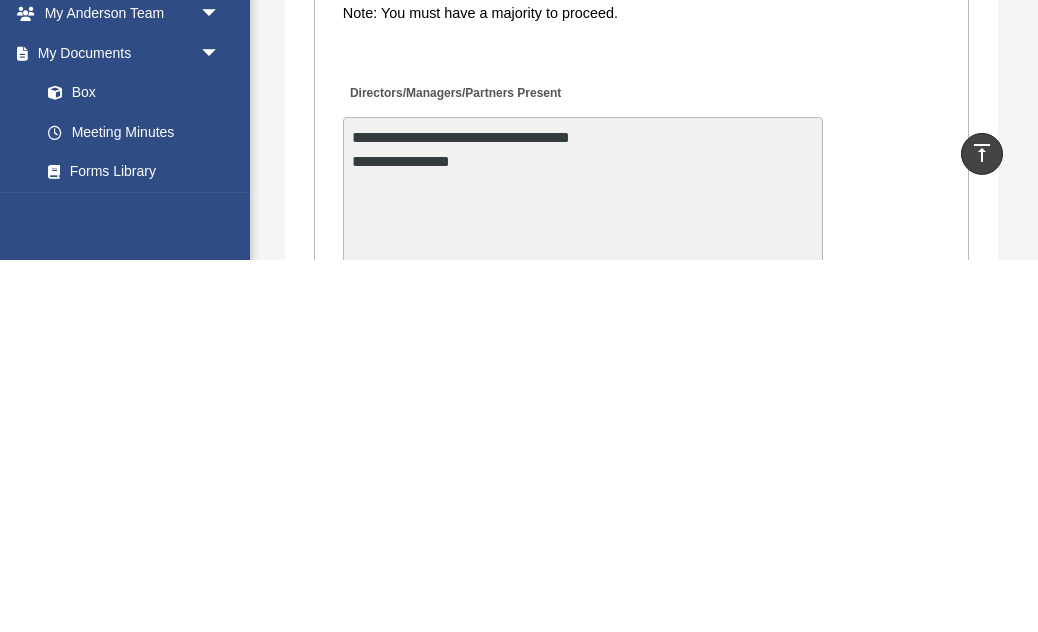 click on "**********" at bounding box center (583, 564) 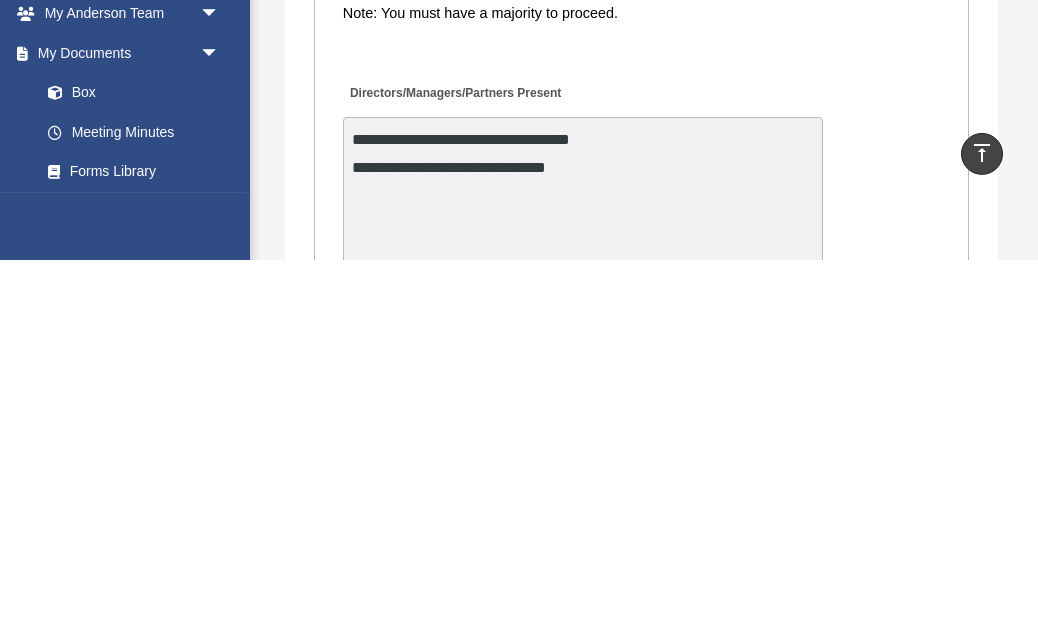 scroll, scrollTop: 5434, scrollLeft: 0, axis: vertical 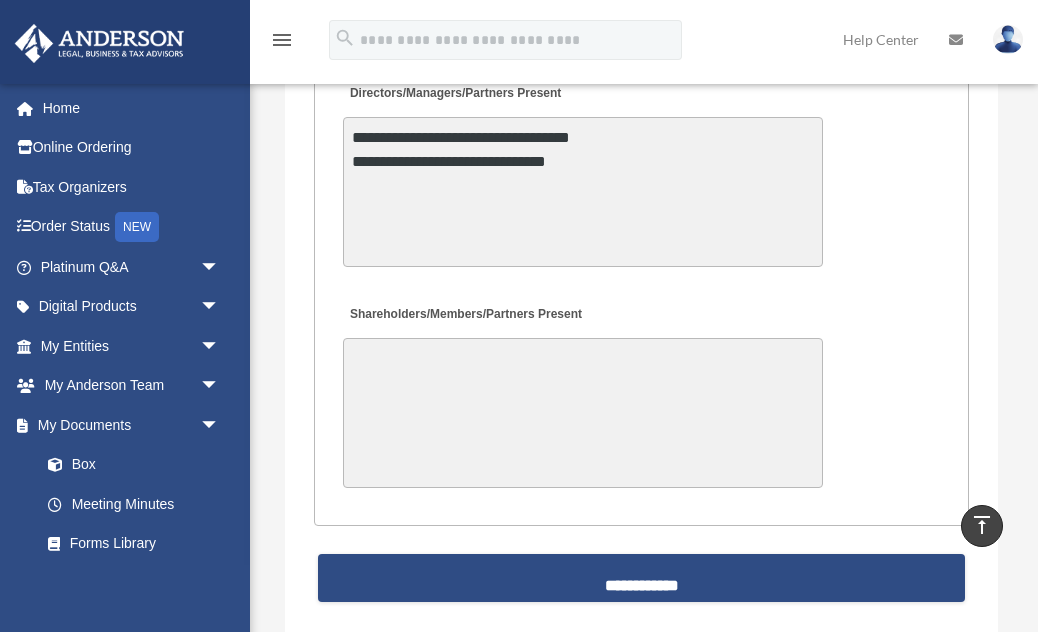 type on "**********" 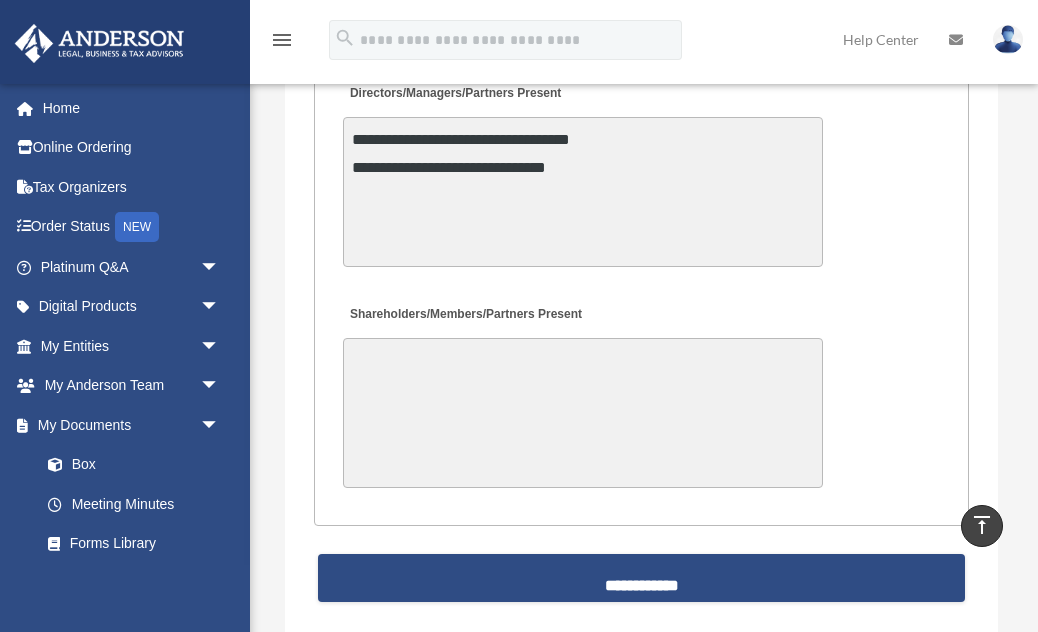 click on "Shareholders/Members/Partners Present" at bounding box center [583, 413] 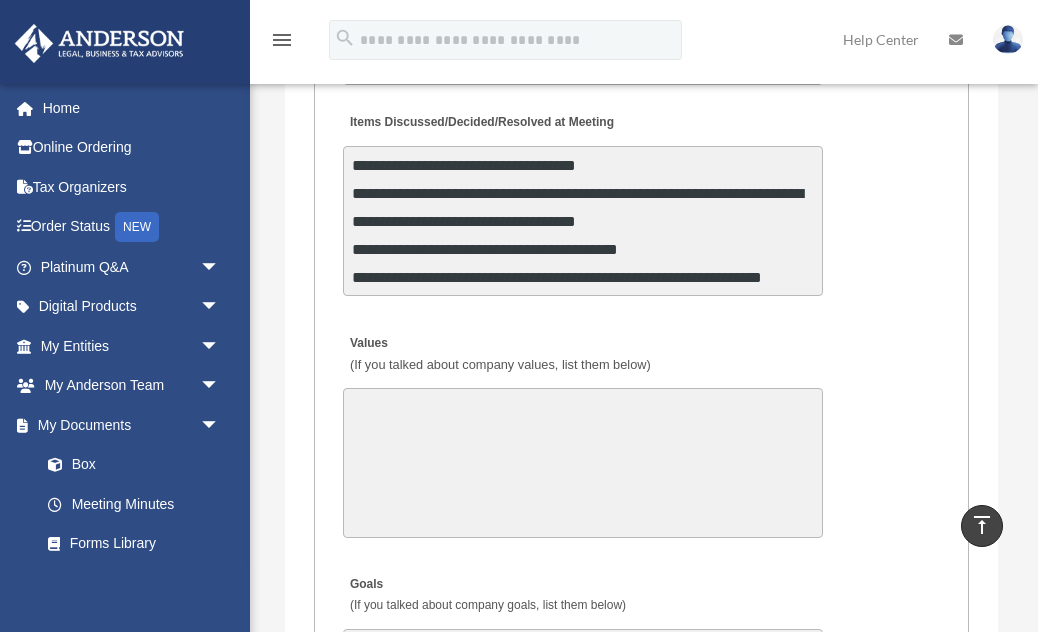 scroll, scrollTop: 4533, scrollLeft: 0, axis: vertical 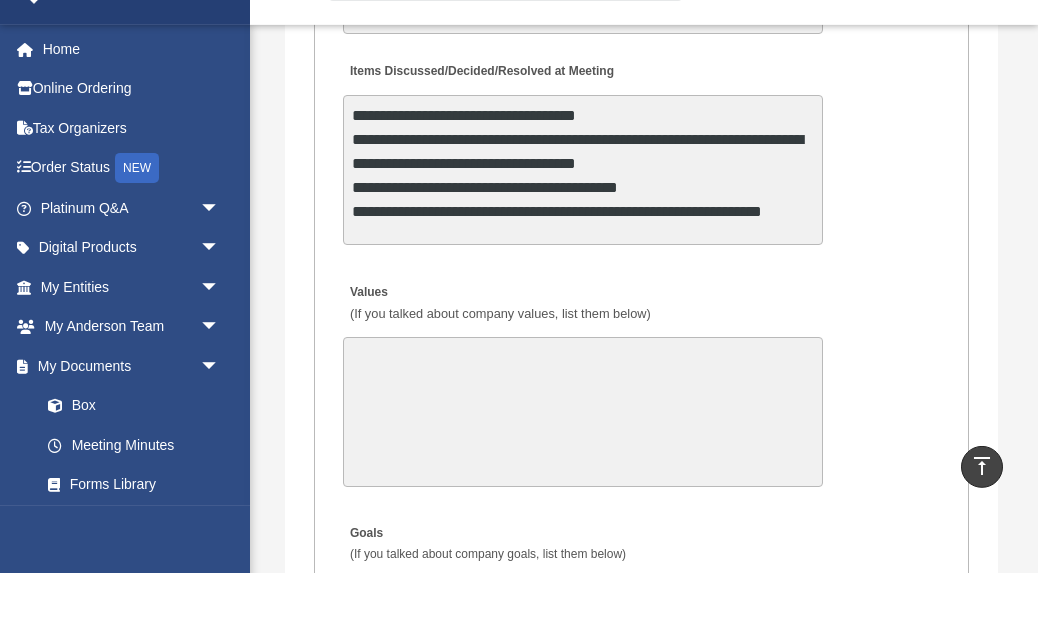 click on "**********" at bounding box center [583, 229] 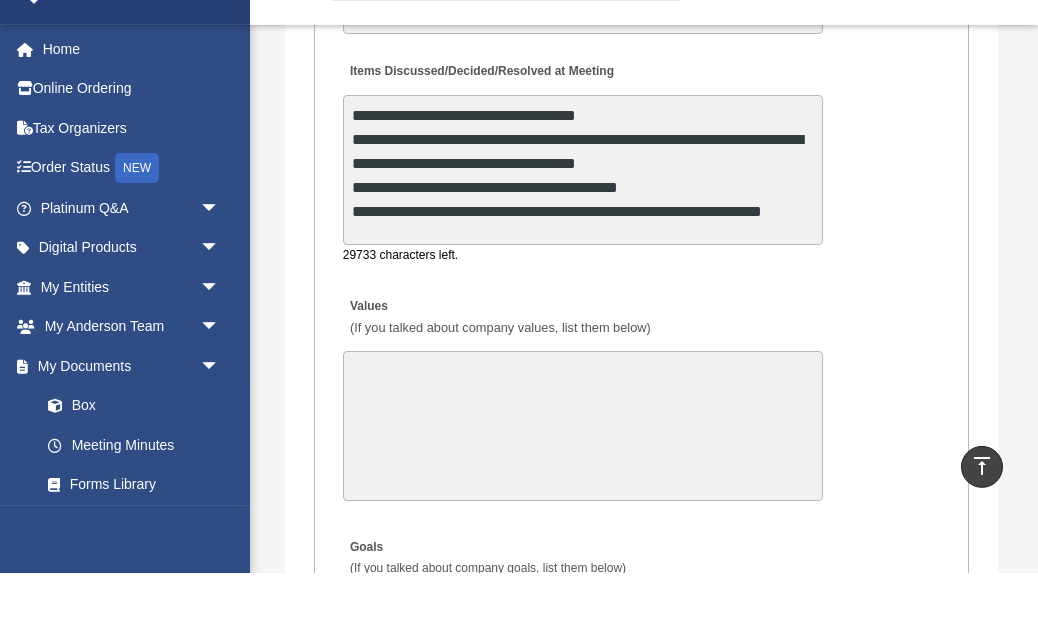 click on "**********" at bounding box center (583, 229) 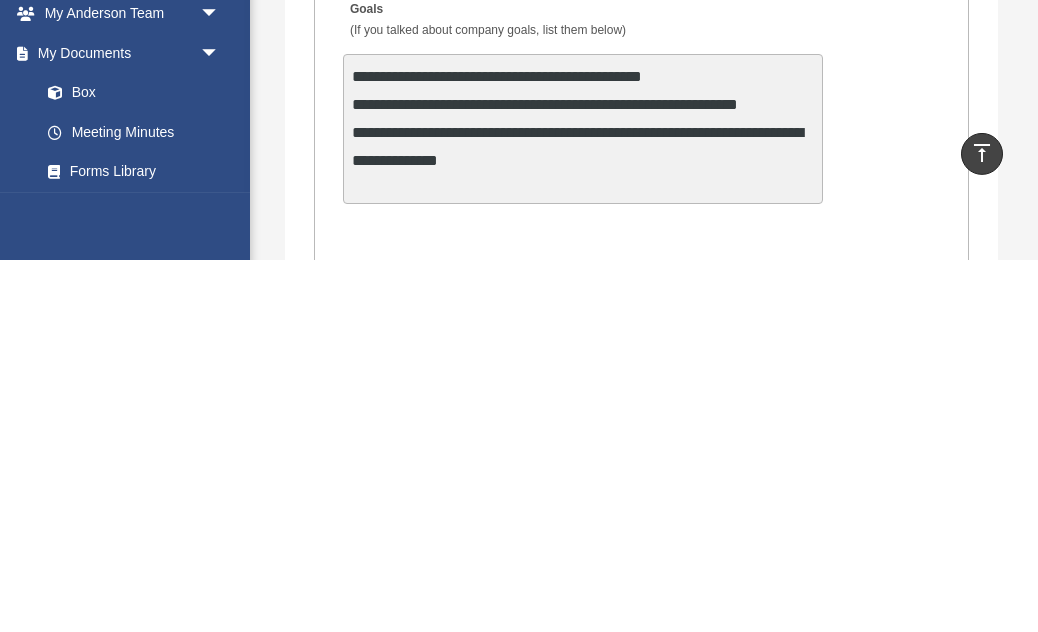 scroll, scrollTop: 4766, scrollLeft: 0, axis: vertical 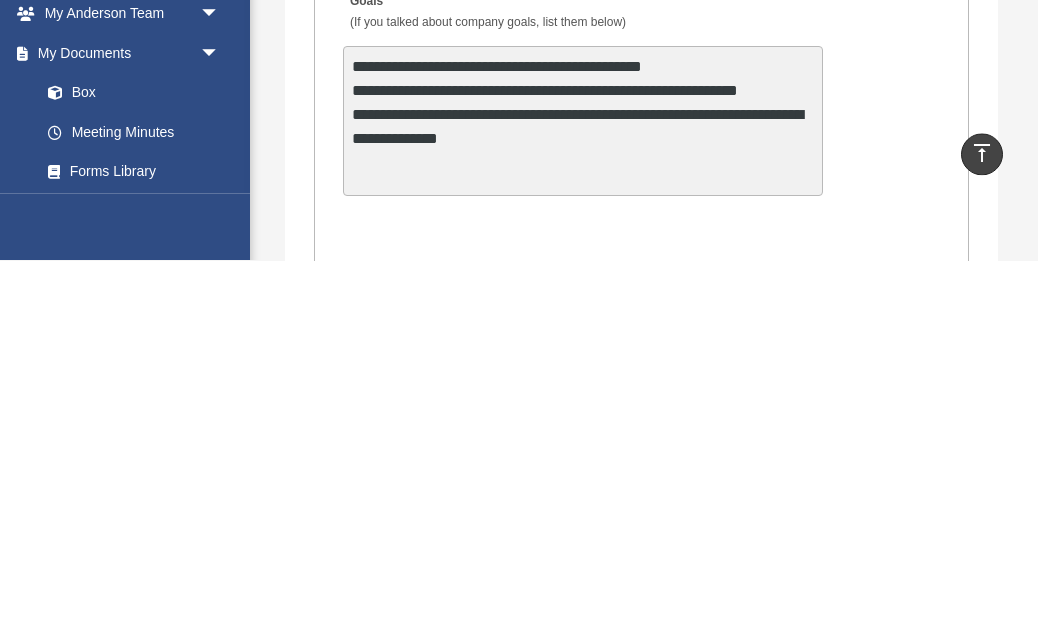 click on "**********" at bounding box center (583, 493) 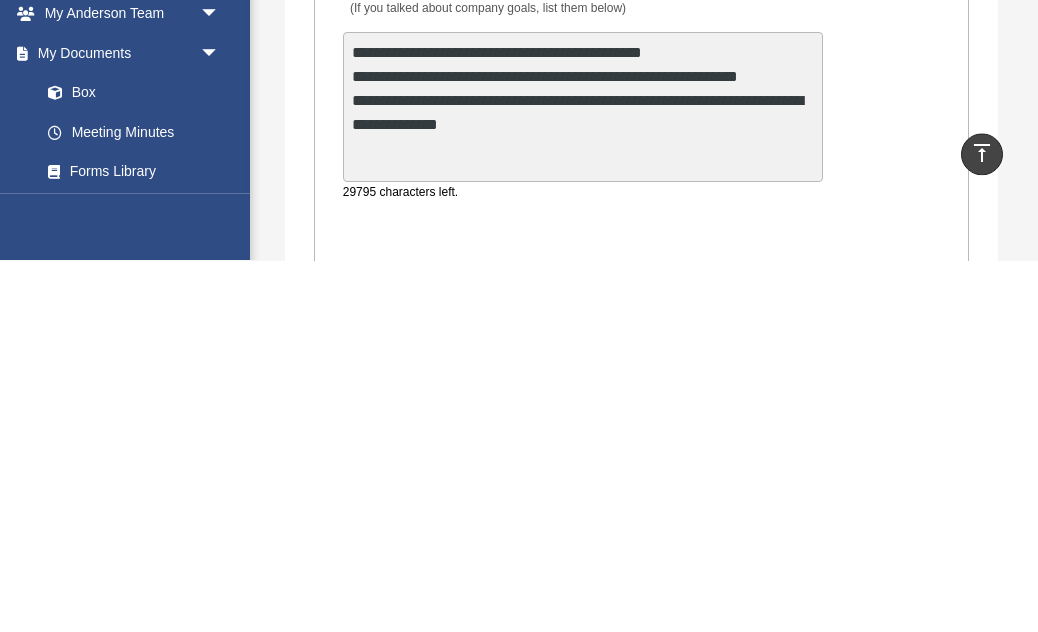 click on "**********" at bounding box center [583, 479] 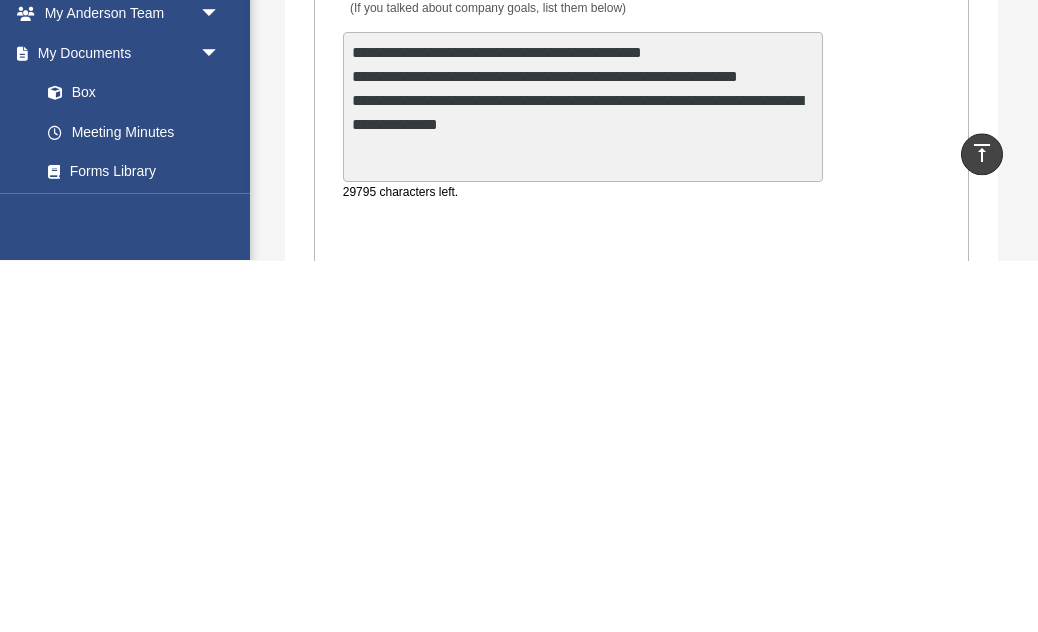 click on "**********" at bounding box center (583, 479) 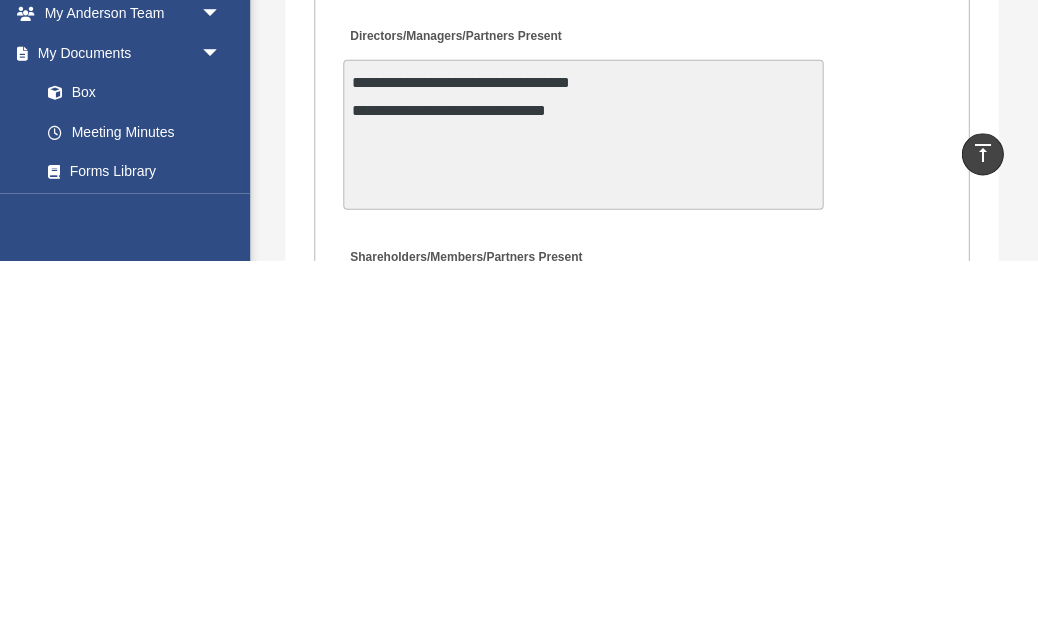 scroll, scrollTop: 5135, scrollLeft: 0, axis: vertical 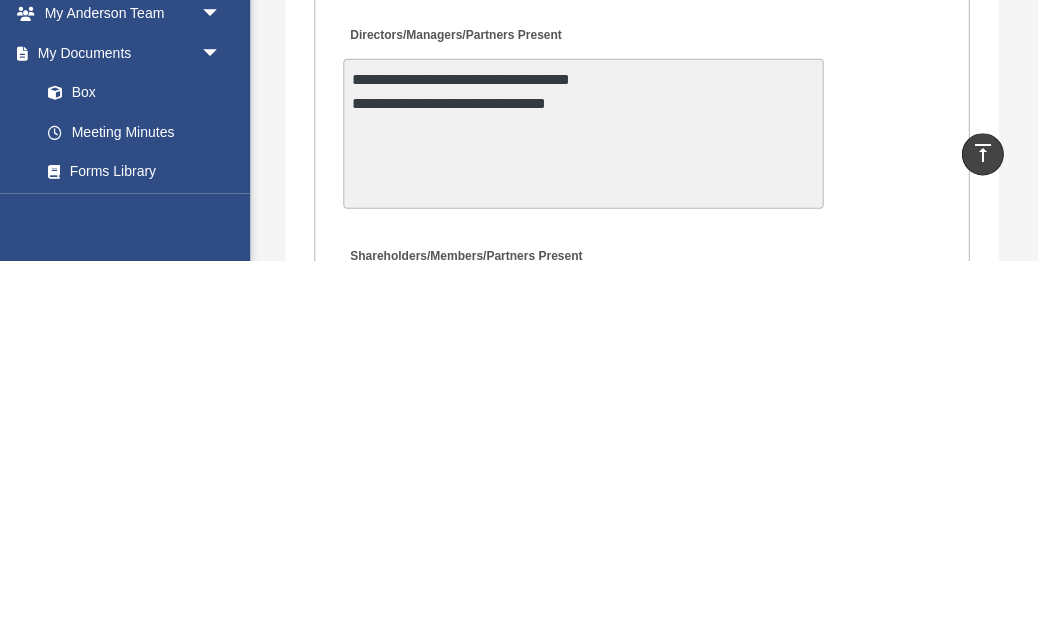 click on "**********" at bounding box center (583, 505) 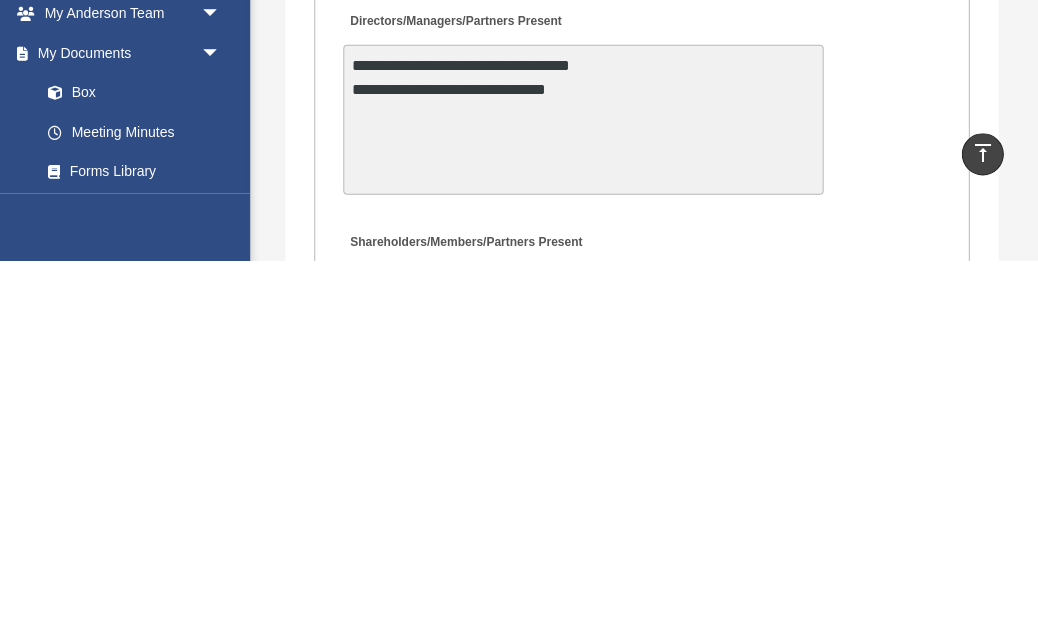 click on "**********" at bounding box center (583, 491) 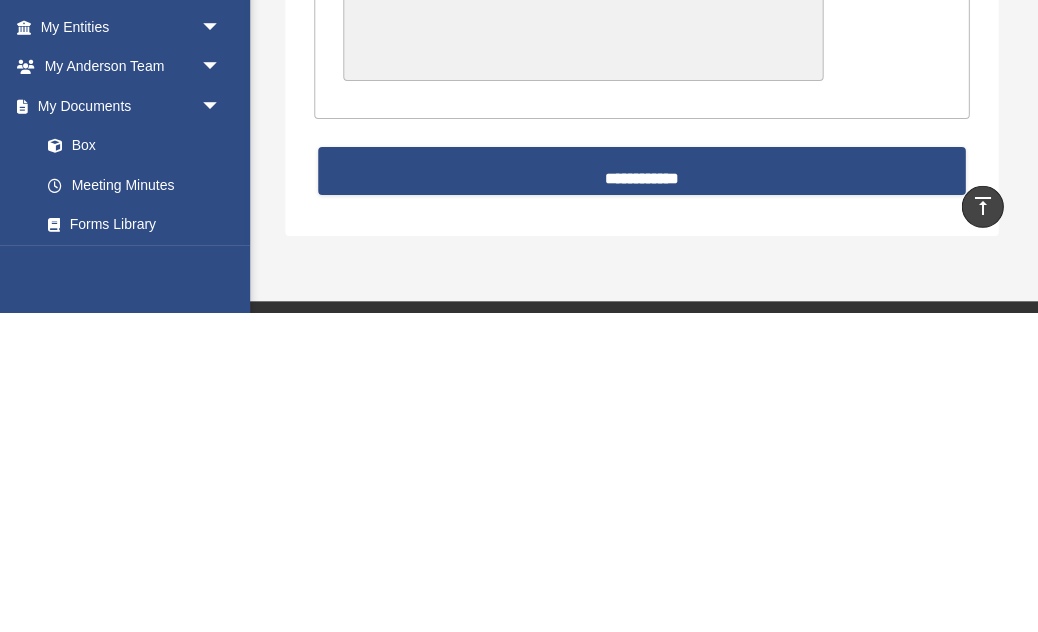 scroll, scrollTop: 5533, scrollLeft: 0, axis: vertical 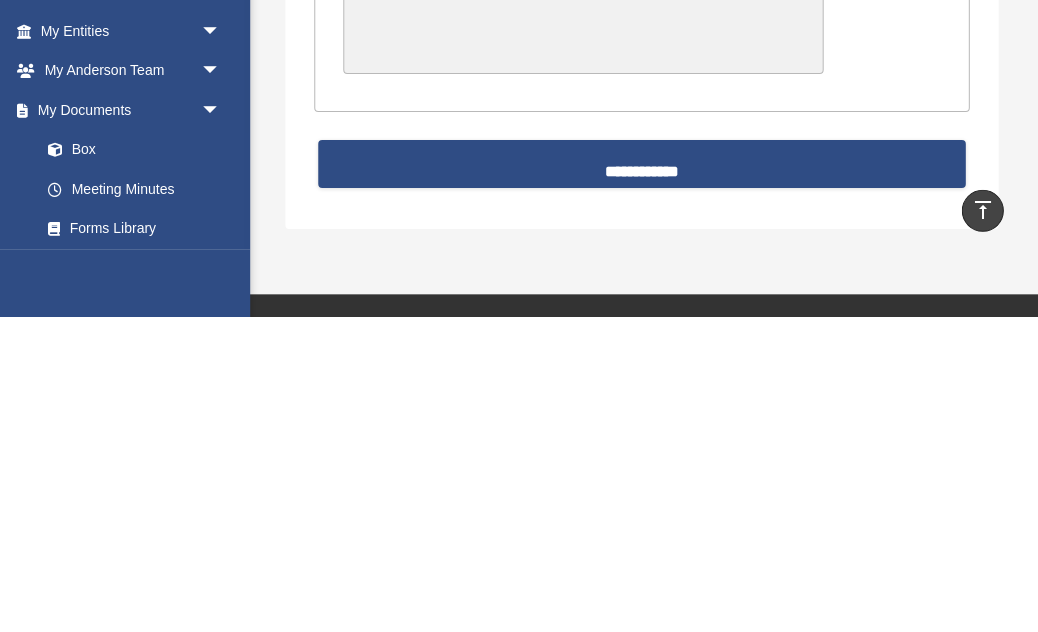 click on "**********" at bounding box center (642, 479) 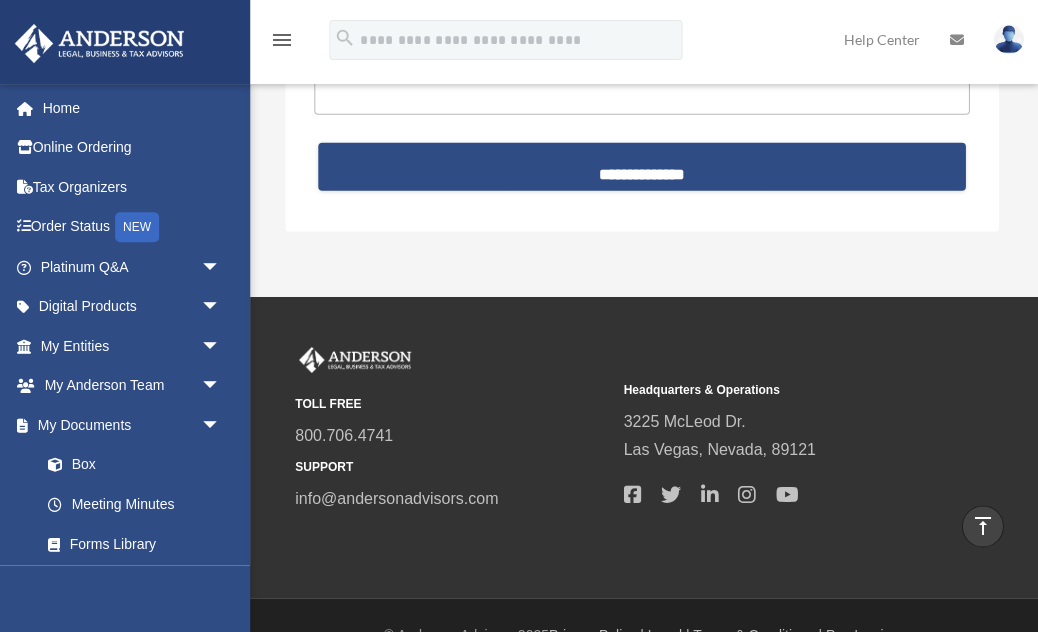 scroll, scrollTop: 5844, scrollLeft: 0, axis: vertical 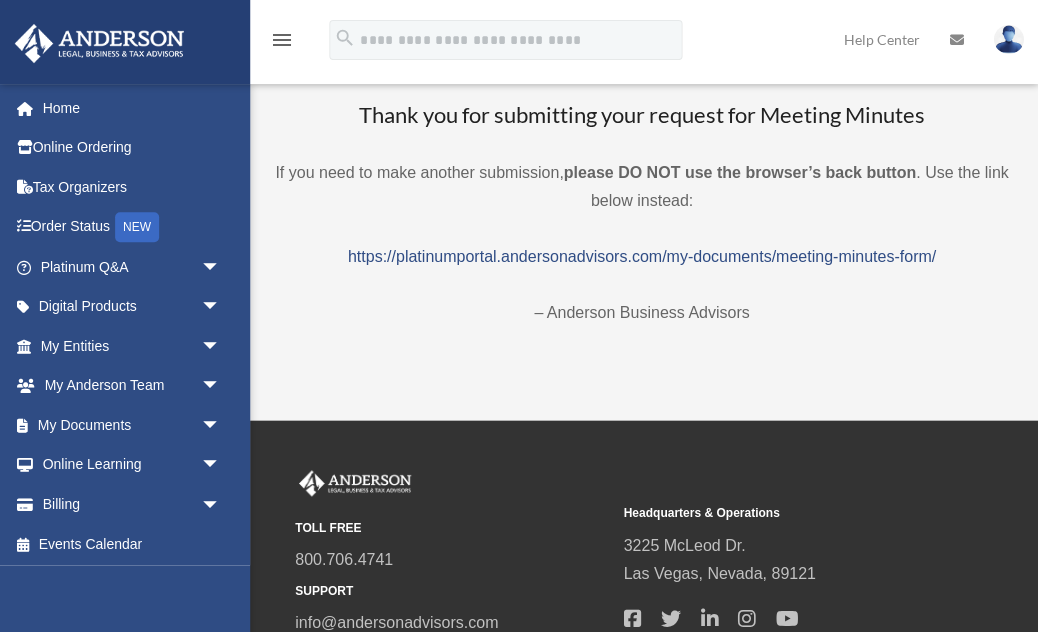 click on "https://platinumportal.andersonadvisors.com/my-documents/meeting-minutes-form/" at bounding box center (642, 256) 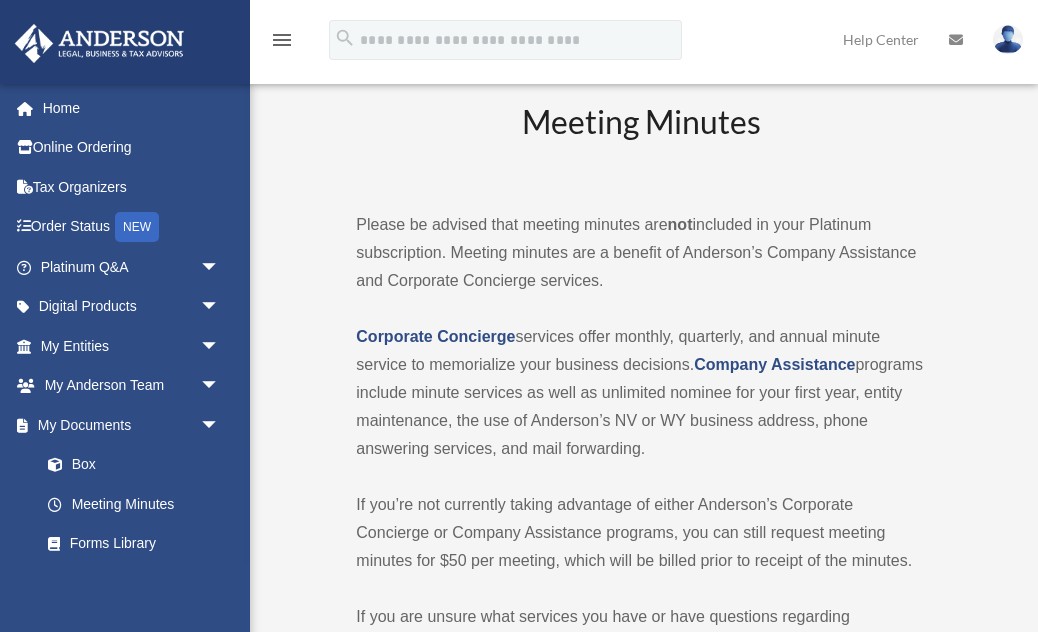 scroll, scrollTop: 0, scrollLeft: 0, axis: both 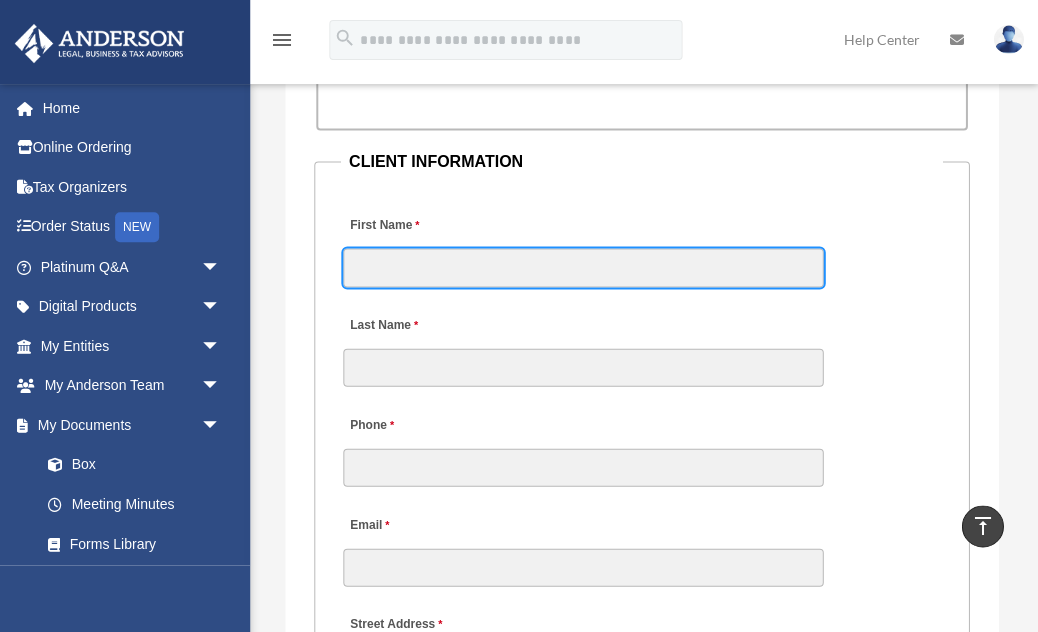 click on "First Name" at bounding box center (583, 267) 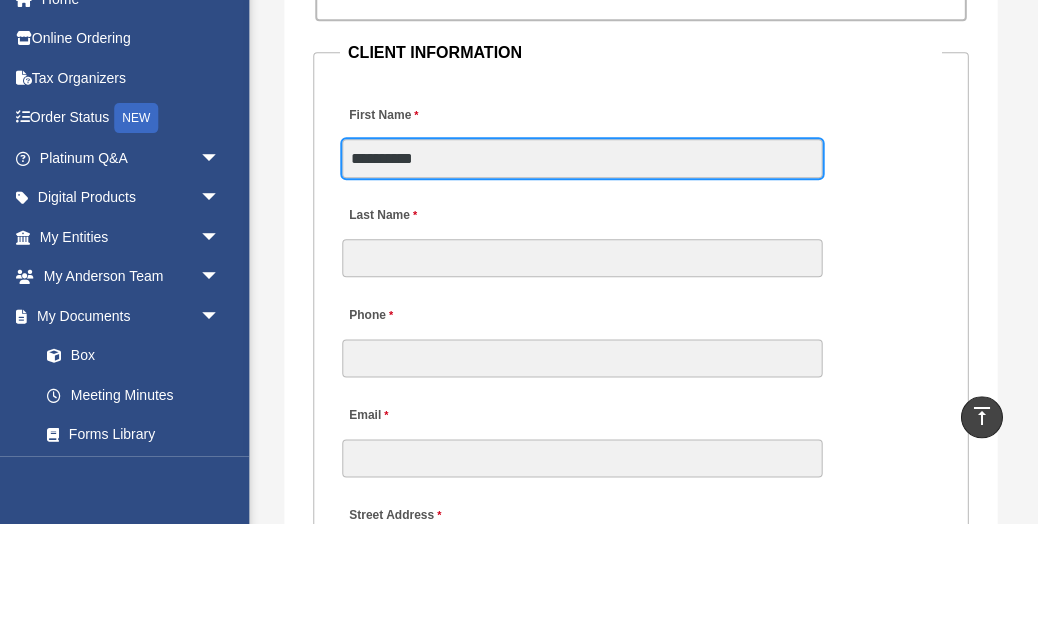 type on "**********" 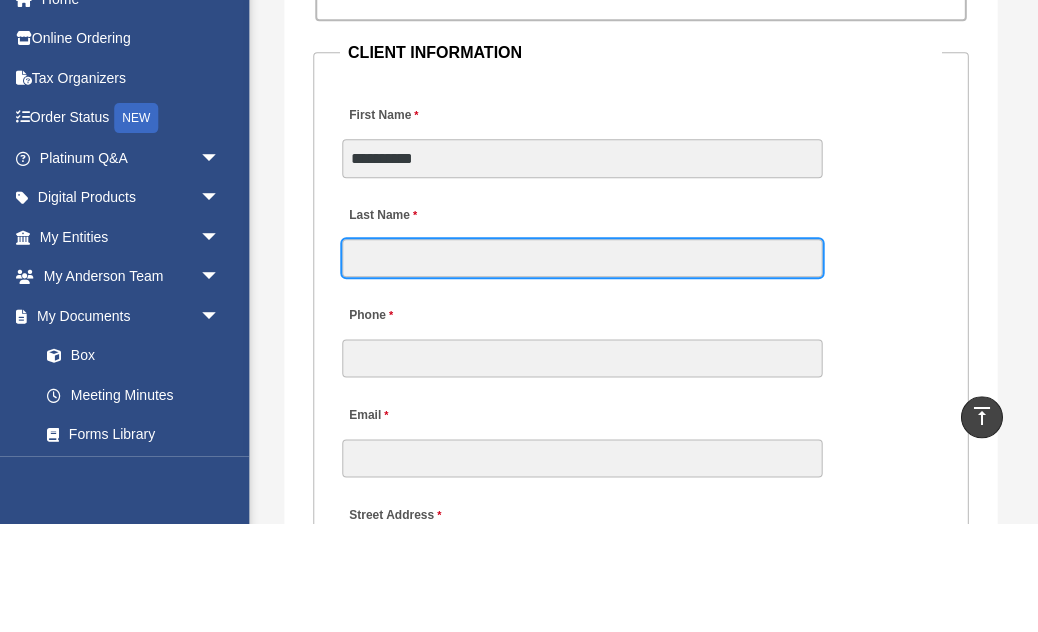 click on "Last Name" at bounding box center [583, 367] 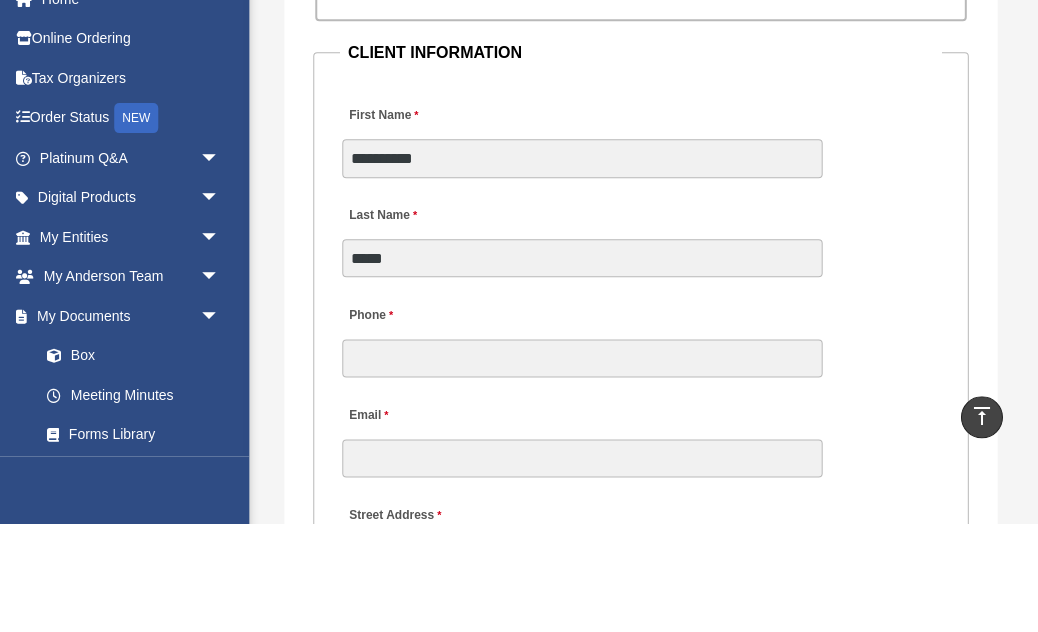 scroll, scrollTop: 2502, scrollLeft: 0, axis: vertical 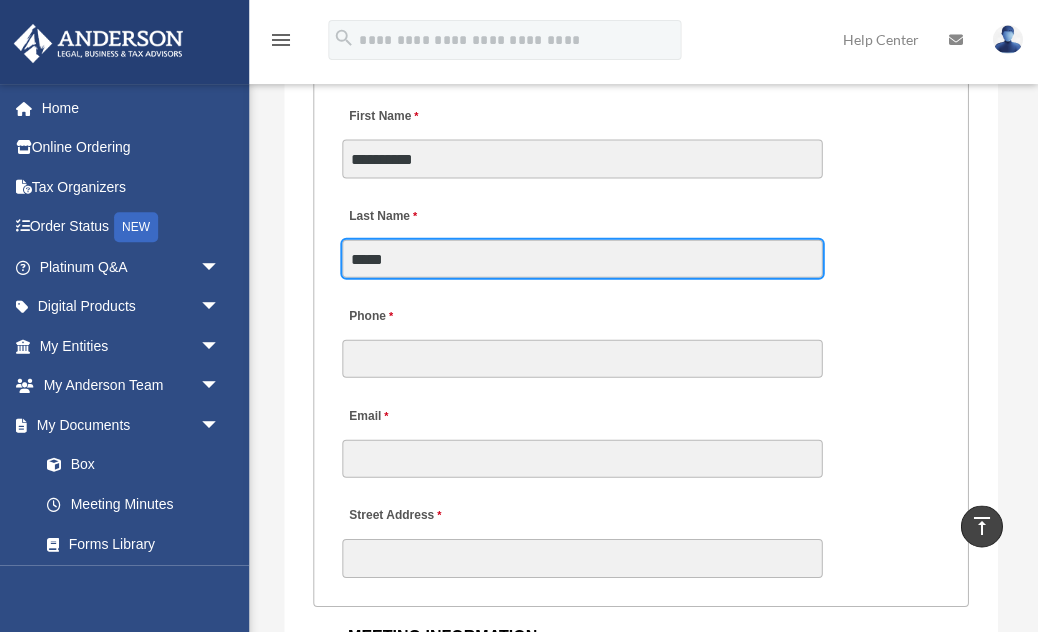 type on "*****" 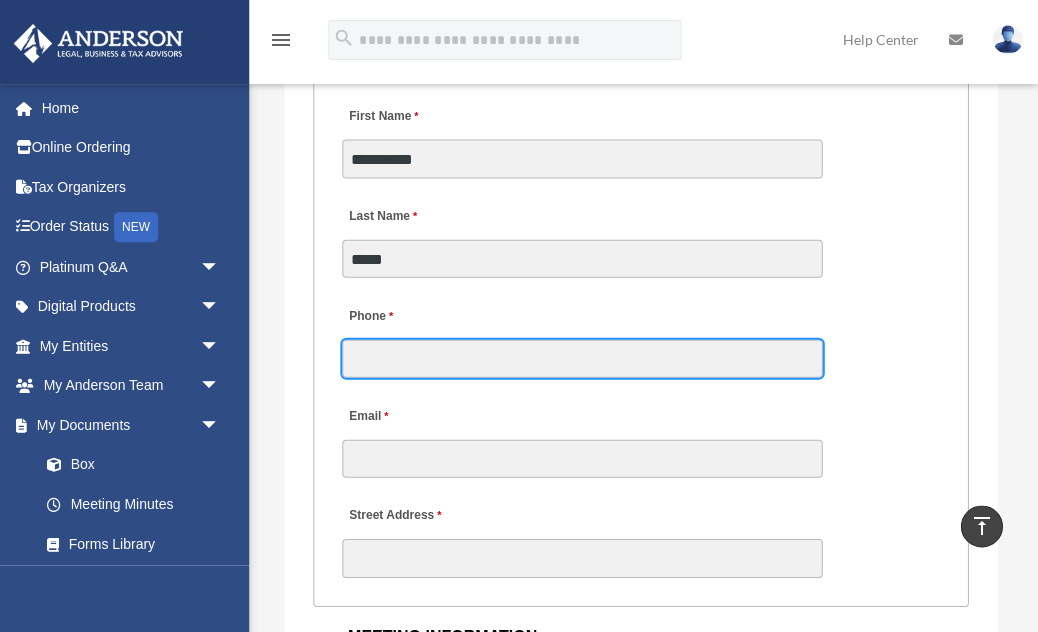 click on "Phone" at bounding box center [583, 358] 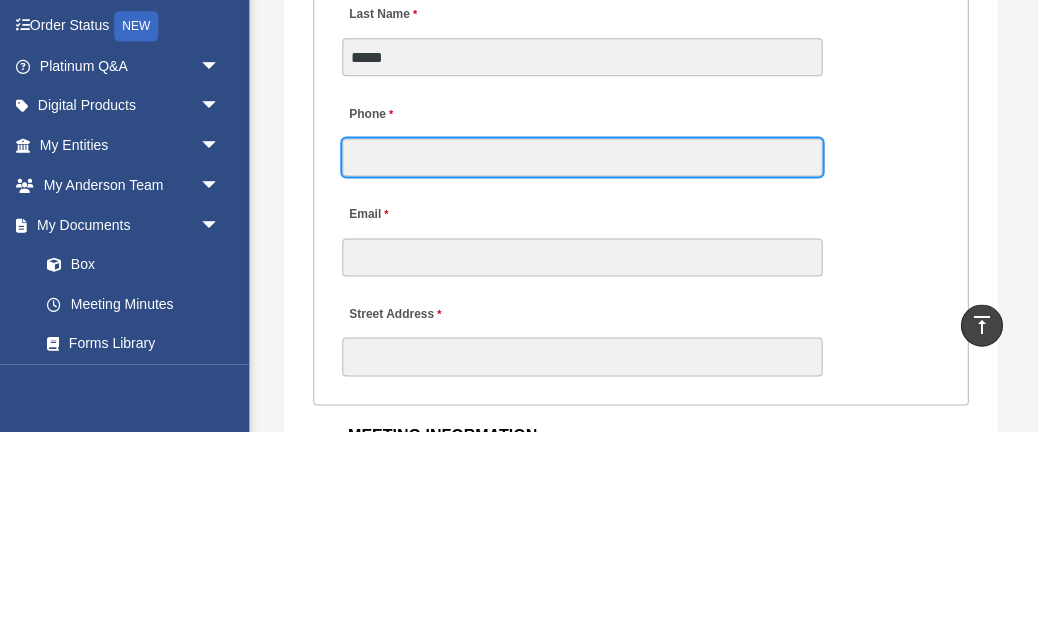 type on "**********" 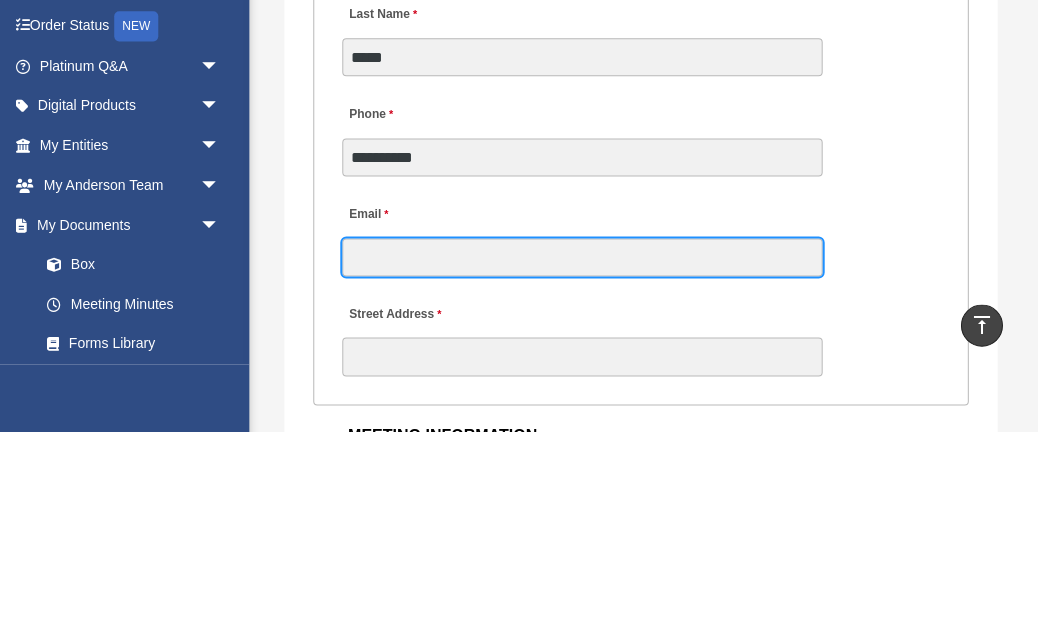 type on "**********" 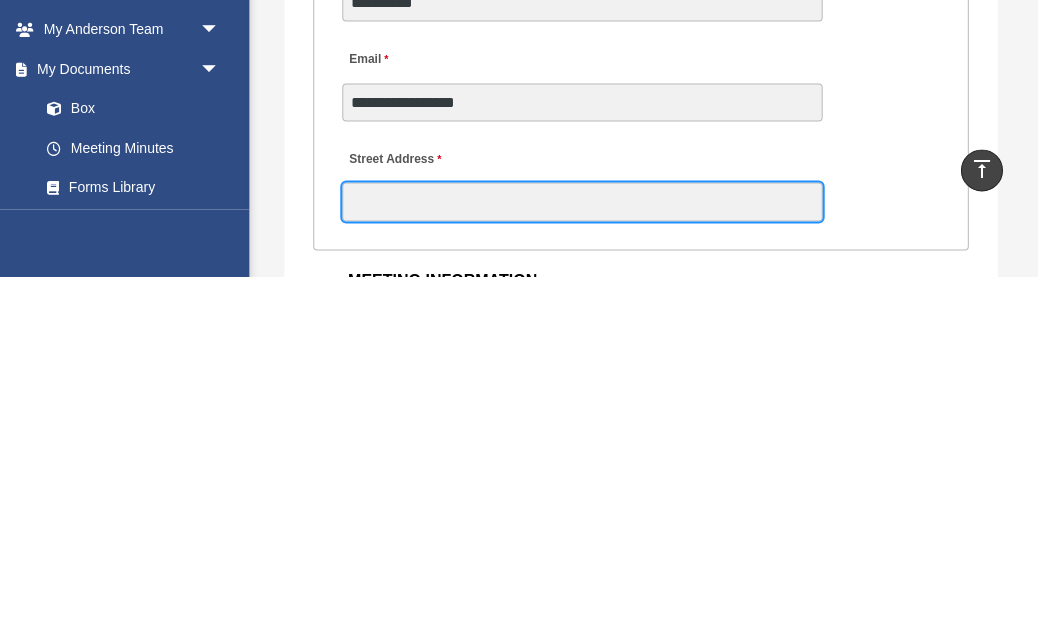scroll, scrollTop: 2523, scrollLeft: 0, axis: vertical 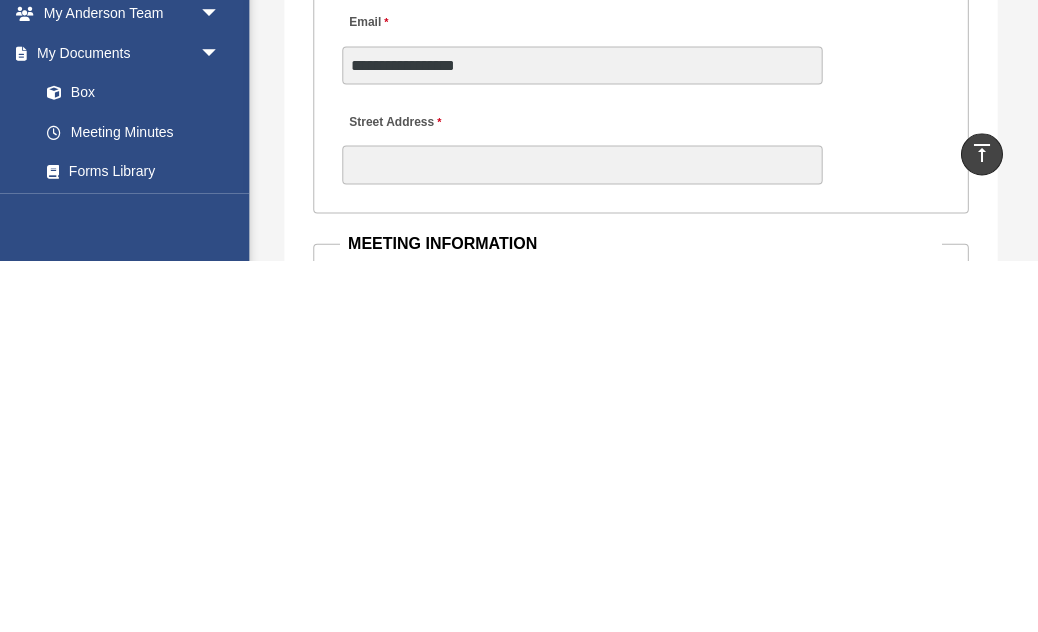 type on "**" 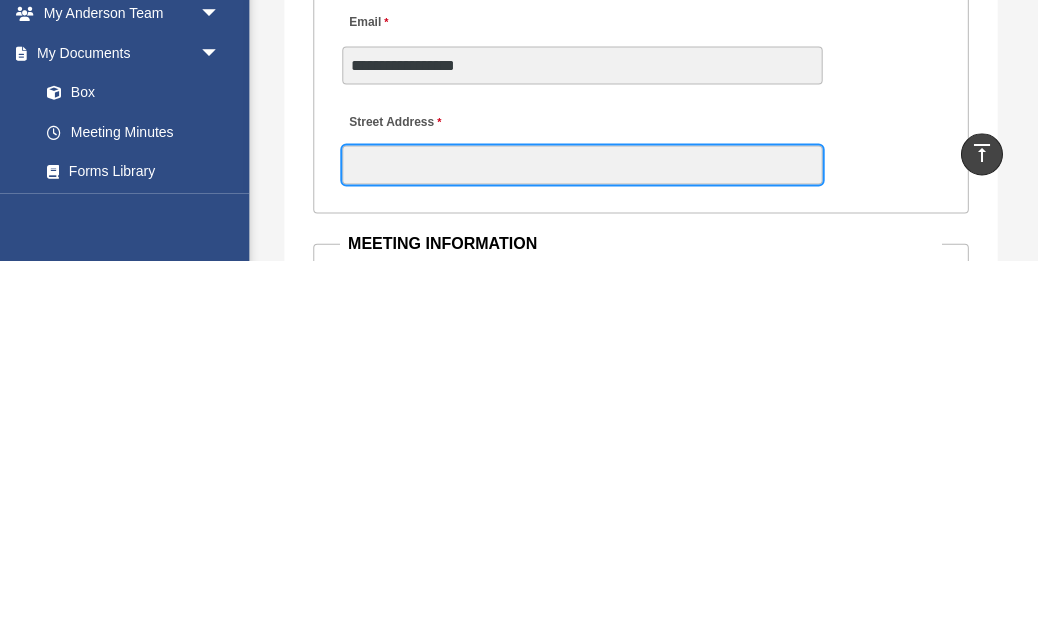 click on "Street Address" at bounding box center [583, 536] 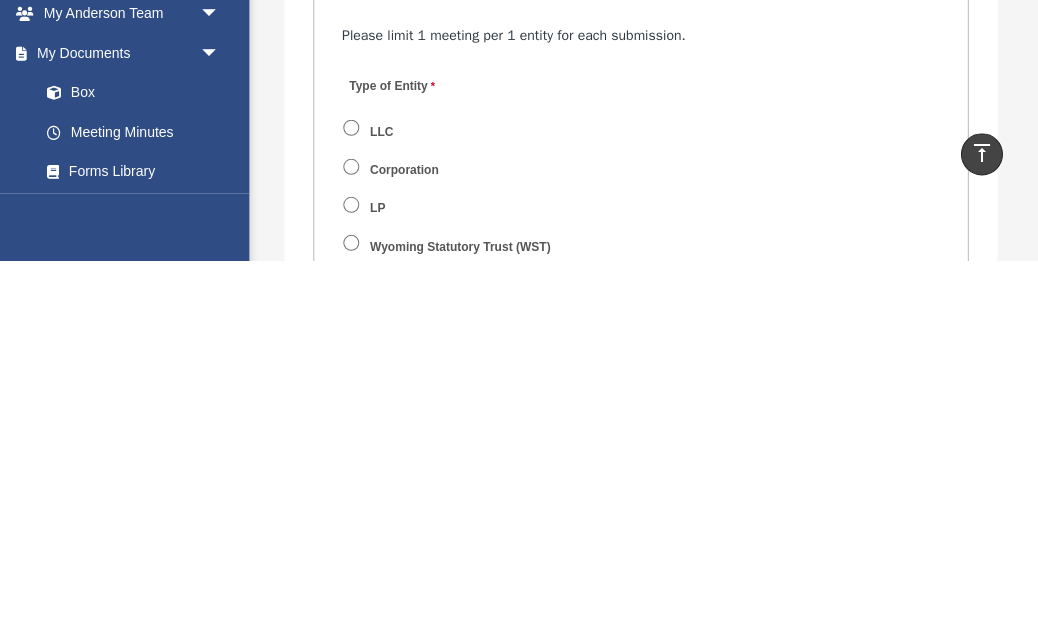 scroll, scrollTop: 2783, scrollLeft: 0, axis: vertical 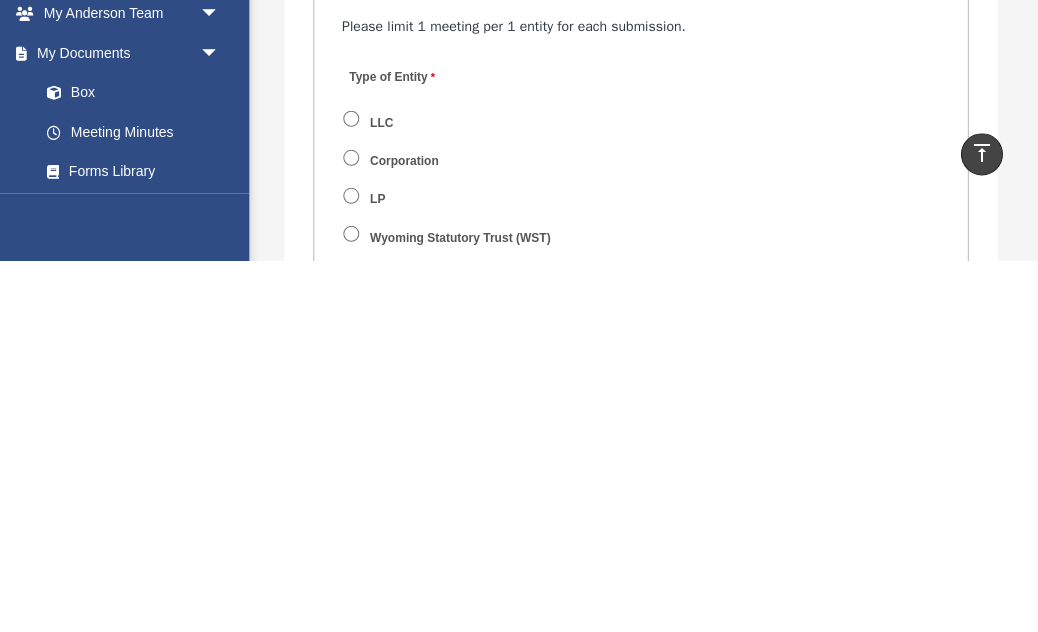 type on "**********" 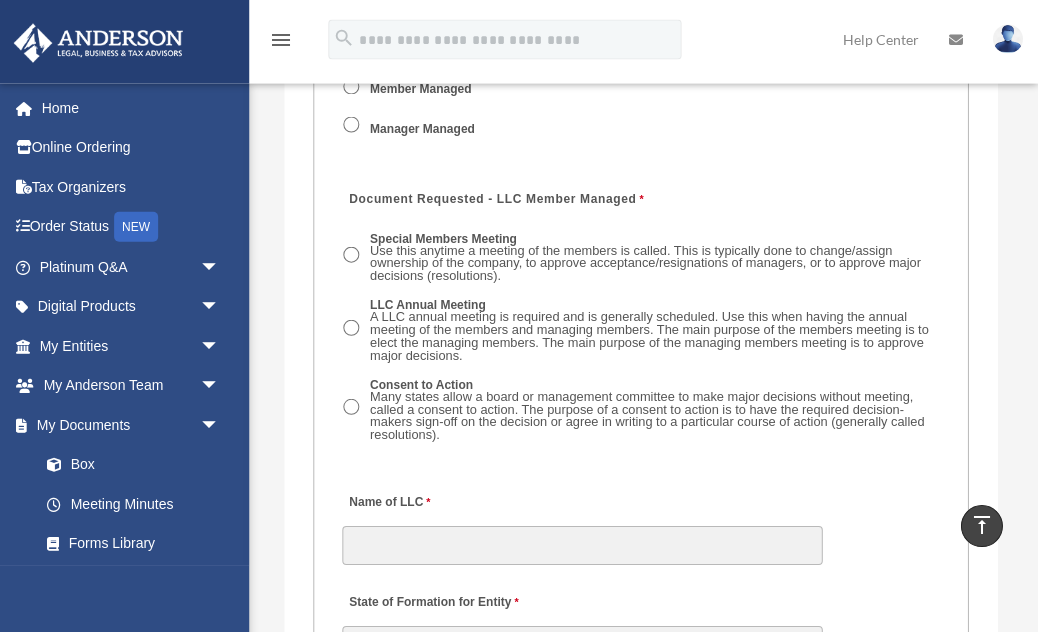 scroll, scrollTop: 3534, scrollLeft: 0, axis: vertical 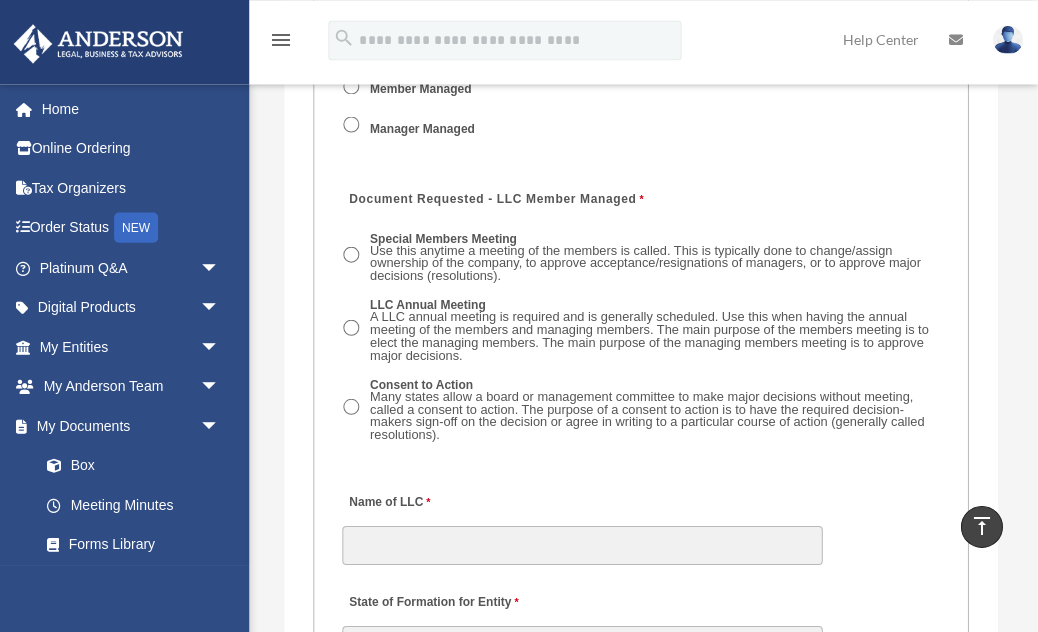 click on "Special Members Meeting Use this anytime a meeting of the members is called. This is typically done to change/assign ownership of the company, to approve acceptance/resignations of managers, or to approve major decisions (resolutions)." at bounding box center [642, 257] 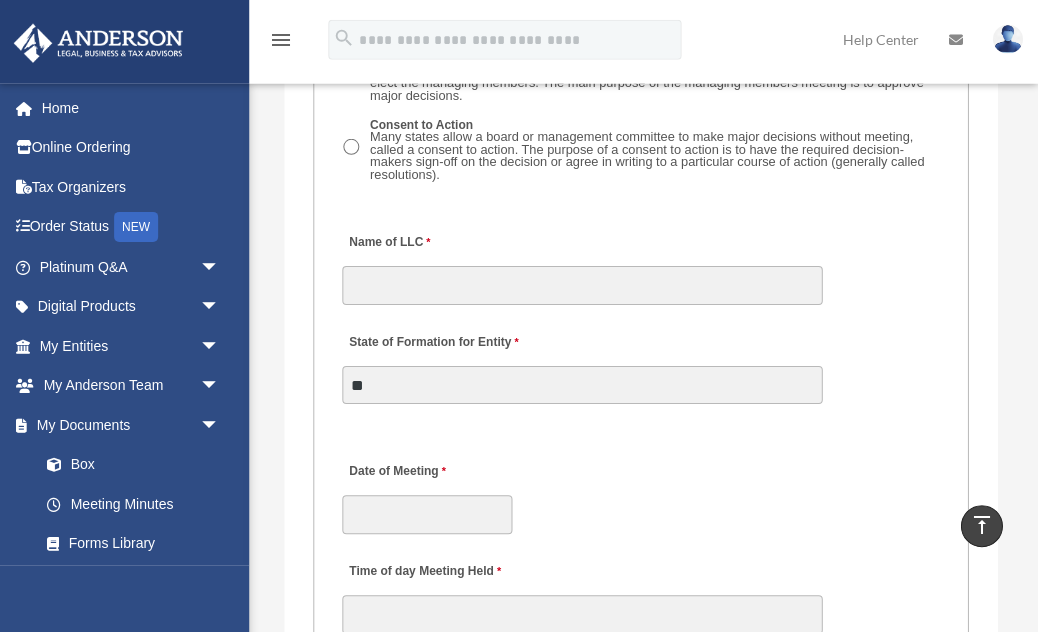 scroll, scrollTop: 3801, scrollLeft: 0, axis: vertical 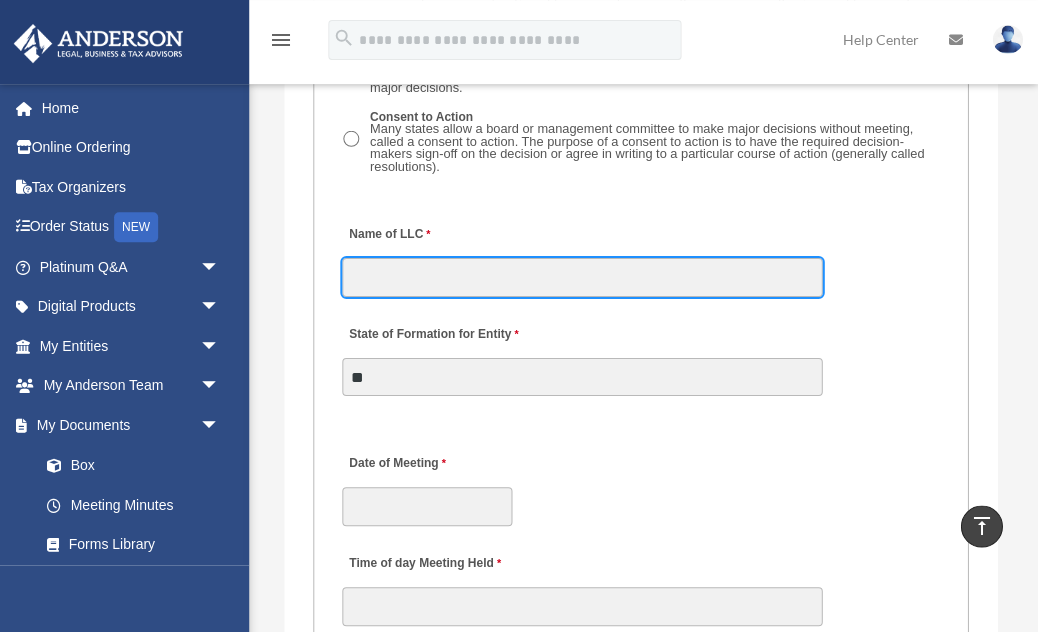 click on "Name of LLC" at bounding box center [583, 277] 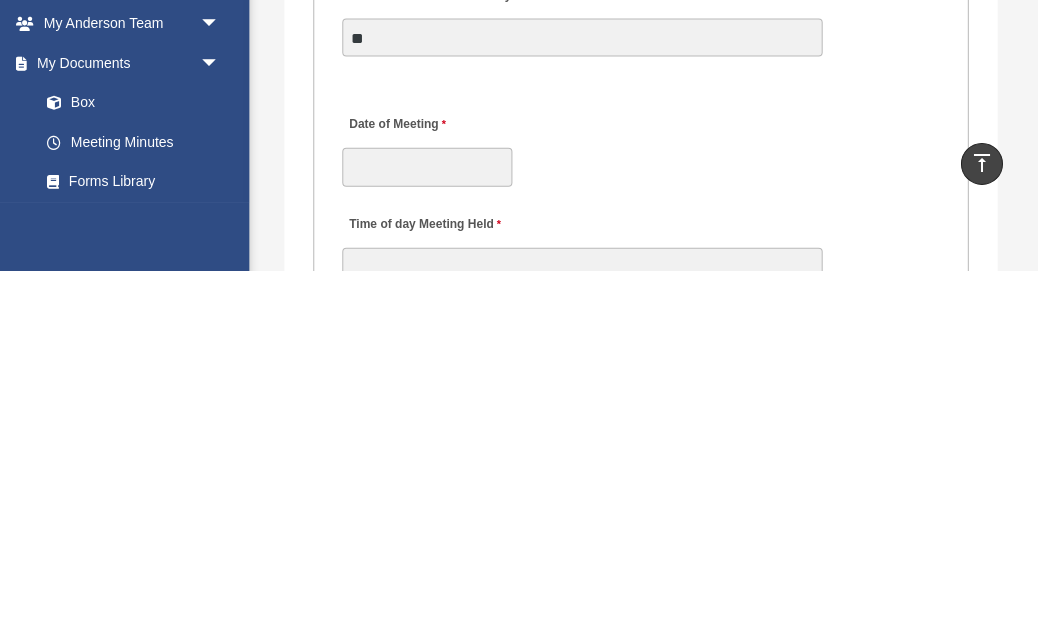 type on "**********" 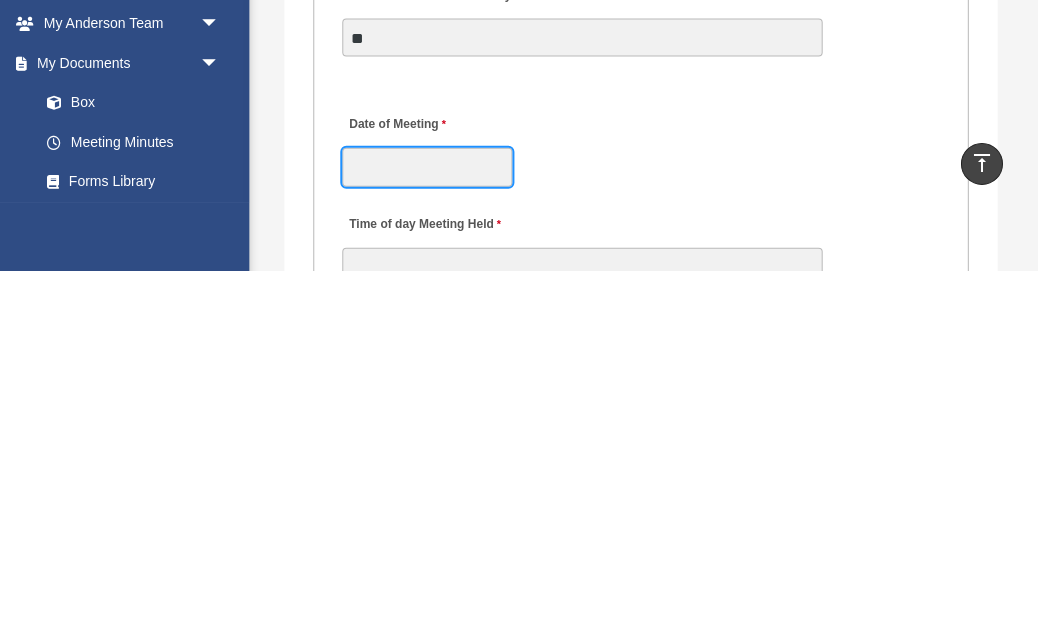 click on "Date of Meeting" at bounding box center [428, 529] 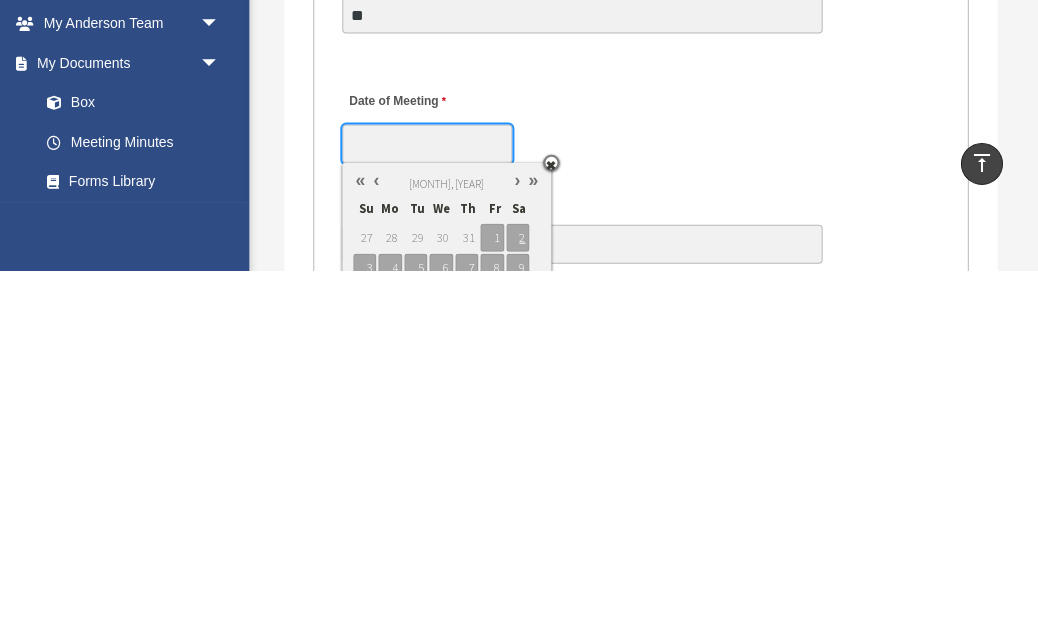 click at bounding box center (377, 542) 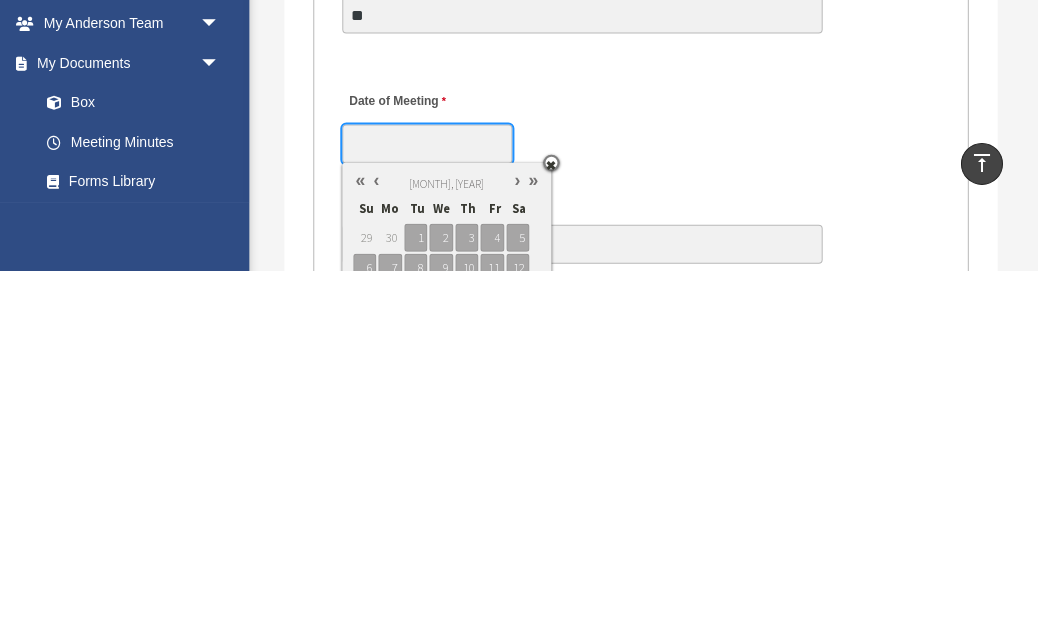 click at bounding box center [377, 542] 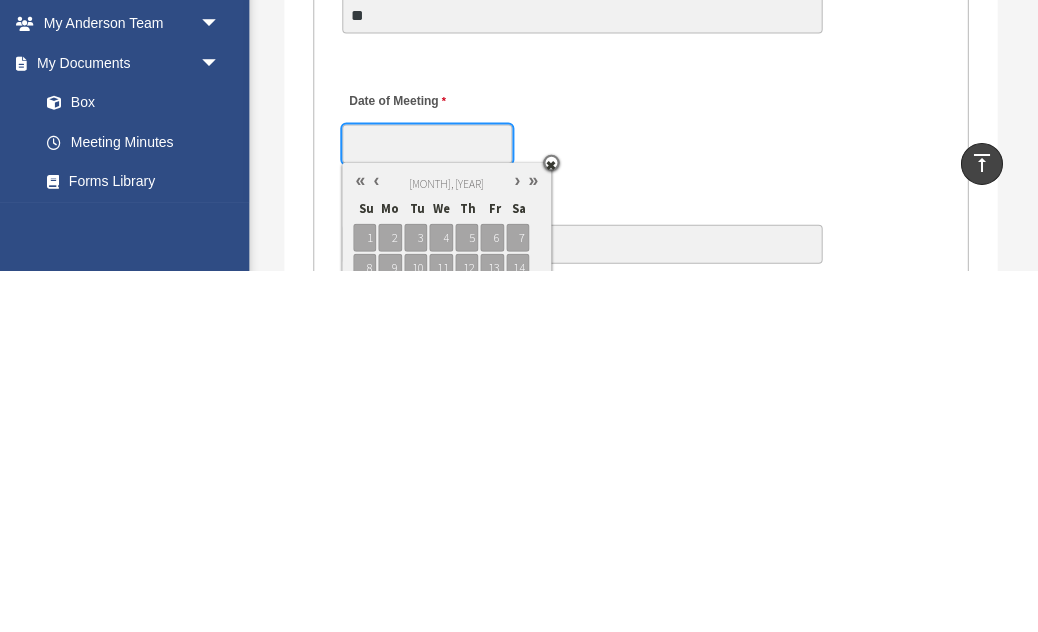 click at bounding box center [377, 542] 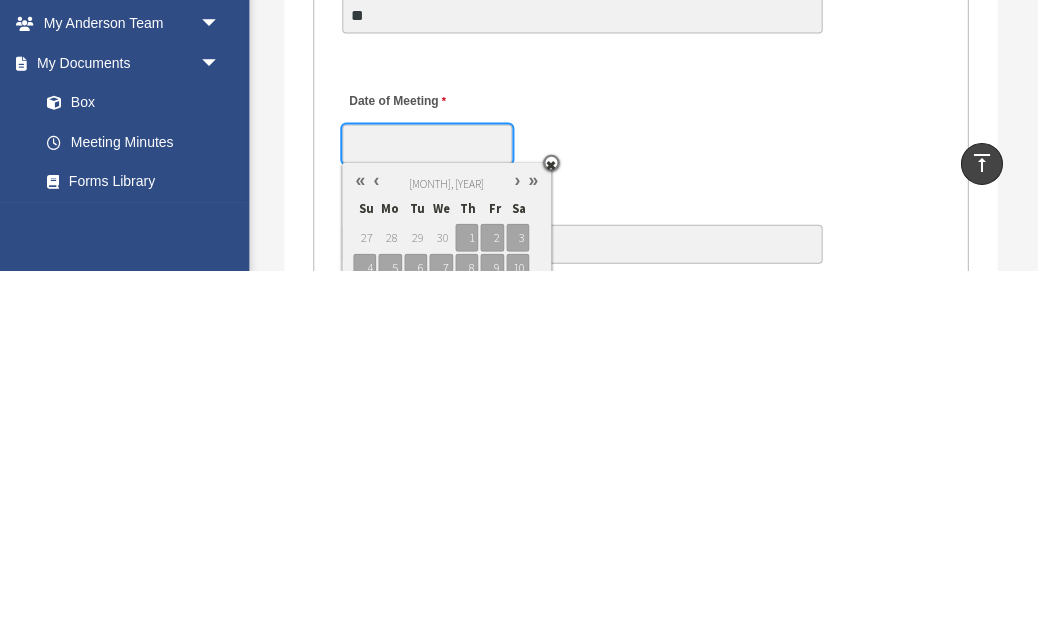 type on "**********" 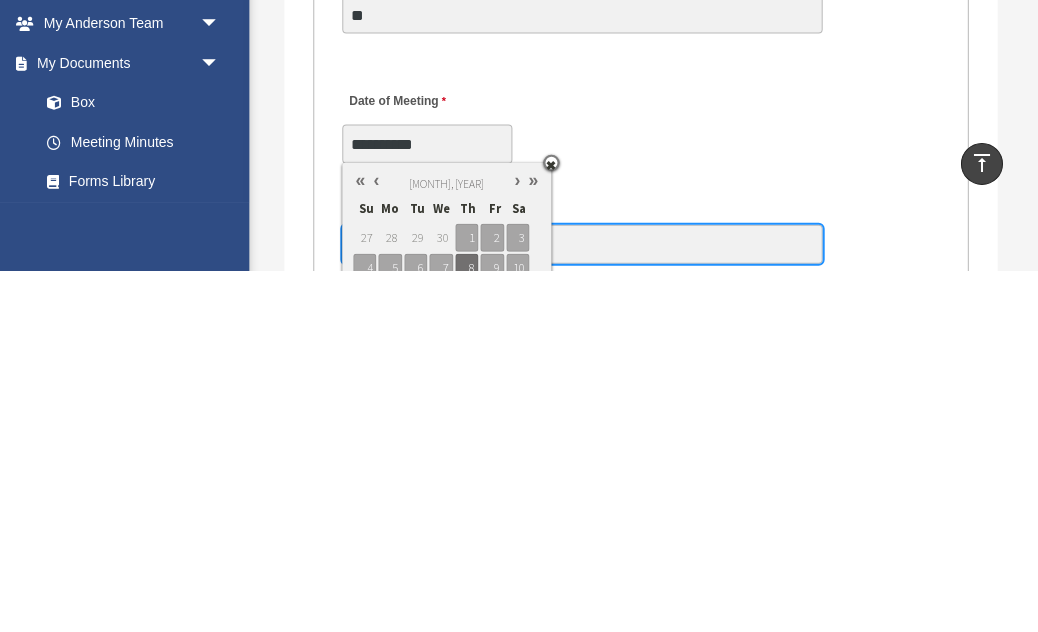 click on "Time of day Meeting Held" at bounding box center [583, 606] 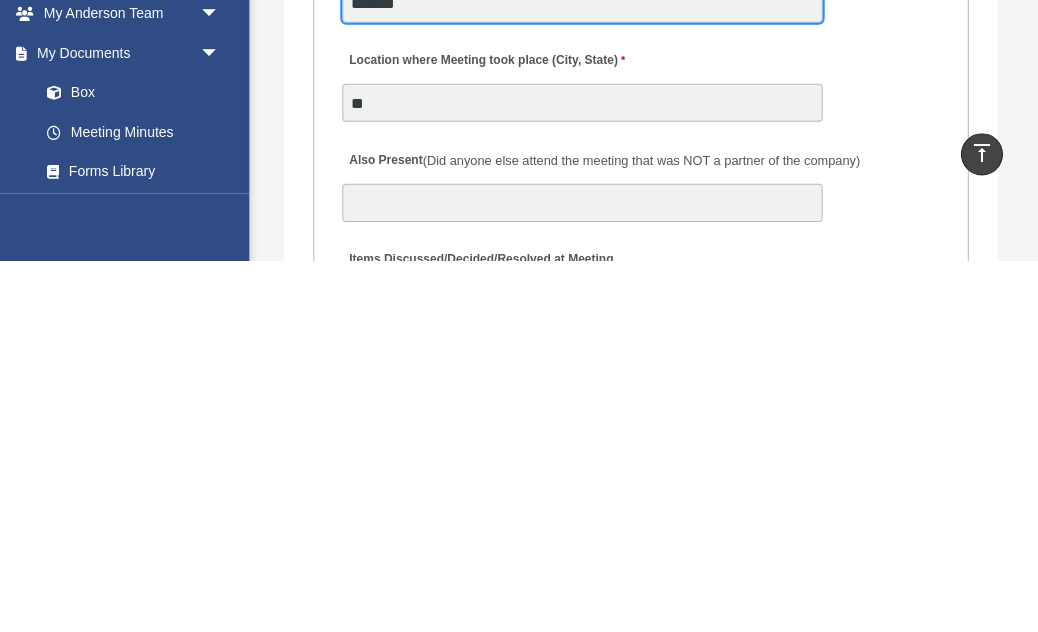 scroll, scrollTop: 4034, scrollLeft: 0, axis: vertical 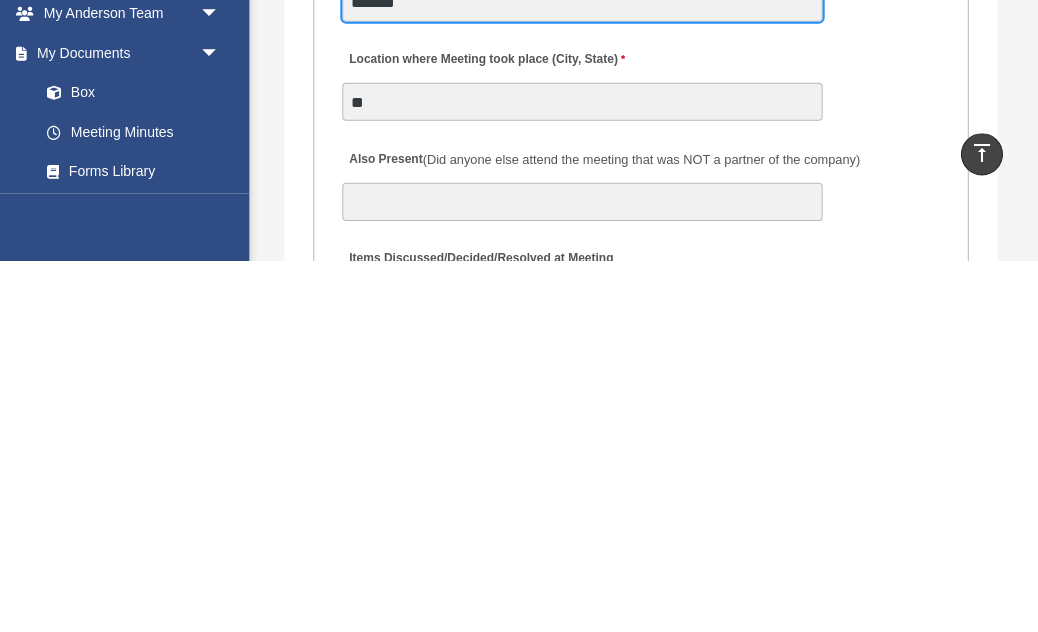 type on "*******" 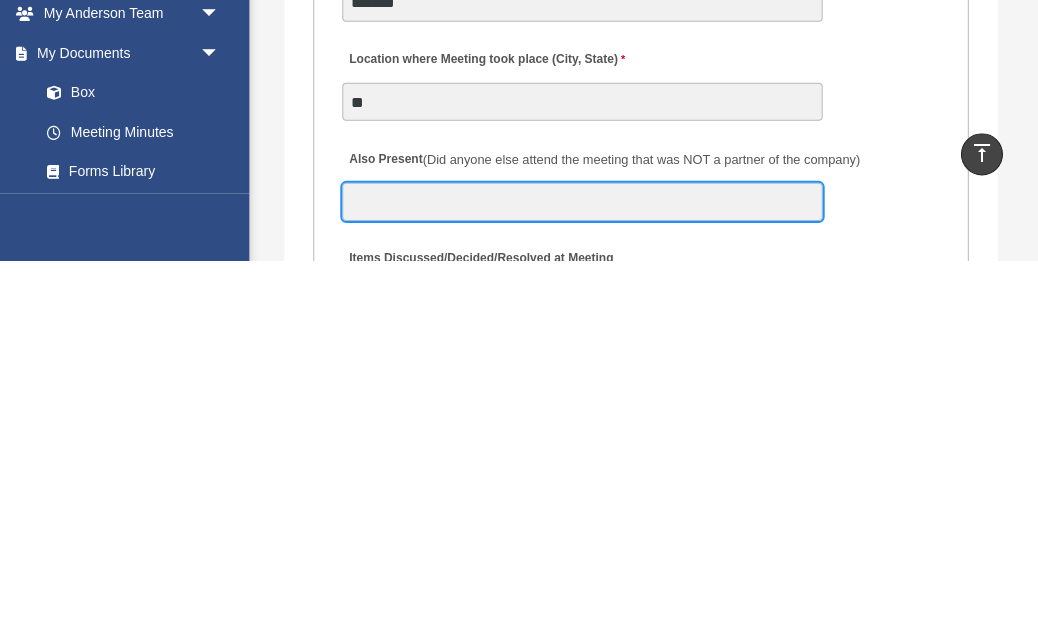 click on "Also Present  (Did anyone else attend the meeting that was NOT a partner of the company)" at bounding box center [583, 573] 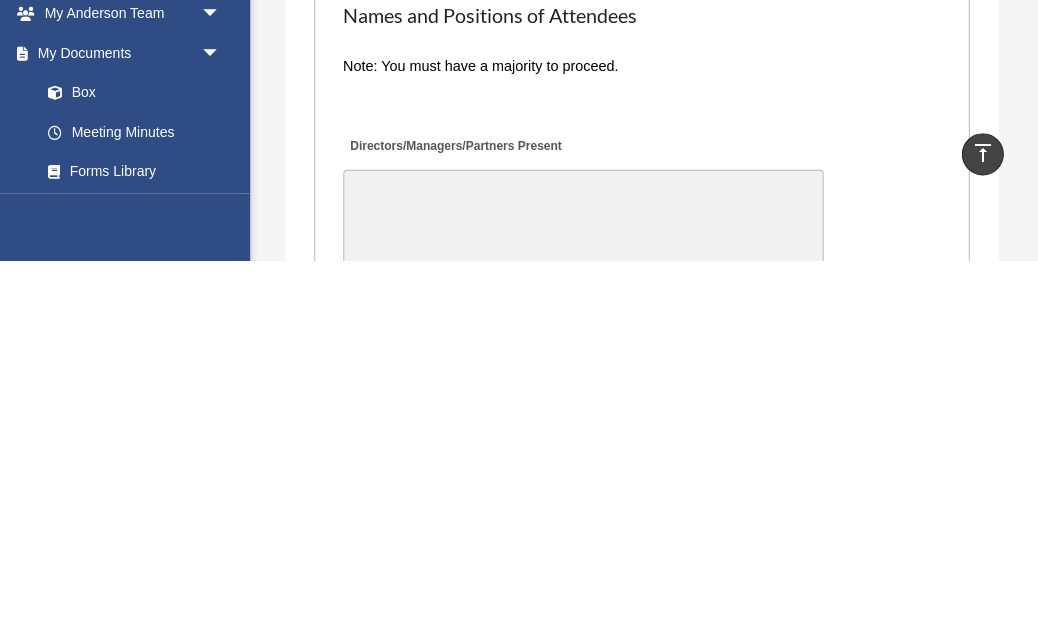 scroll, scrollTop: 5064, scrollLeft: 0, axis: vertical 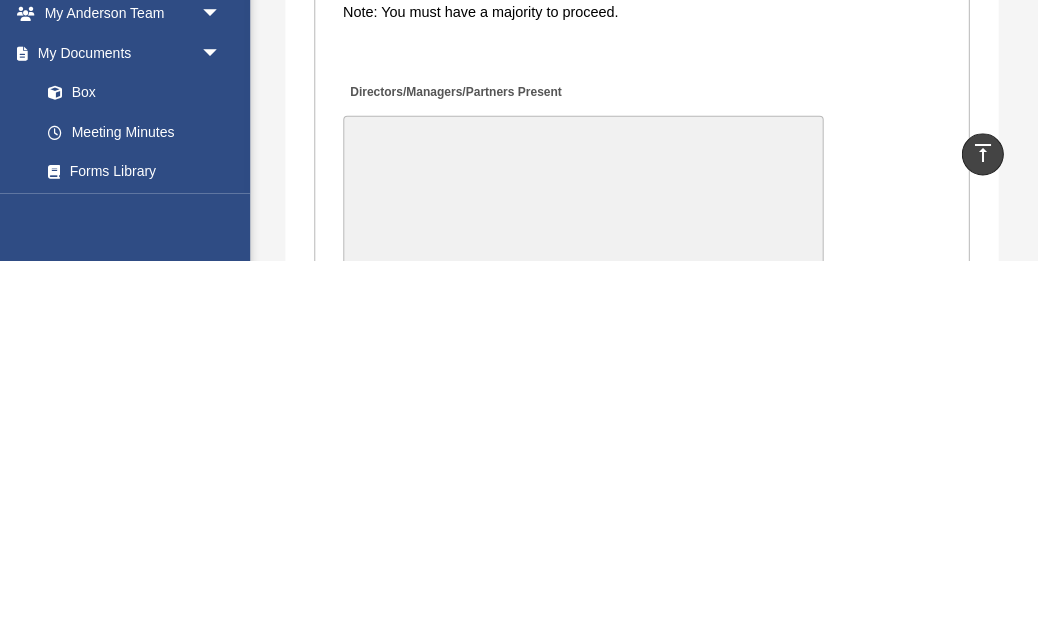 type on "**********" 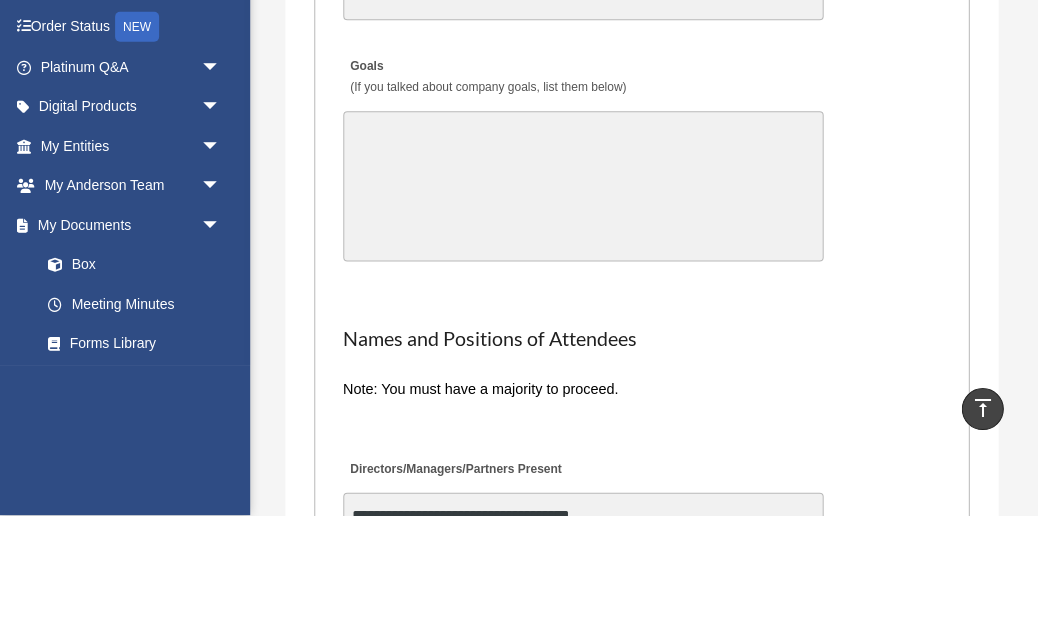 scroll, scrollTop: 5058, scrollLeft: 0, axis: vertical 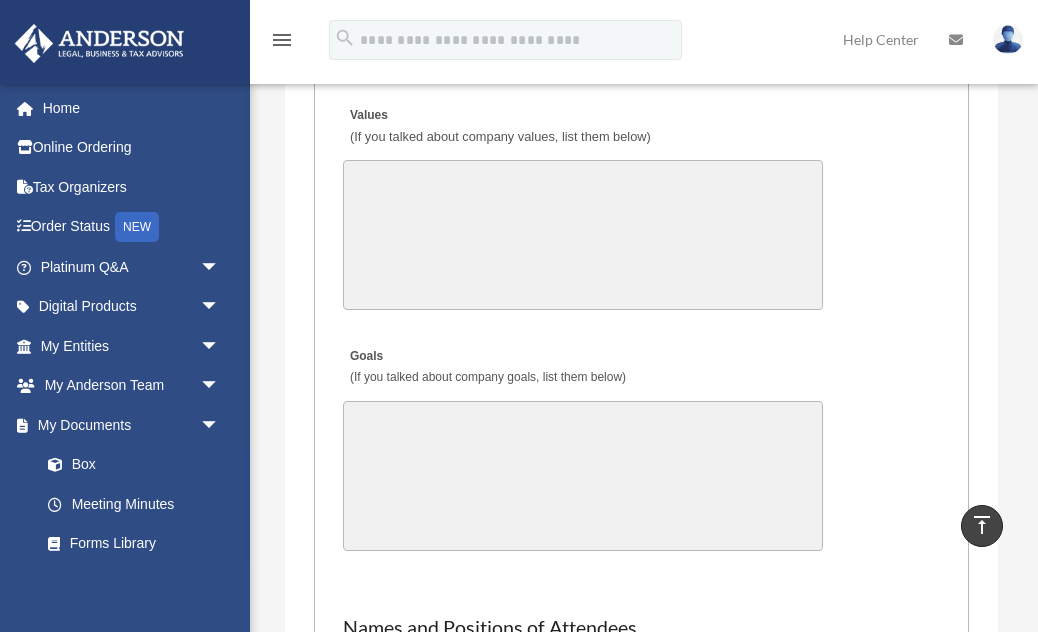 type on "**********" 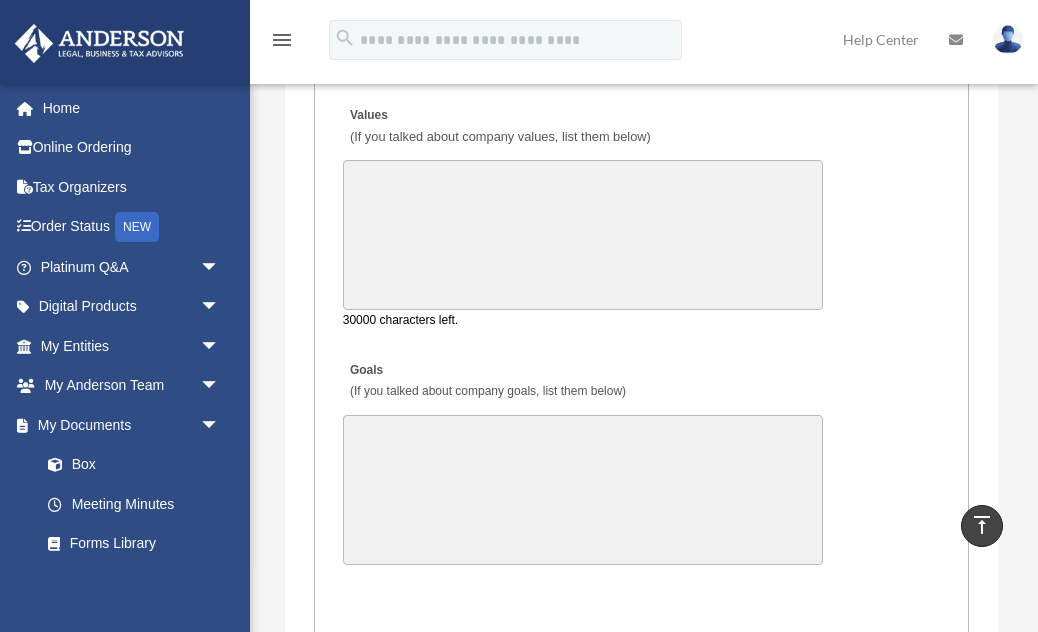click on "Values (If you talked about company values, list them below)" at bounding box center [583, 235] 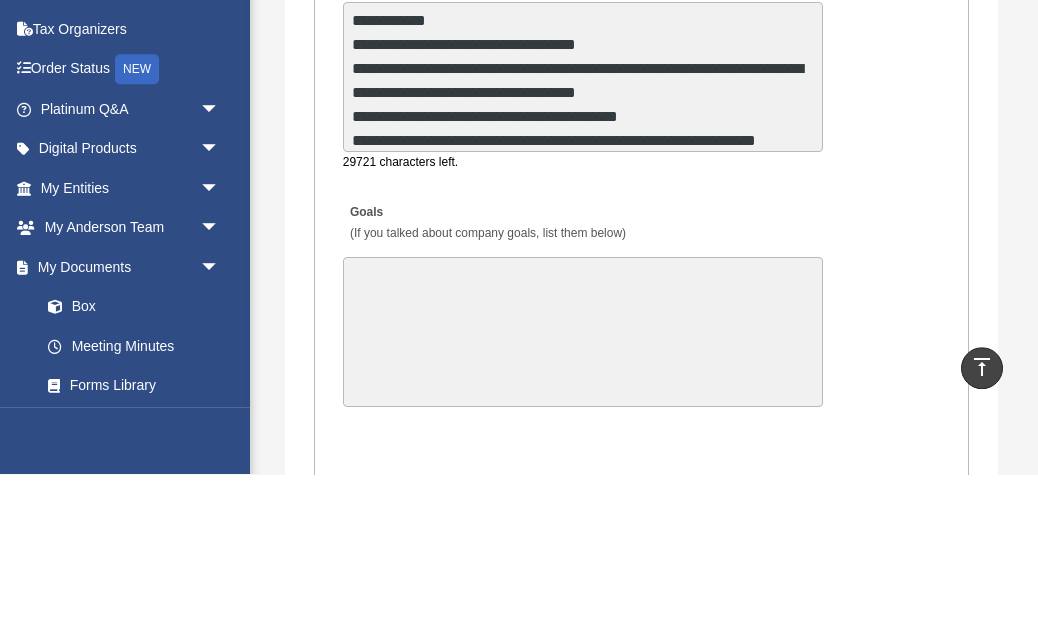 scroll, scrollTop: 26, scrollLeft: 0, axis: vertical 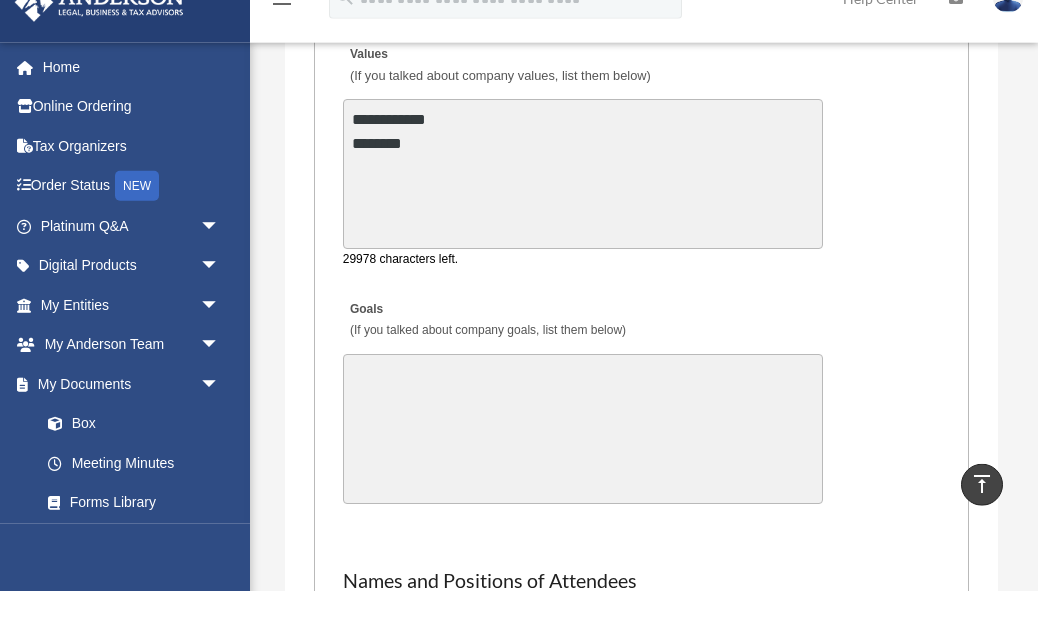 type on "**********" 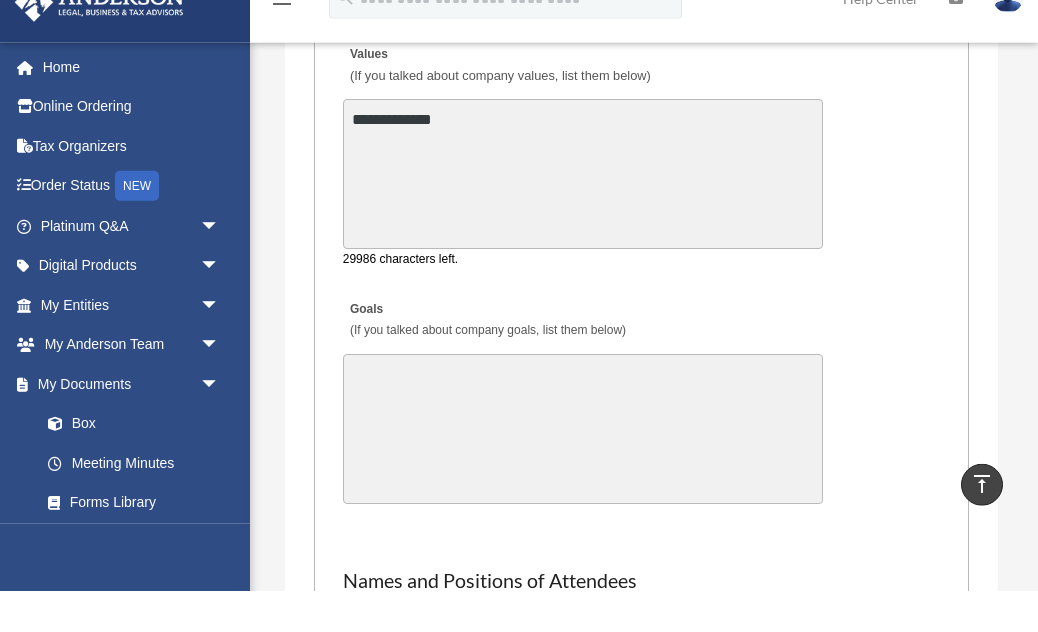type 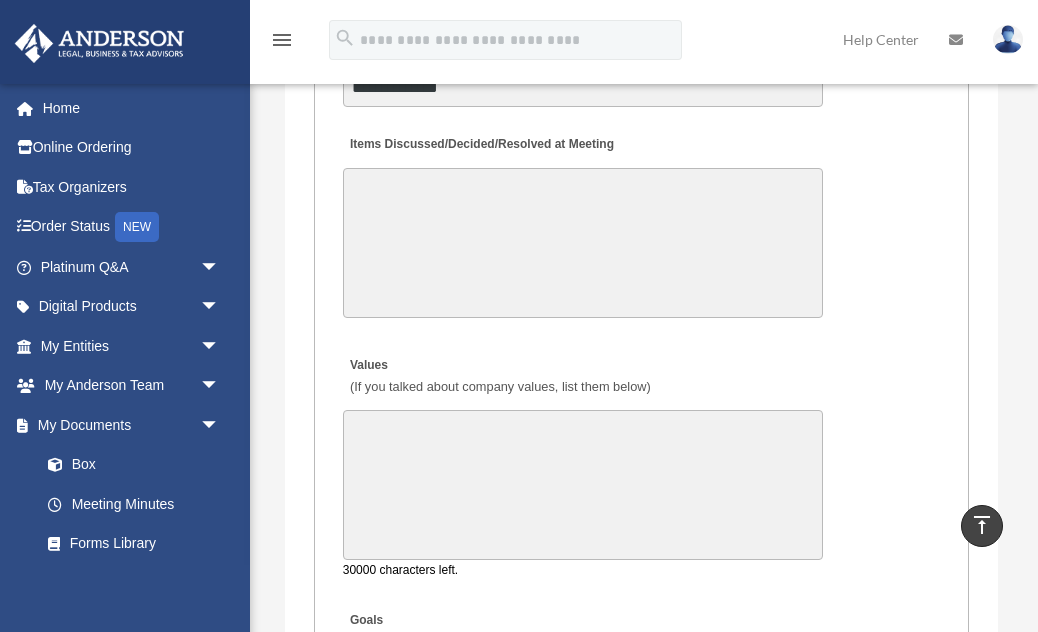 scroll, scrollTop: 4509, scrollLeft: 0, axis: vertical 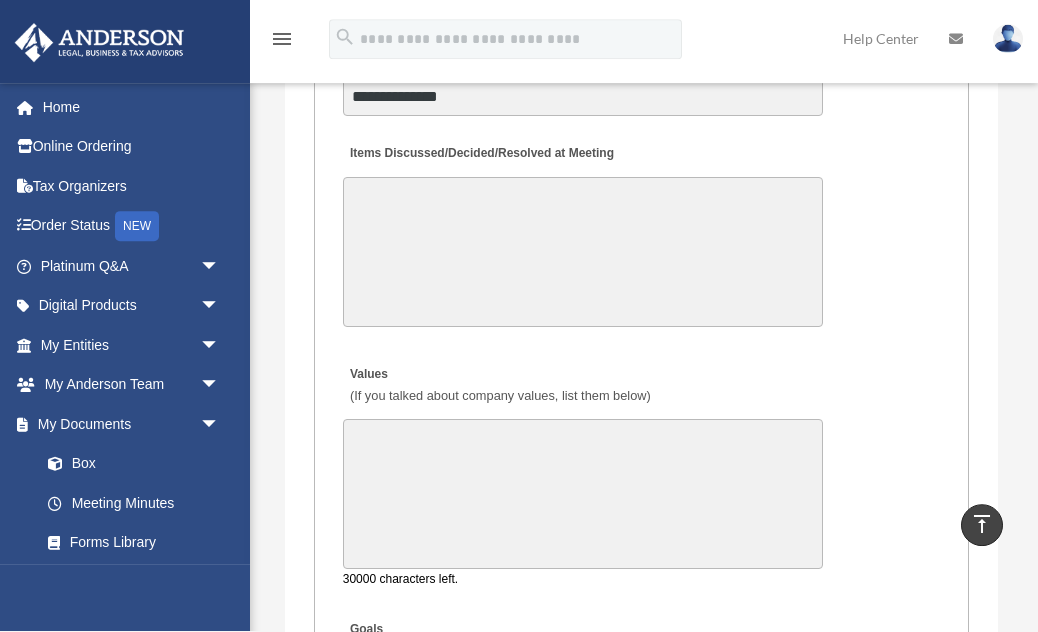 click on "Items Discussed/Decided/Resolved at Meeting" at bounding box center [583, 253] 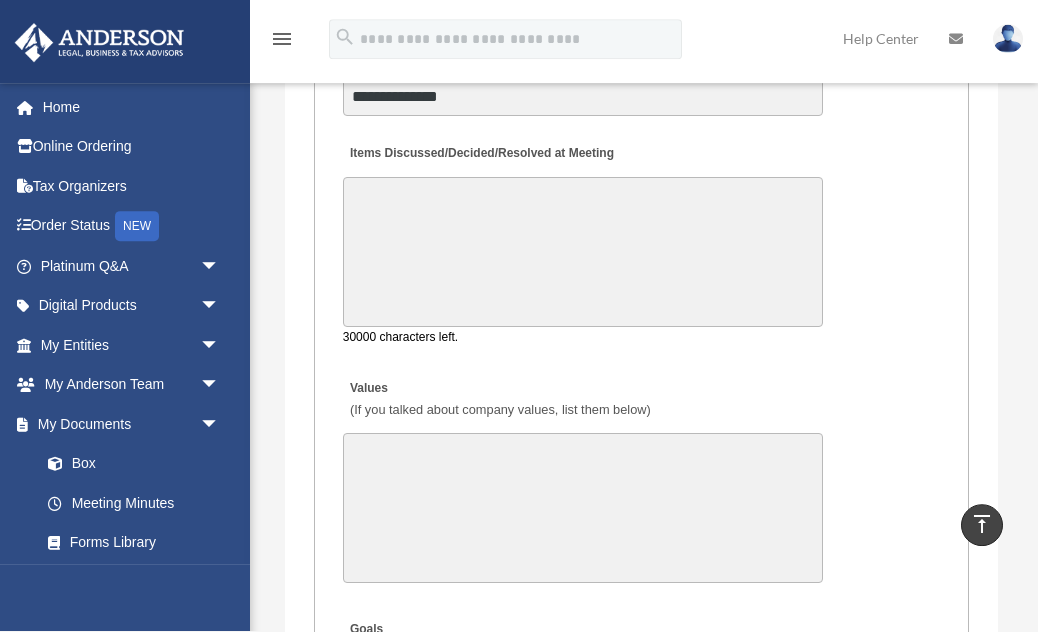 click on "Items Discussed/Decided/Resolved at Meeting" at bounding box center [583, 253] 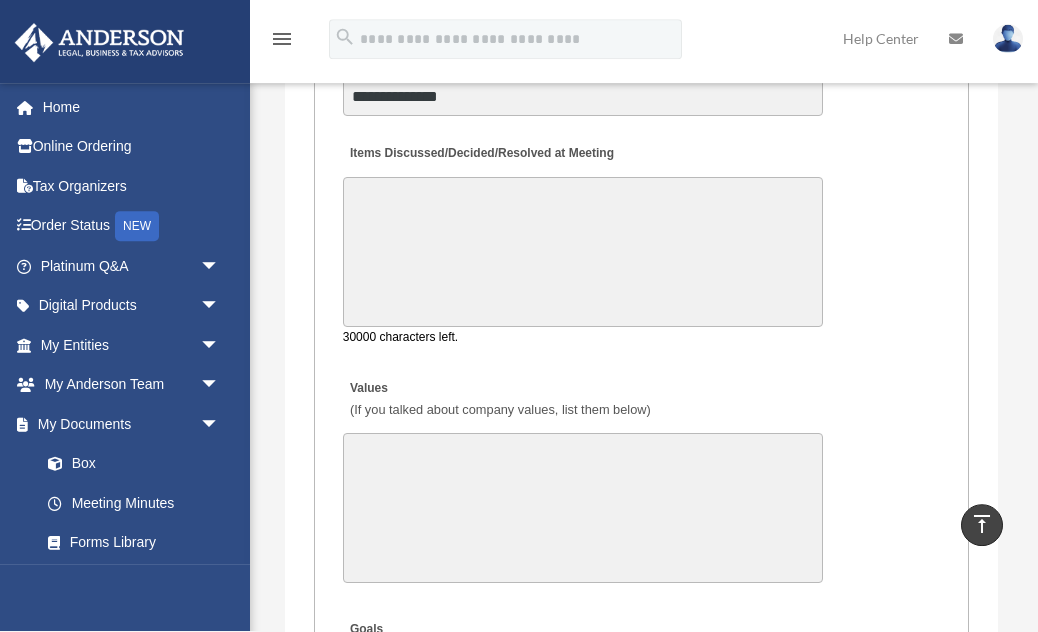 paste on "**********" 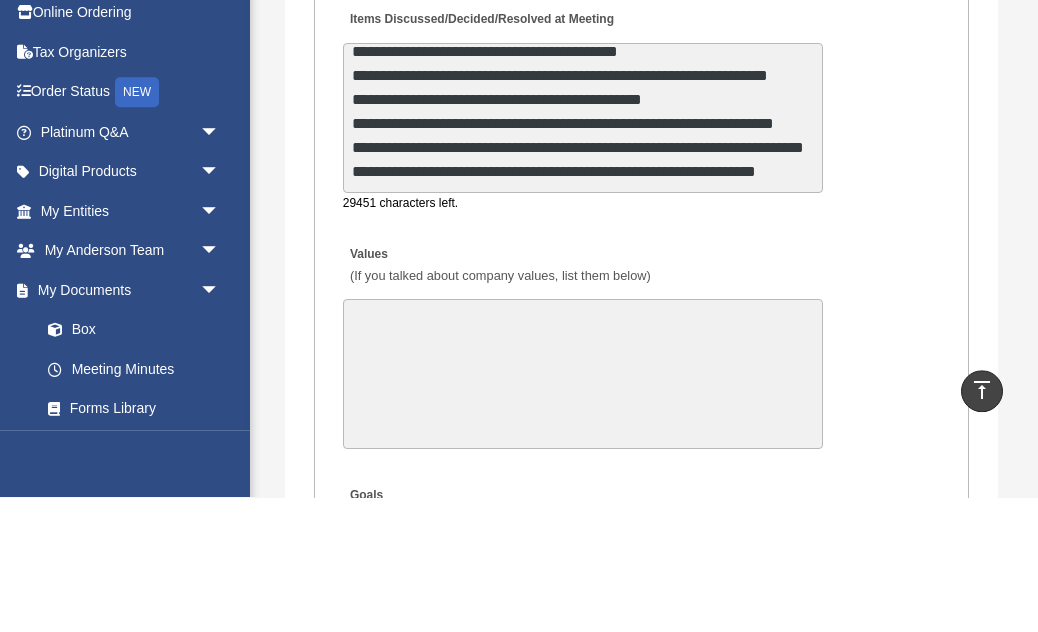 scroll, scrollTop: 195, scrollLeft: 0, axis: vertical 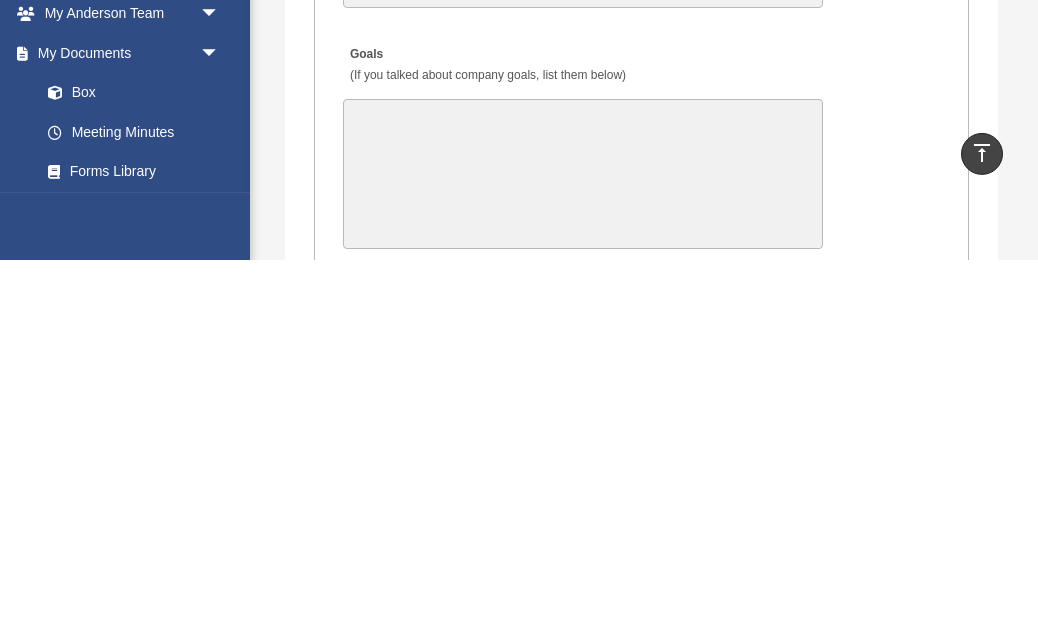 type on "**********" 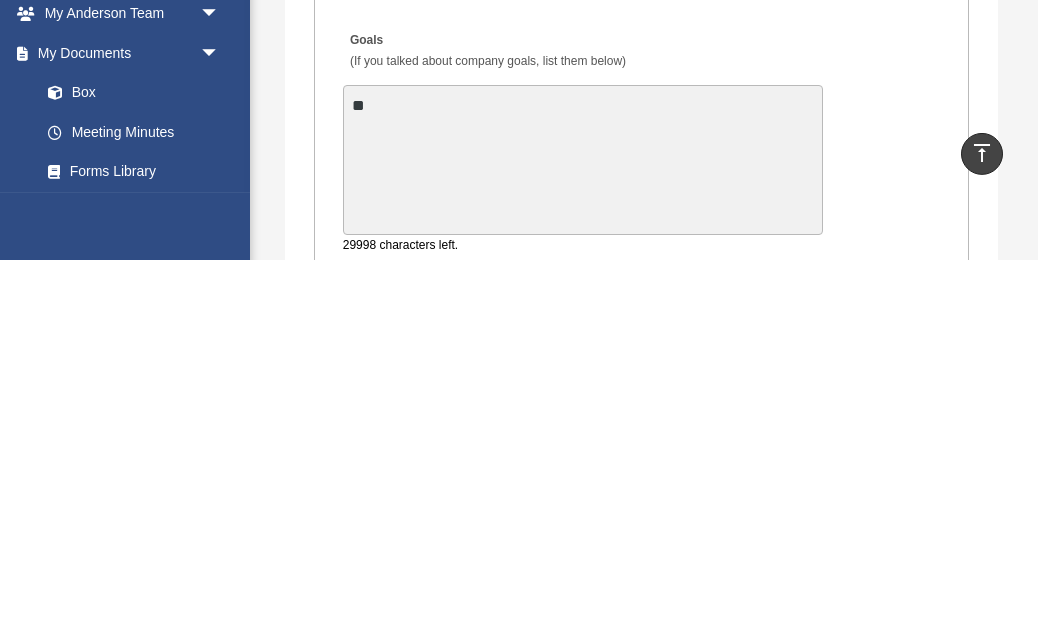 type on "*" 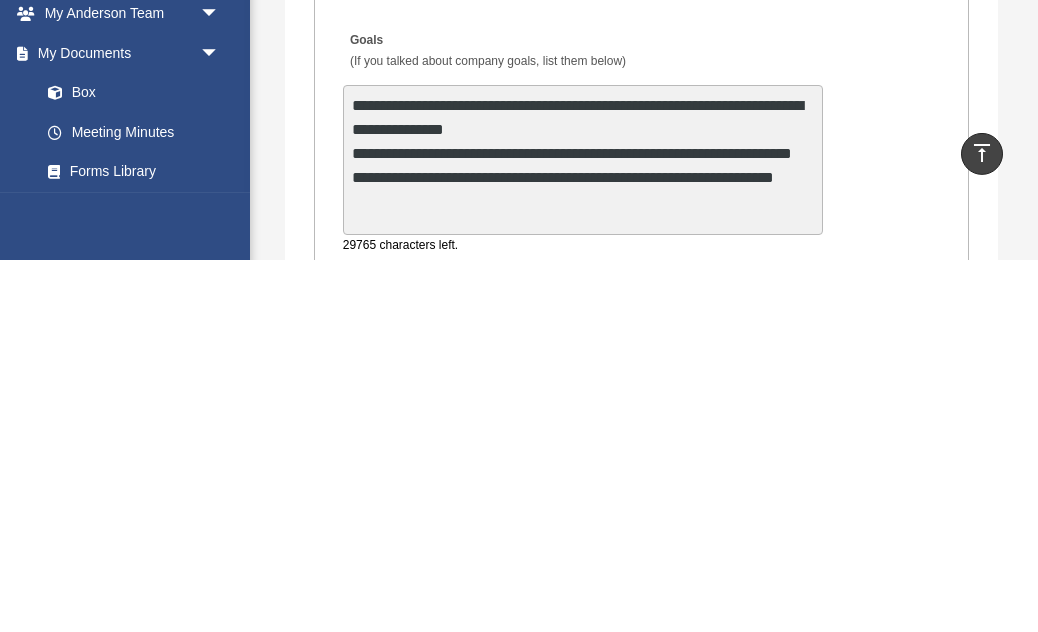 scroll, scrollTop: 3, scrollLeft: 0, axis: vertical 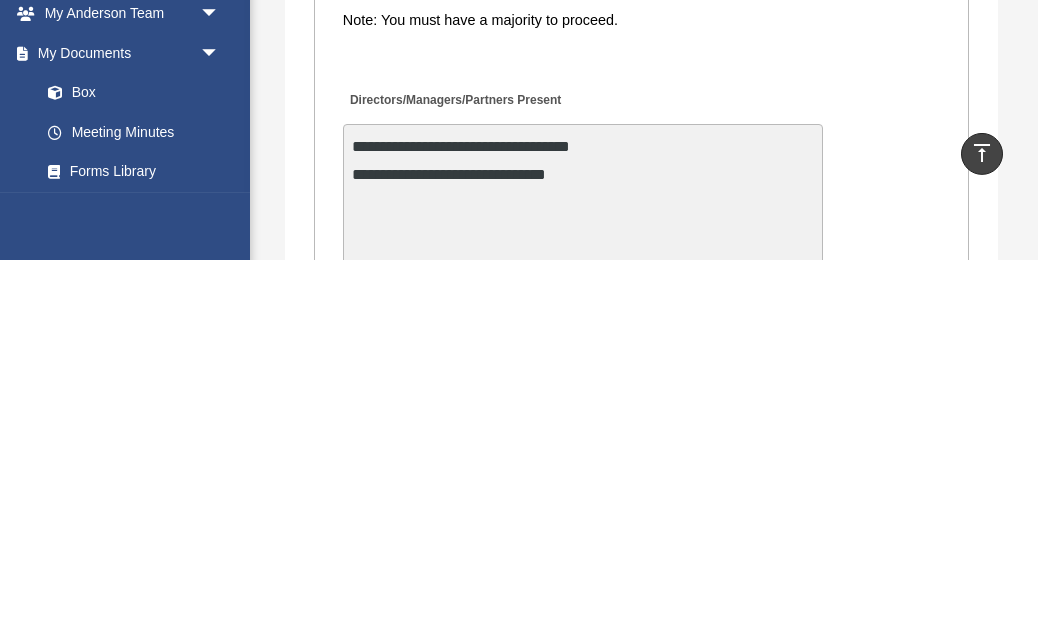 type on "**********" 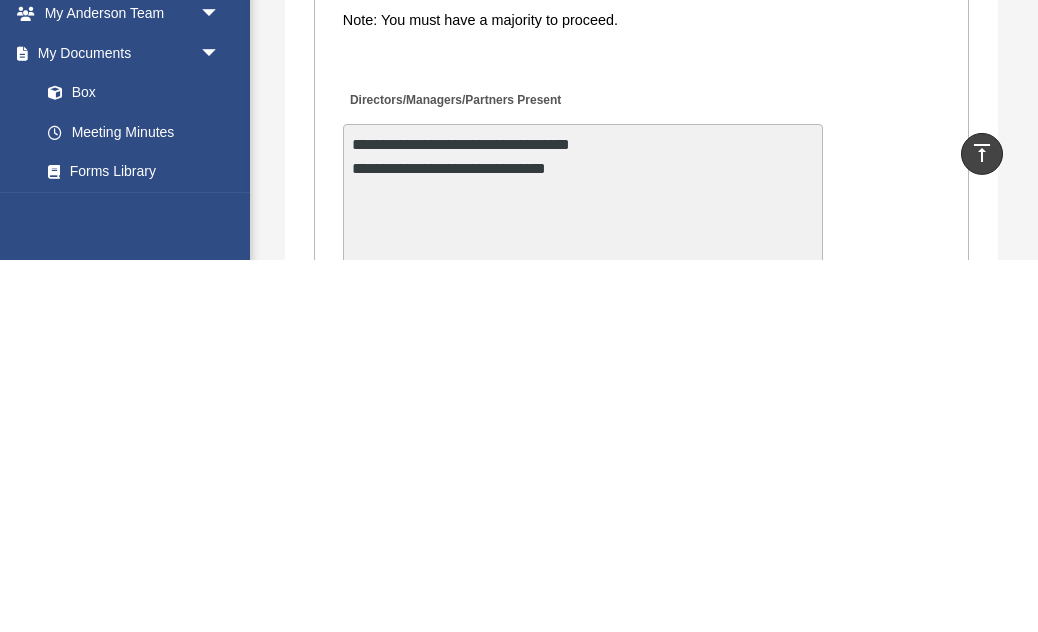 click on "**********" at bounding box center (583, 571) 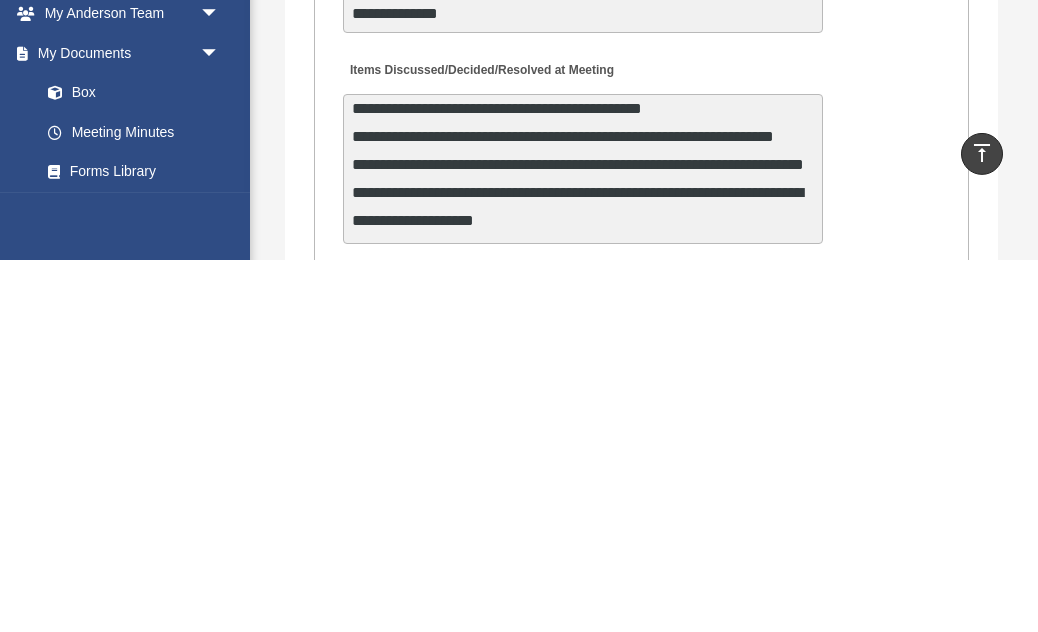 scroll, scrollTop: 4222, scrollLeft: 0, axis: vertical 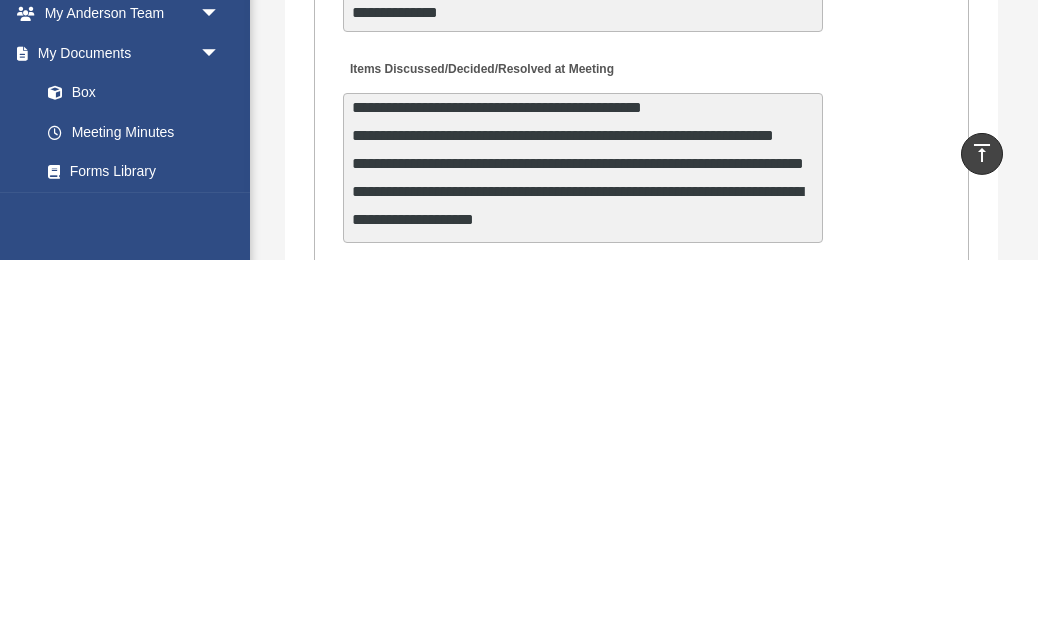 type on "**********" 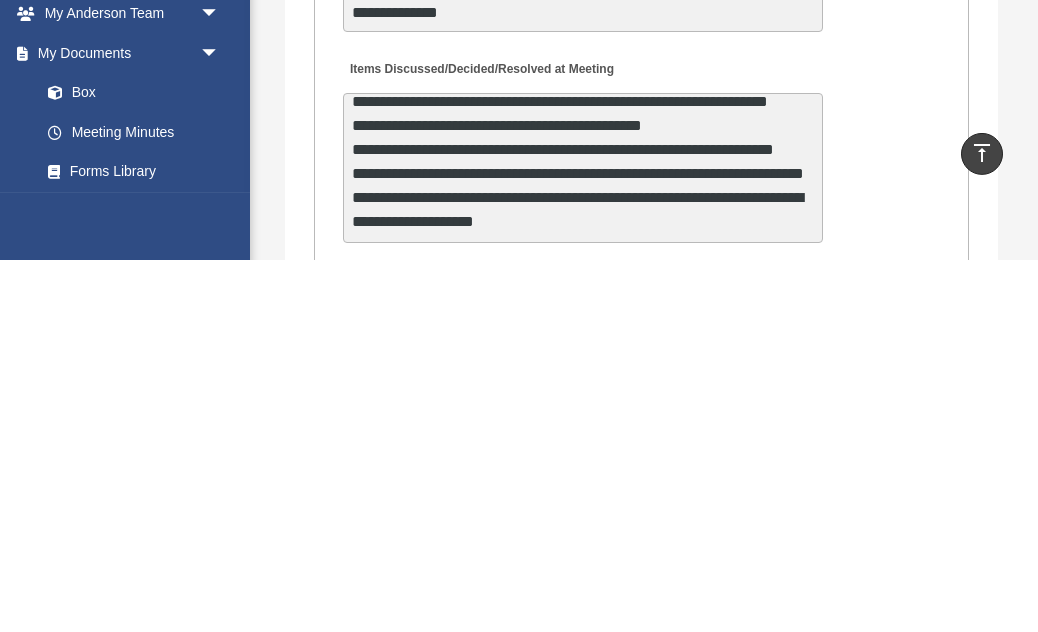 click on "**********" at bounding box center (583, 540) 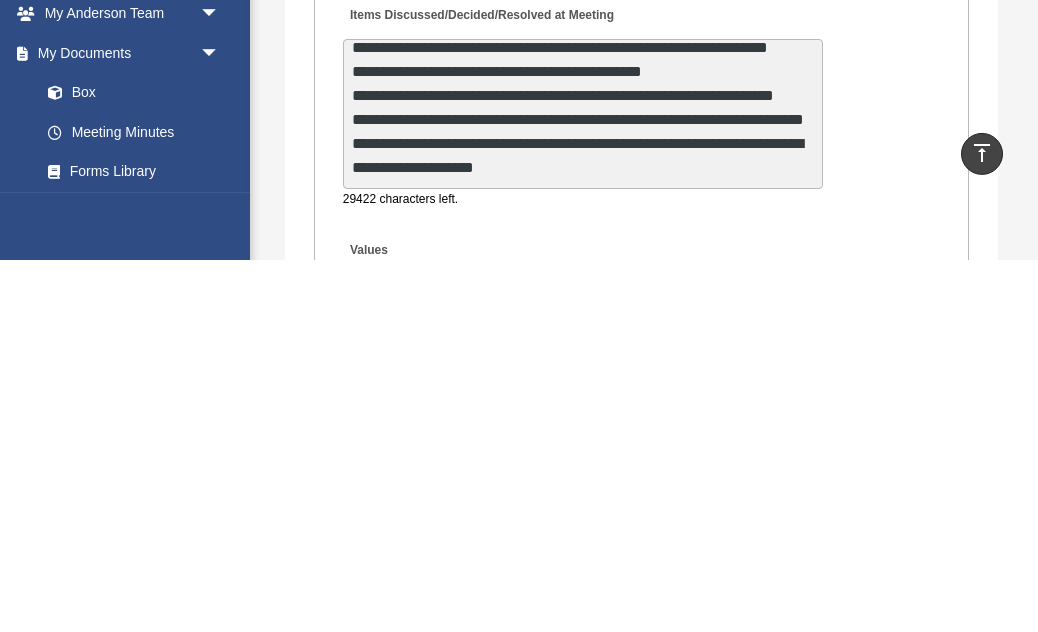 scroll, scrollTop: 4293, scrollLeft: 0, axis: vertical 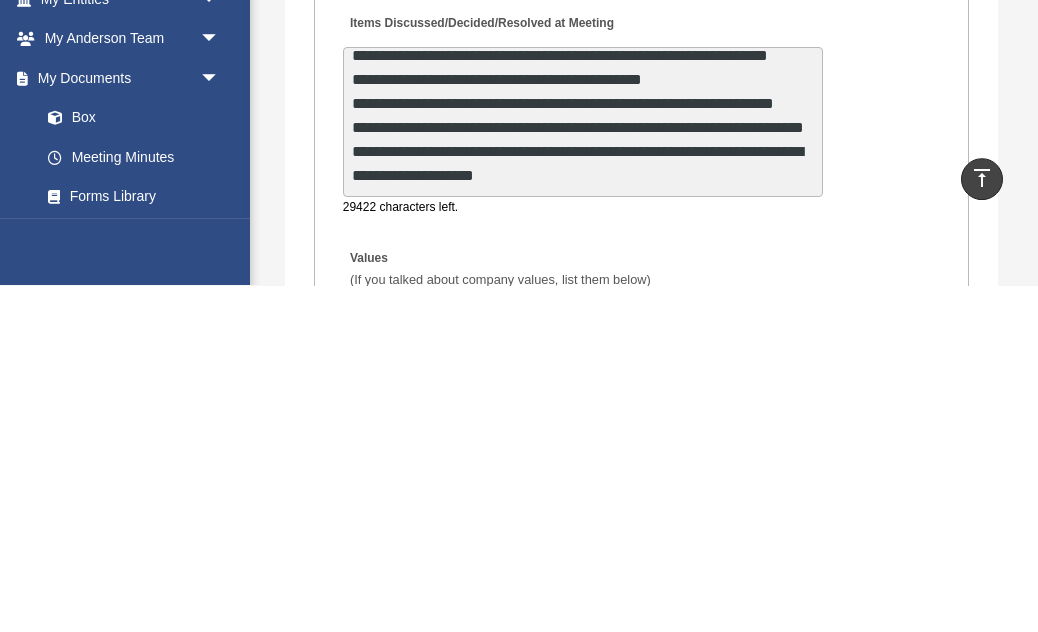 click on "**********" at bounding box center (583, 469) 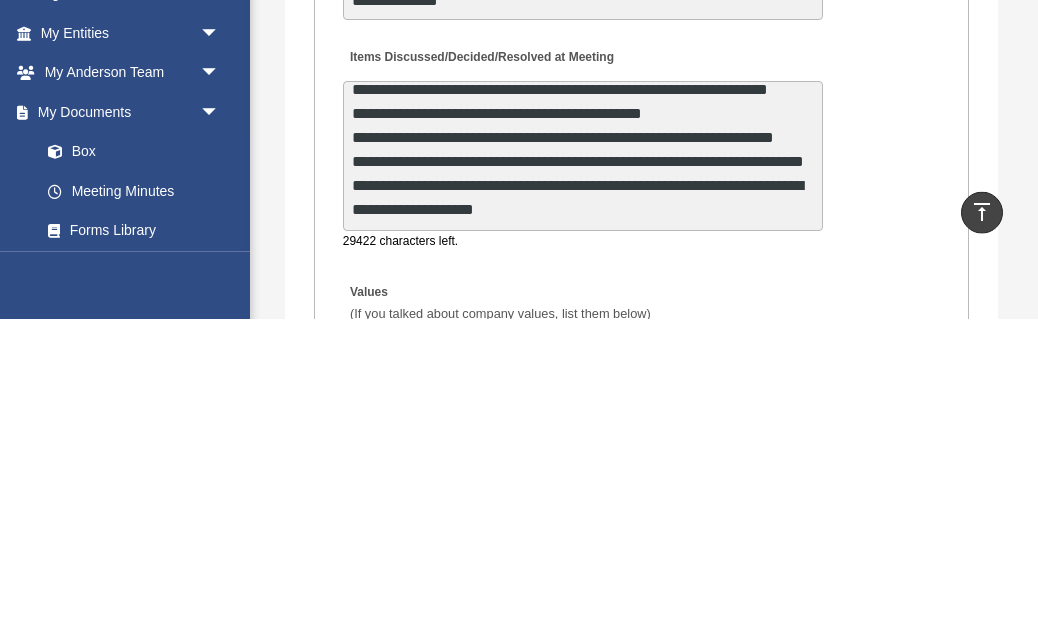 click on "**********" at bounding box center [583, 469] 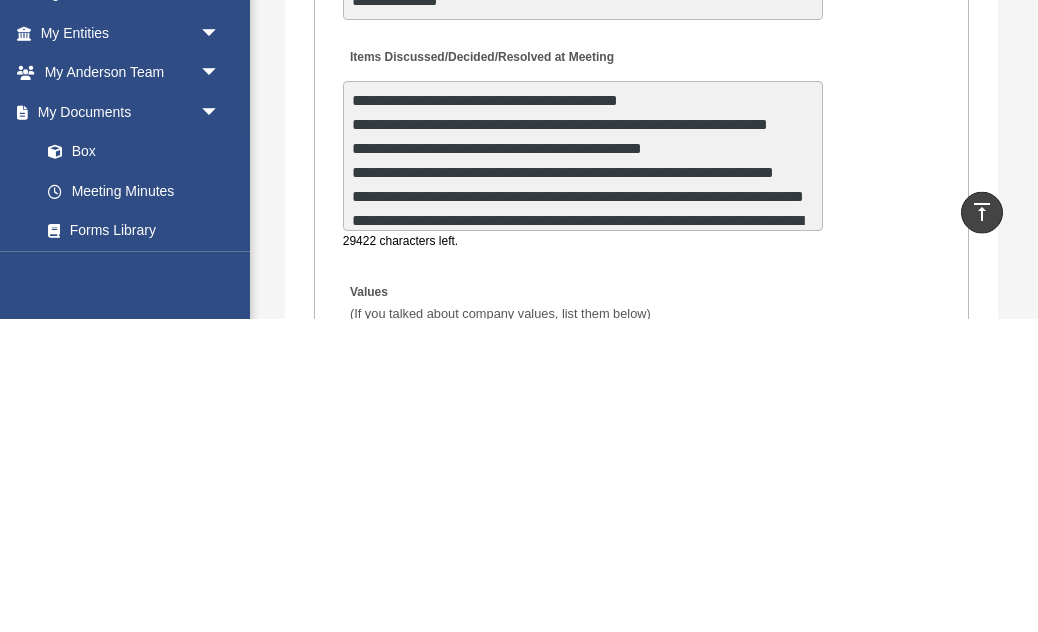 scroll, scrollTop: 0, scrollLeft: 0, axis: both 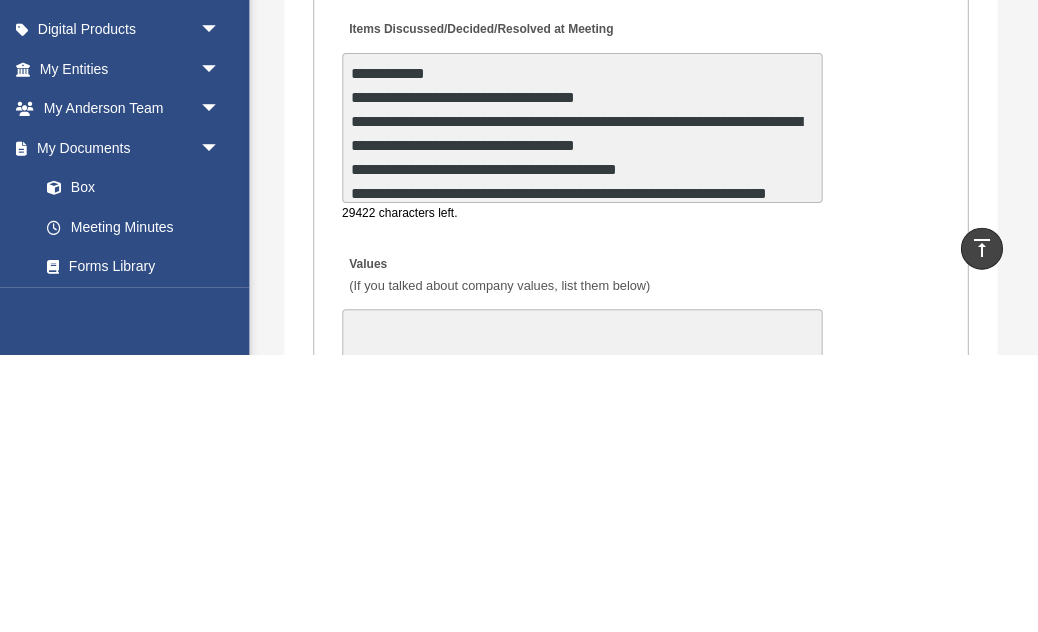click on "**********" at bounding box center (583, 405) 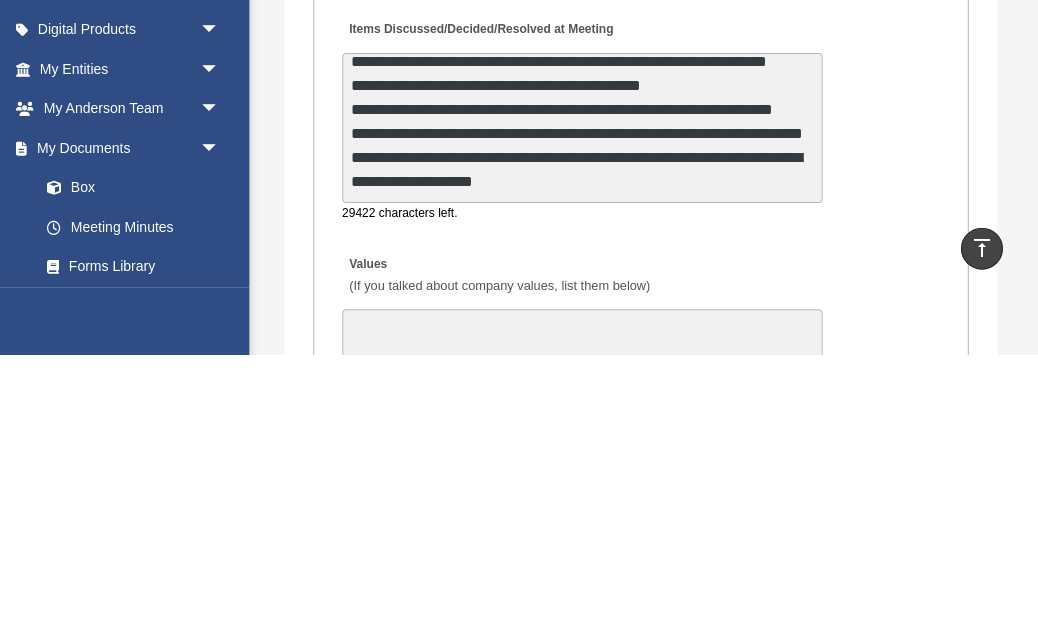scroll, scrollTop: 204, scrollLeft: 0, axis: vertical 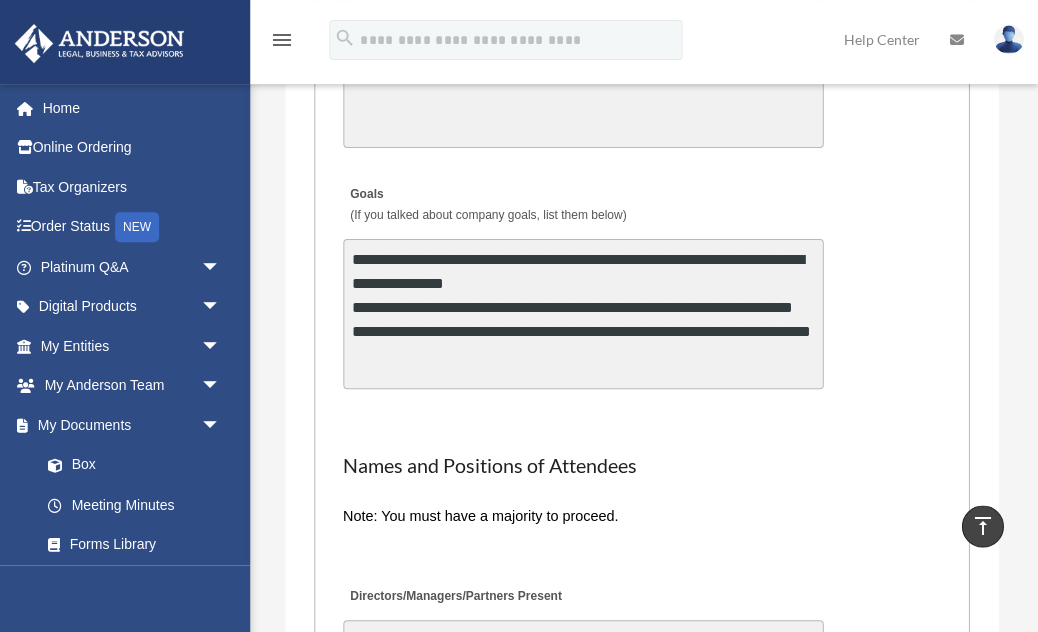click on "**********" at bounding box center (583, 314) 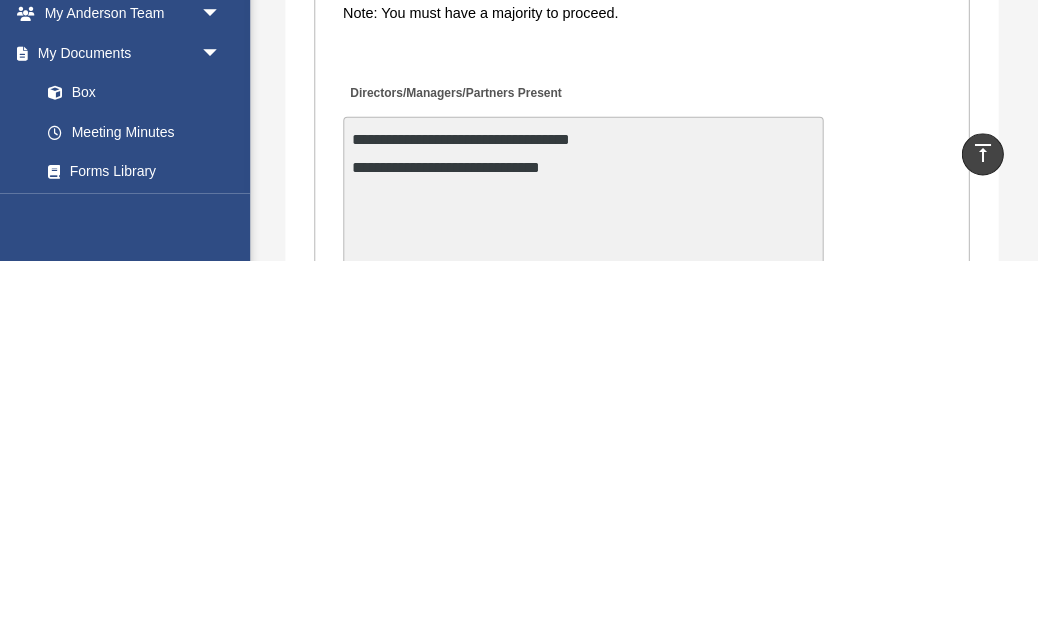 scroll, scrollTop: 5079, scrollLeft: 0, axis: vertical 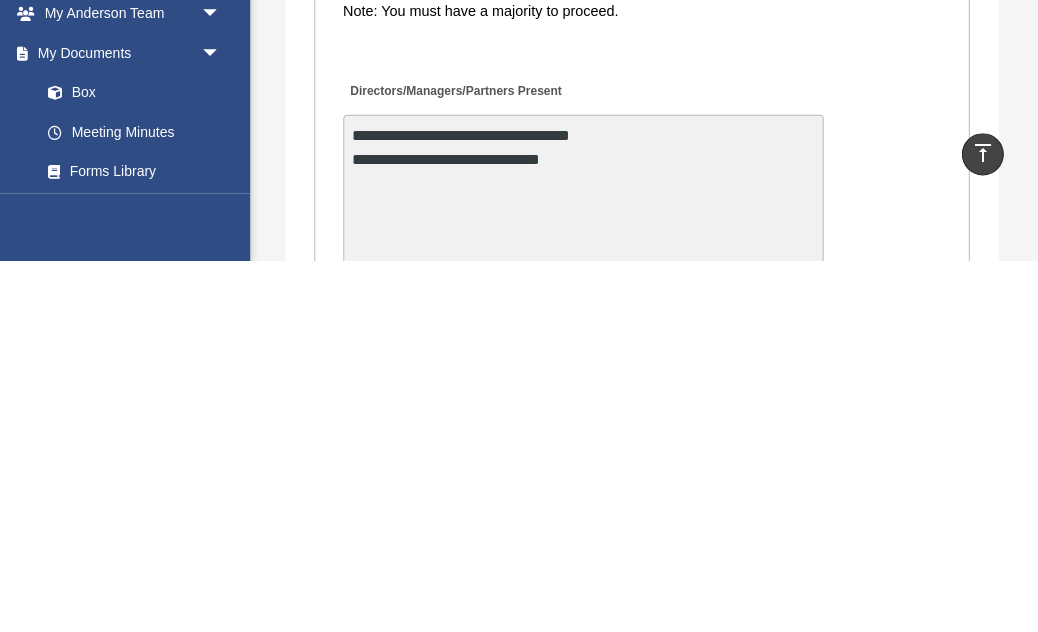 click on "**********" at bounding box center (583, 561) 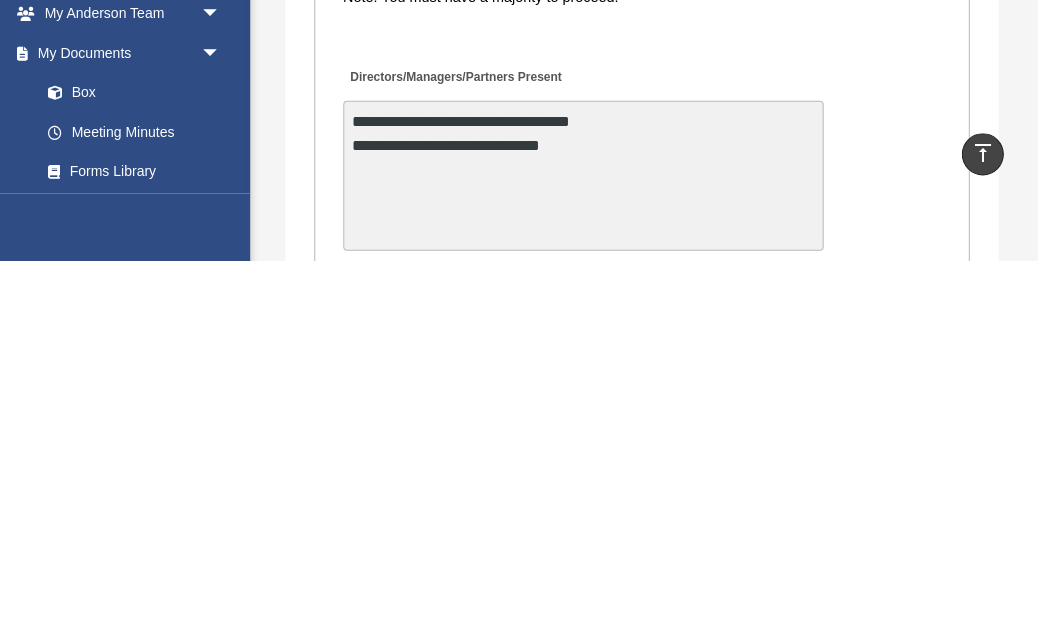 click on "**********" at bounding box center [583, 547] 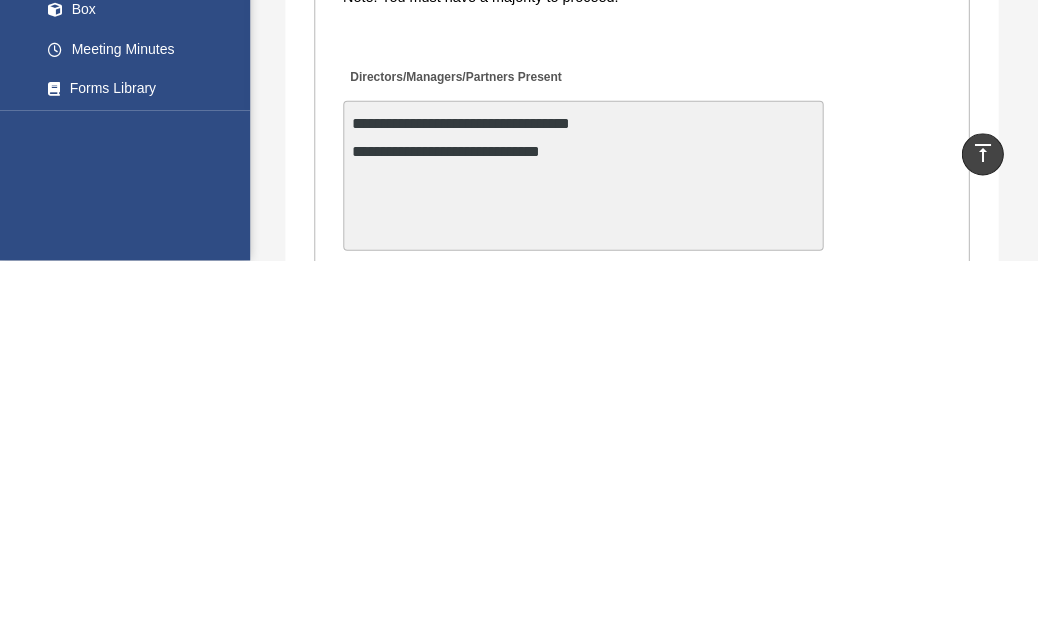 scroll, scrollTop: 5451, scrollLeft: 0, axis: vertical 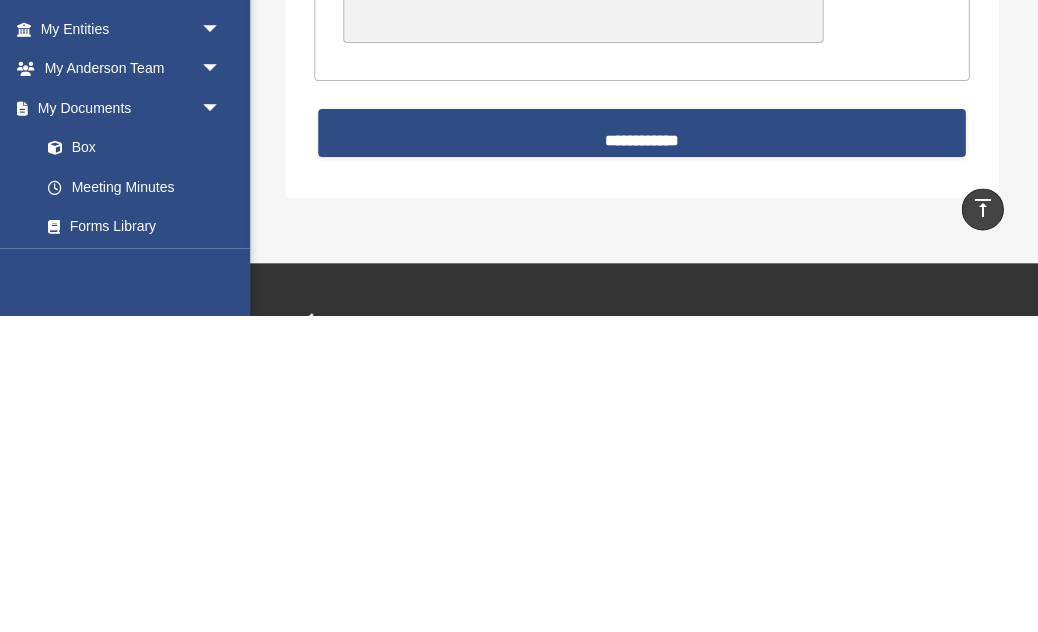 click on "**********" at bounding box center [642, 450] 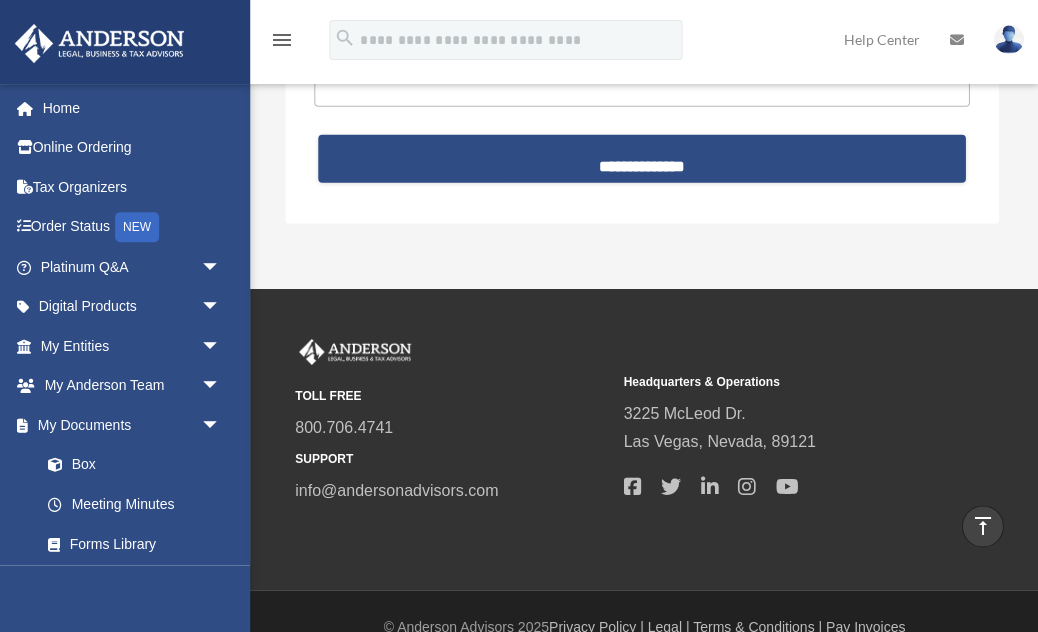 scroll, scrollTop: 5852, scrollLeft: 0, axis: vertical 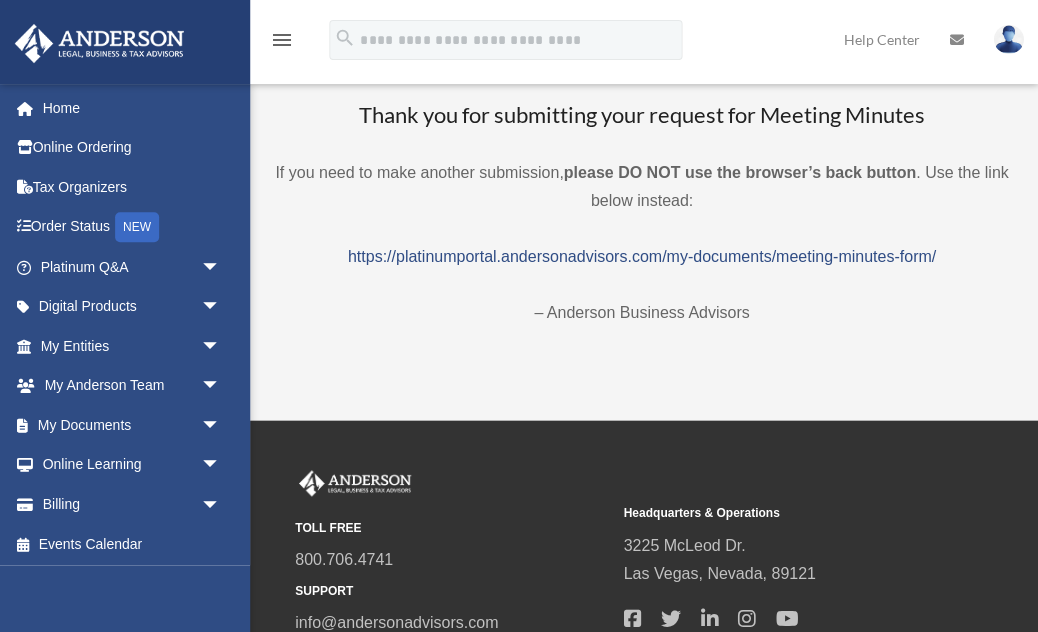click on "https://platinumportal.andersonadvisors.com/my-documents/meeting-minutes-form/" at bounding box center (642, 256) 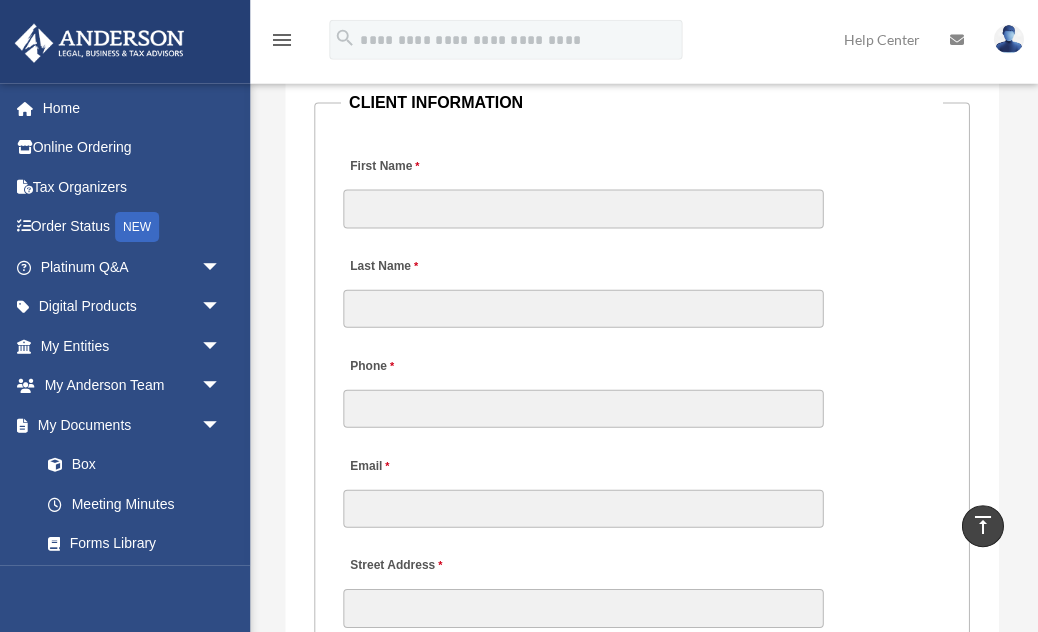 scroll, scrollTop: 2452, scrollLeft: 0, axis: vertical 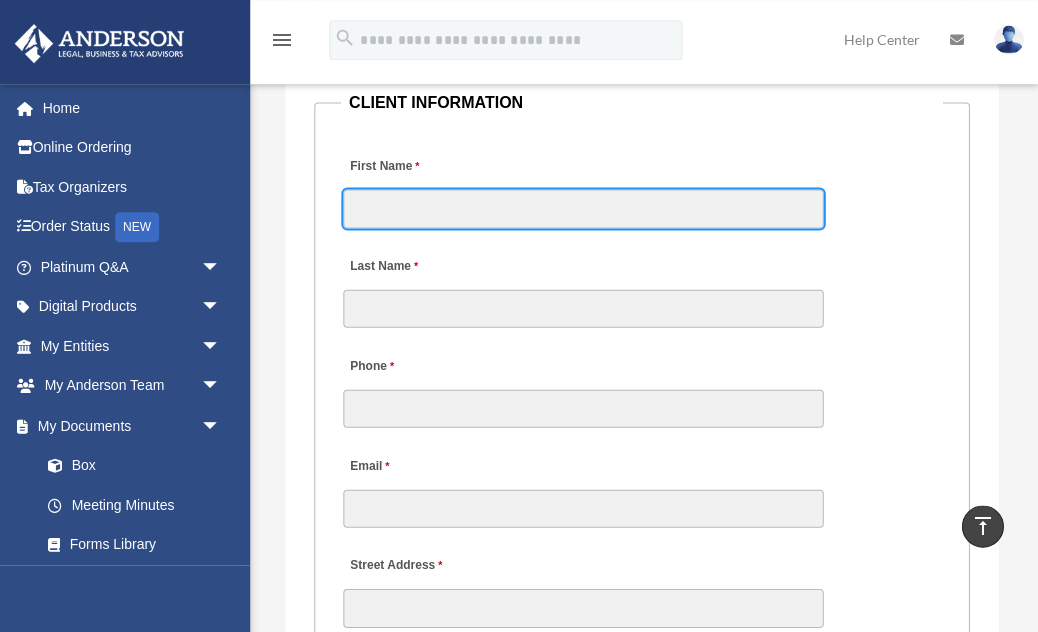 click on "First Name" at bounding box center (583, 208) 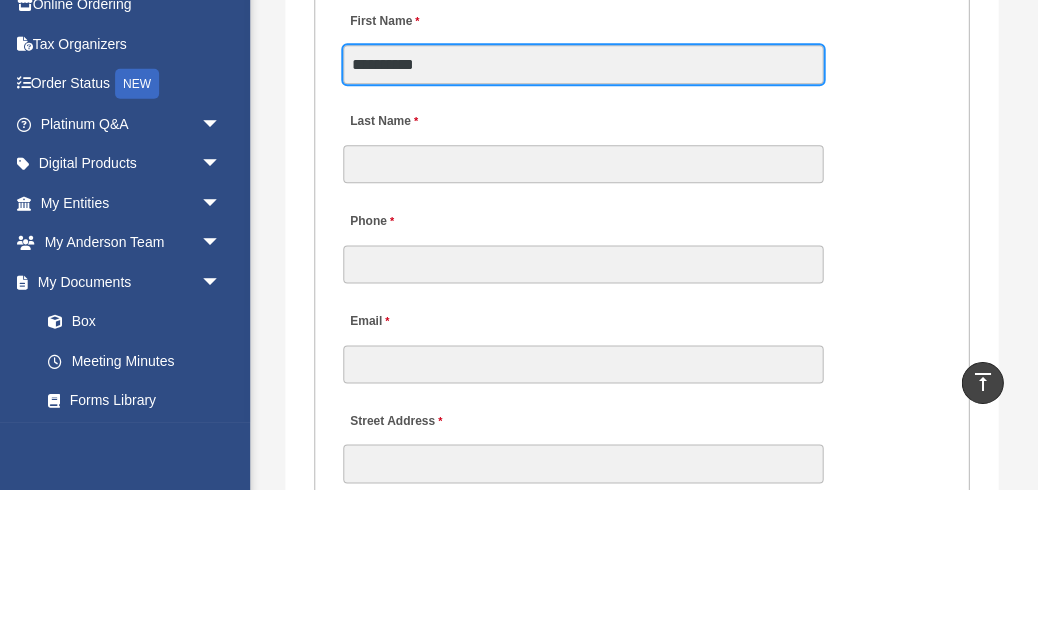 type on "**********" 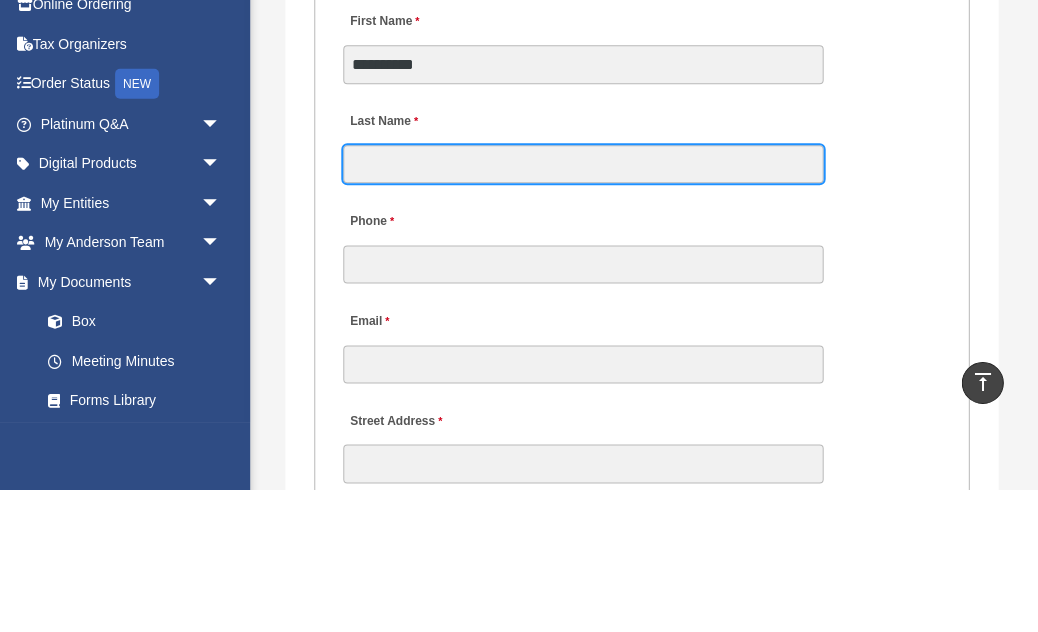 click on "Last Name" at bounding box center (583, 308) 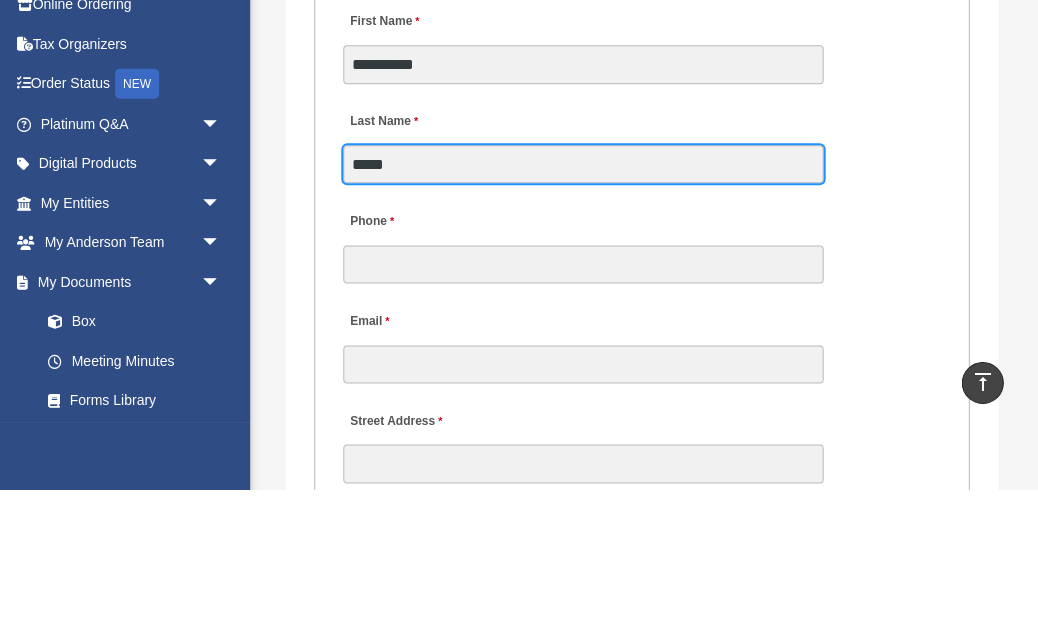 type on "*****" 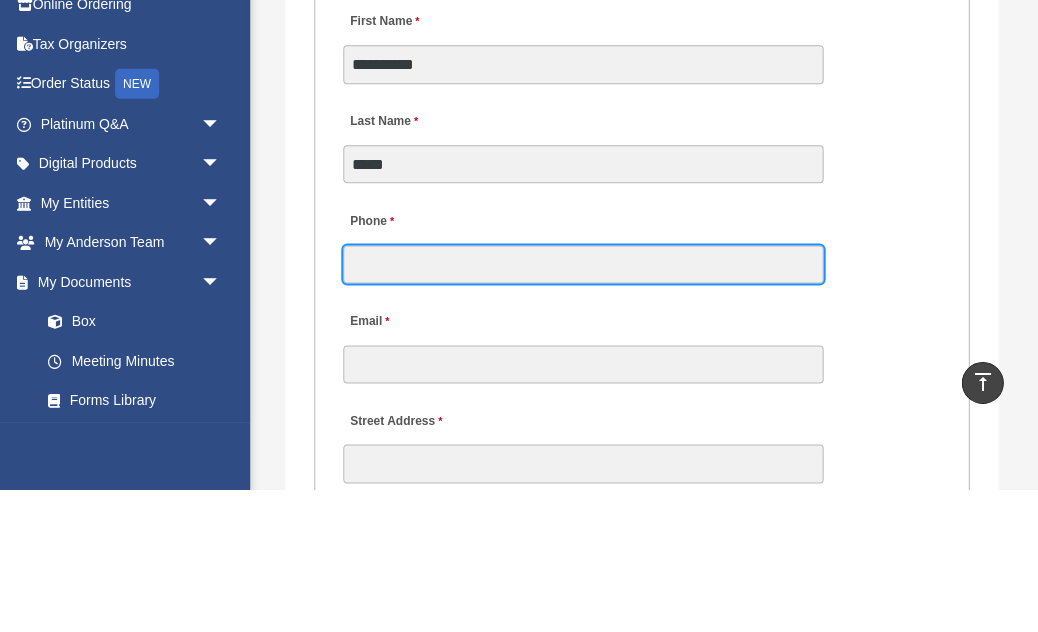 click on "Phone" at bounding box center (583, 408) 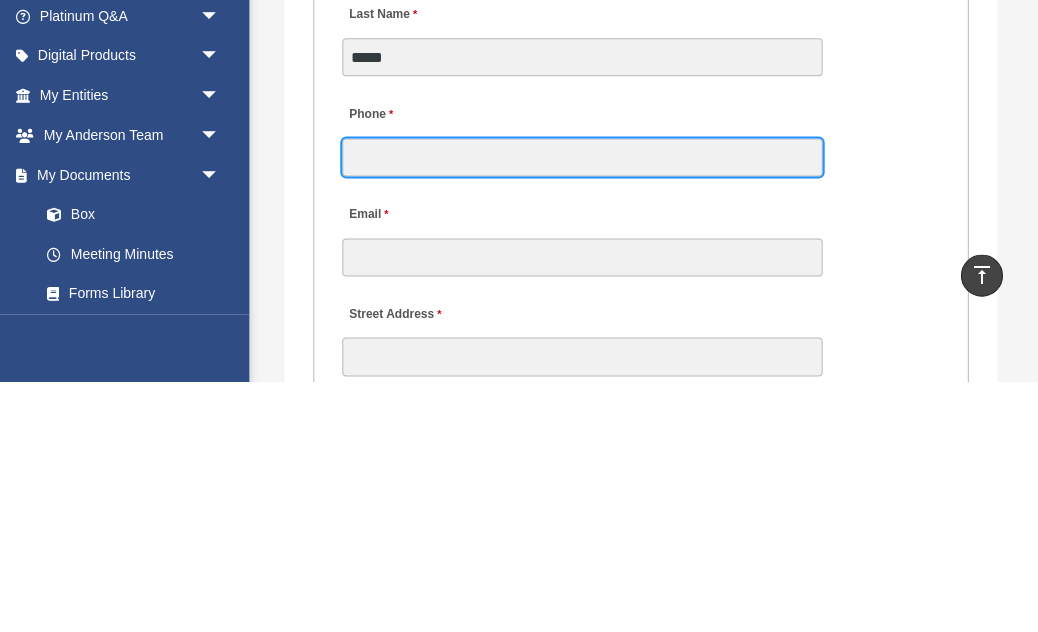 type on "**********" 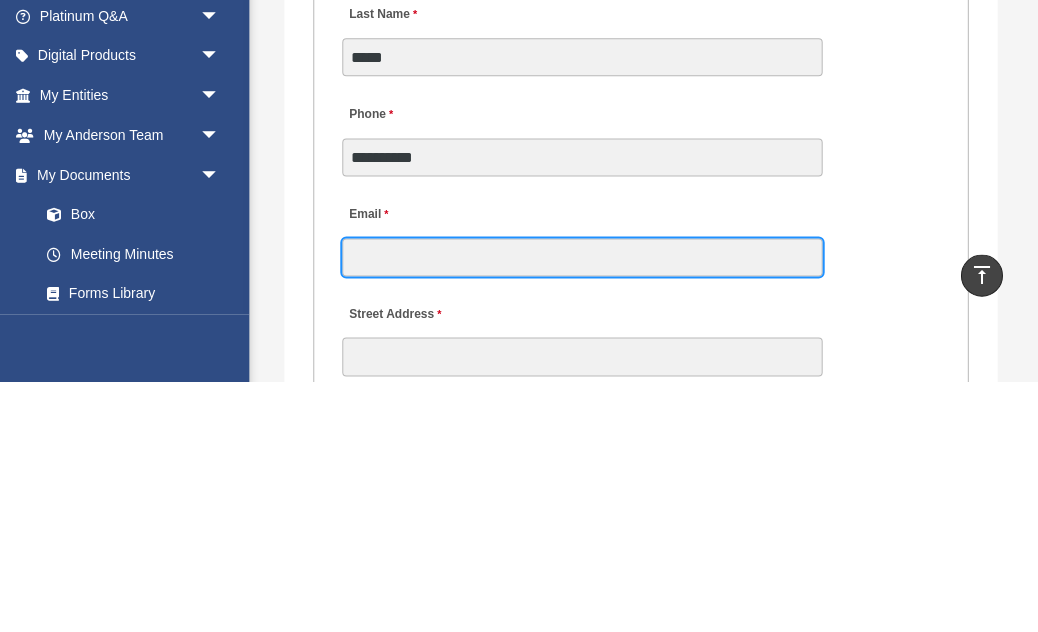 type on "**********" 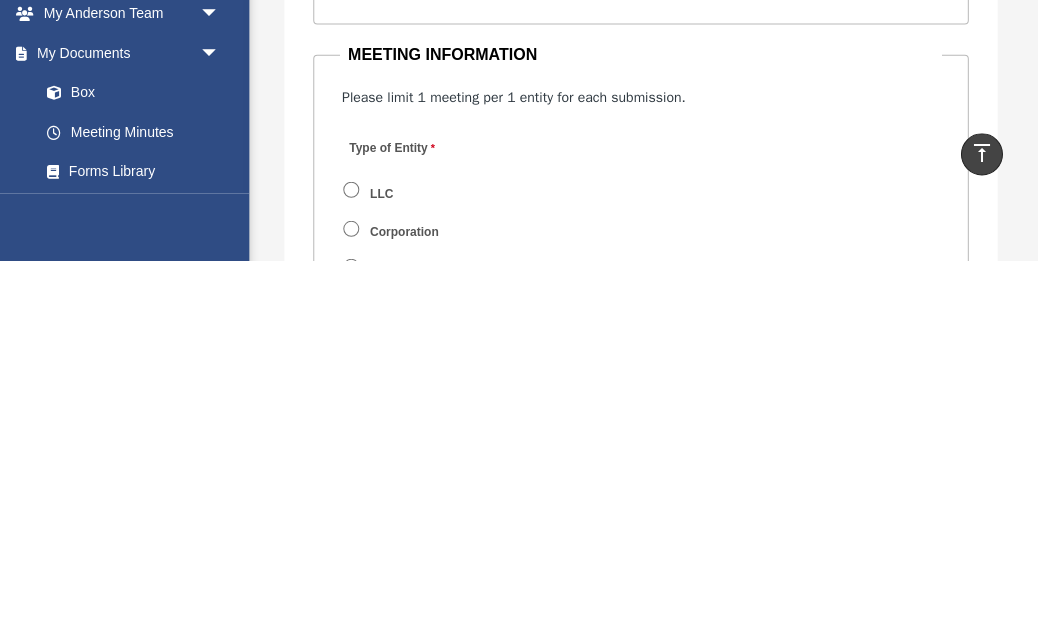 scroll, scrollTop: 2720, scrollLeft: 0, axis: vertical 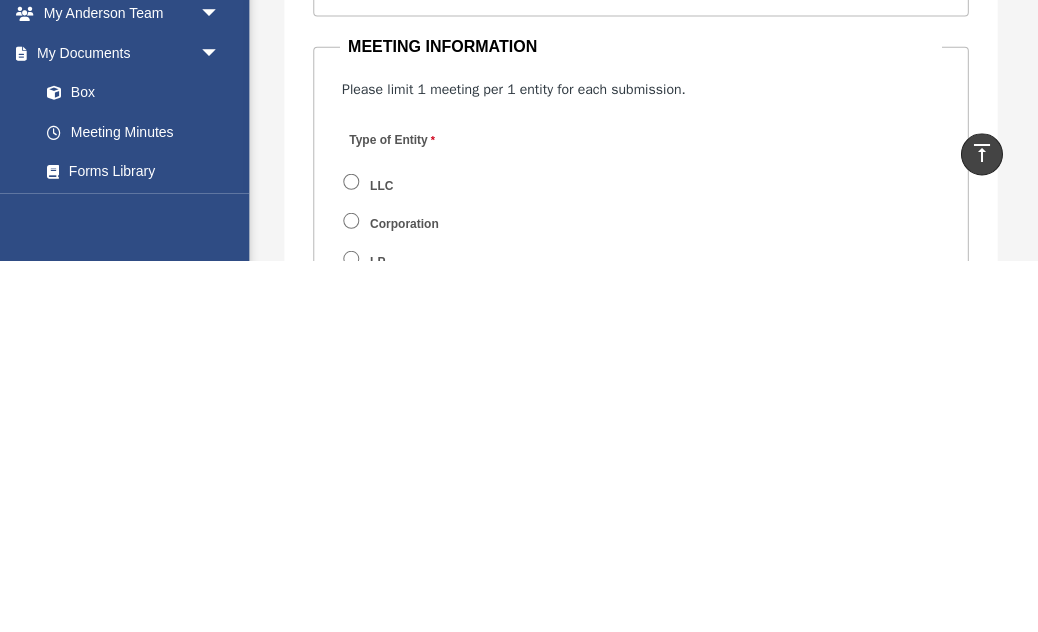 type on "**********" 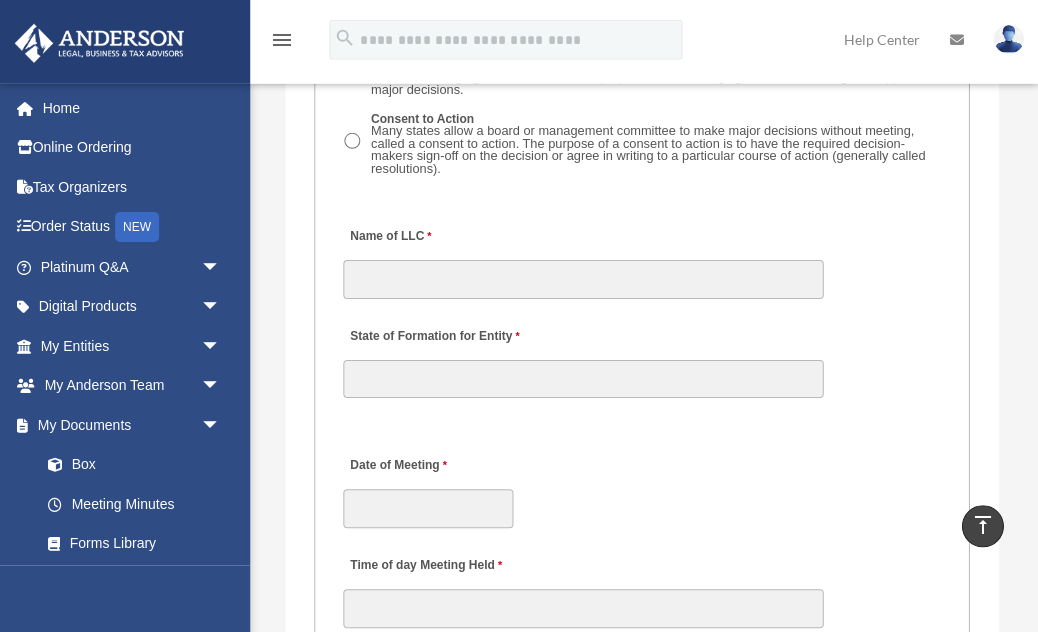 scroll, scrollTop: 3800, scrollLeft: 0, axis: vertical 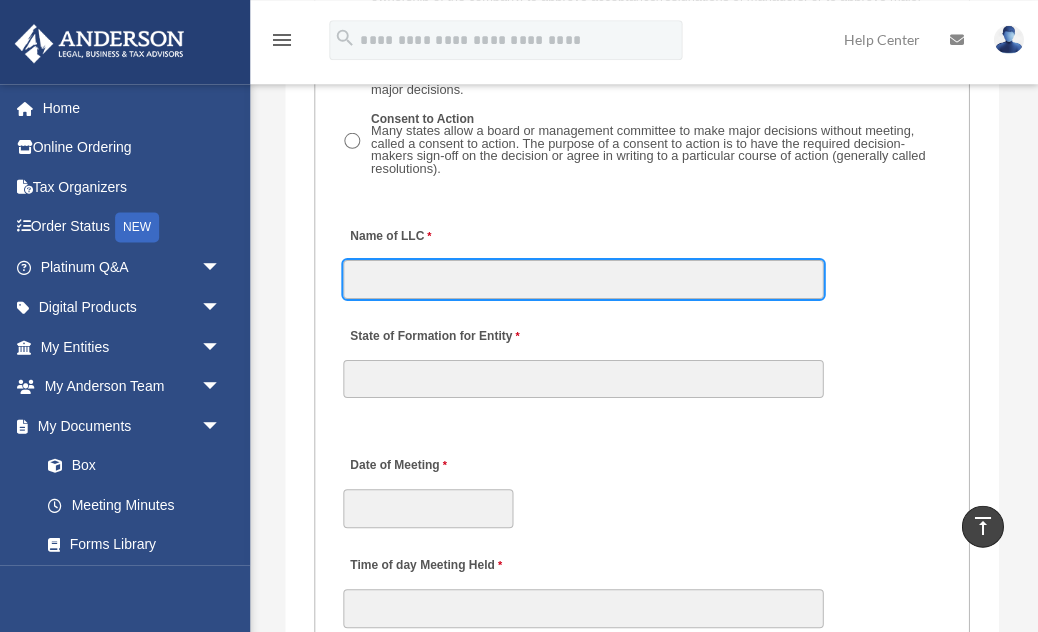 click on "Name of LLC" at bounding box center [583, 278] 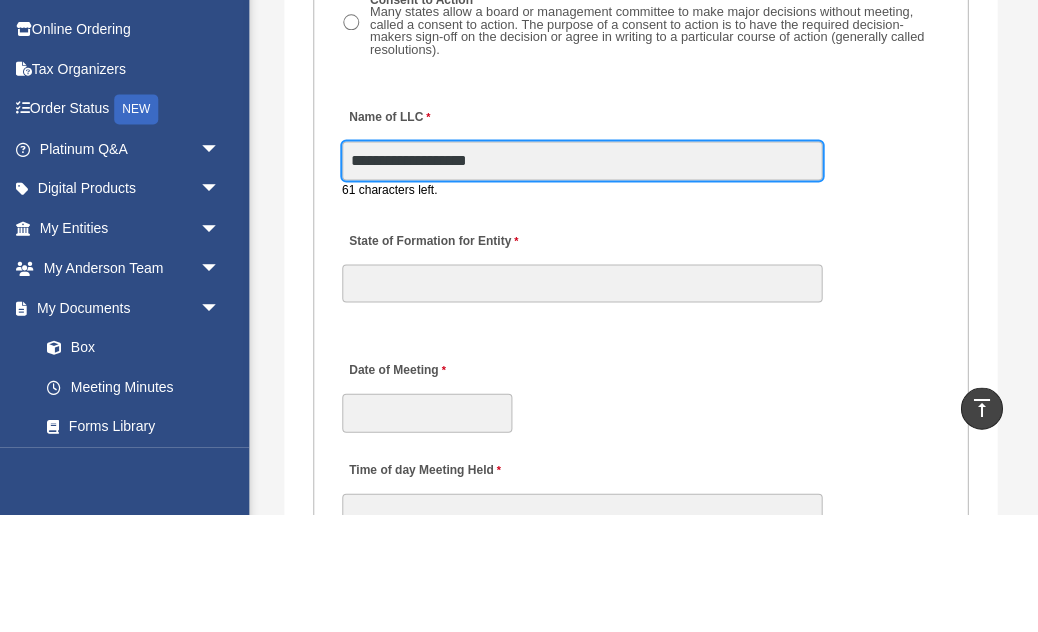 type on "**********" 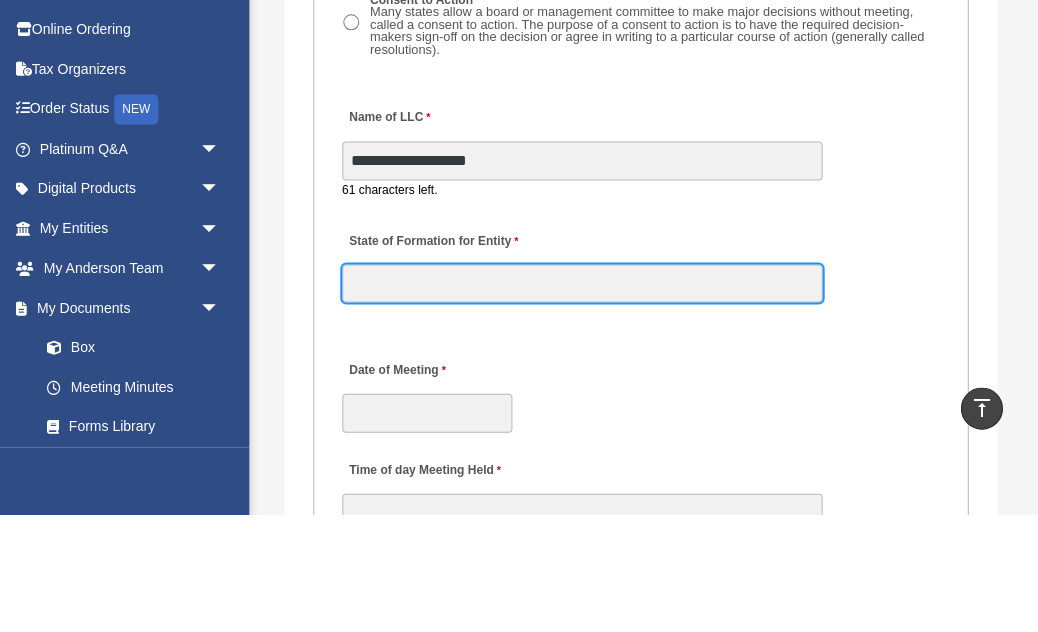 click on "MEETING INFORMATION
Please limit 1 meeting per 1 entity for each submission.
Type of Entity LLC Corporation LP Wyoming Statutory Trust (WST)
280A Option I Need a 280A Agreement to Rent a Residence Included with my Minutes
The 280A Option should only be checked if the LLC is Taxed as a C or S Corporation
WST Option Special Trustees Meeting
Use this when a meeting of trustees is called for a Wyoming Statutory Trust. Please note that technically there are no requirements for meetings in a WST so there are no annual meetings, just trustee meetings.
Name of Wyoming Statutory Trust
I need a Valuation Worksheet included with my minutes
Is this LLC Member Managed or Manager Managed? Member Managed Manager Managed
Document Requested - LLC Member Managed Special Members Meeting LLC Annual Meeting Consent to Action
Document Requested - LLC Manager Managed Special Managers Meeting LLC Annual Meeting Consent to Action Special Document - Special Members Meeting" at bounding box center (642, 753) 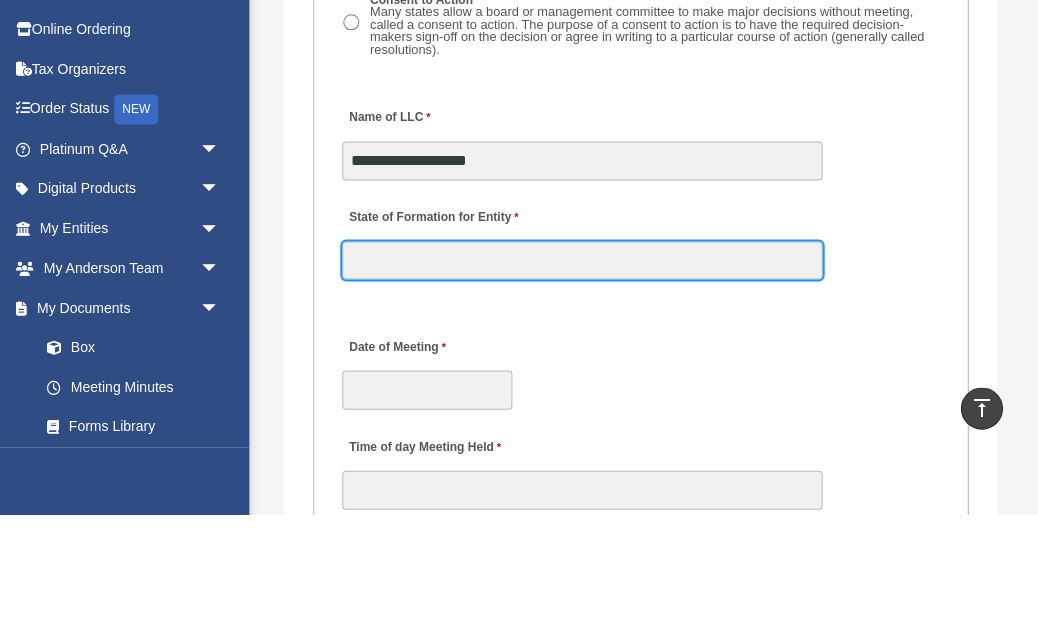 type on "**" 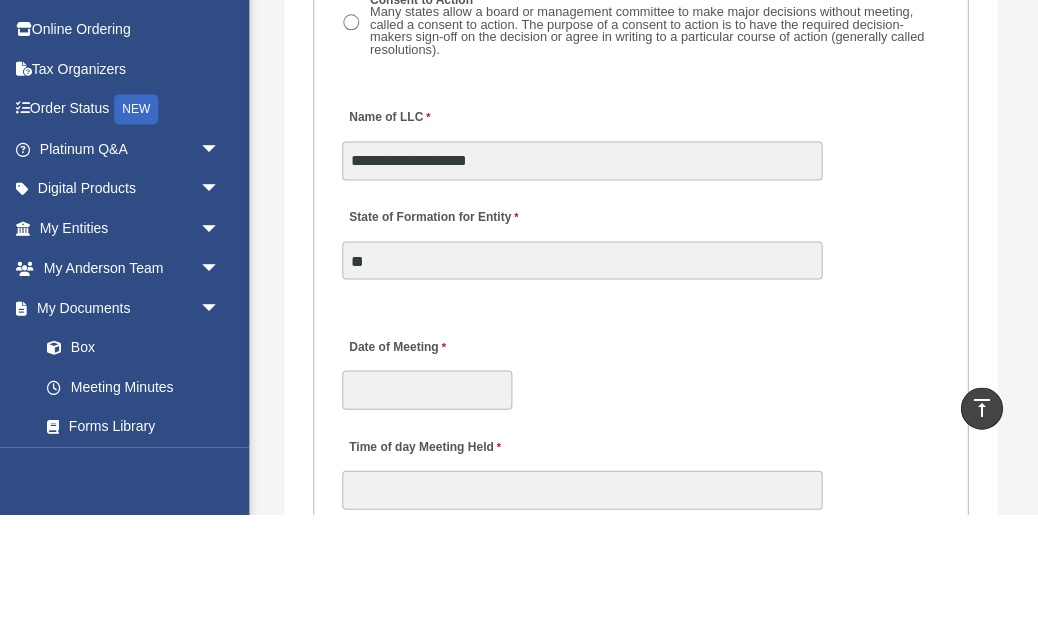 scroll, scrollTop: 3917, scrollLeft: 0, axis: vertical 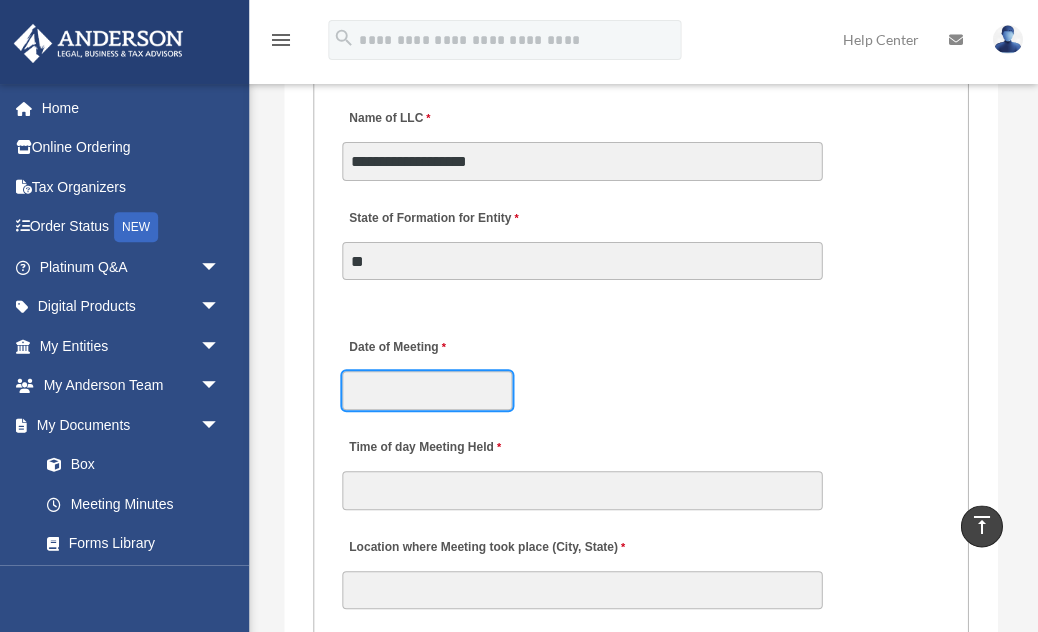 click on "Date of Meeting" at bounding box center (428, 390) 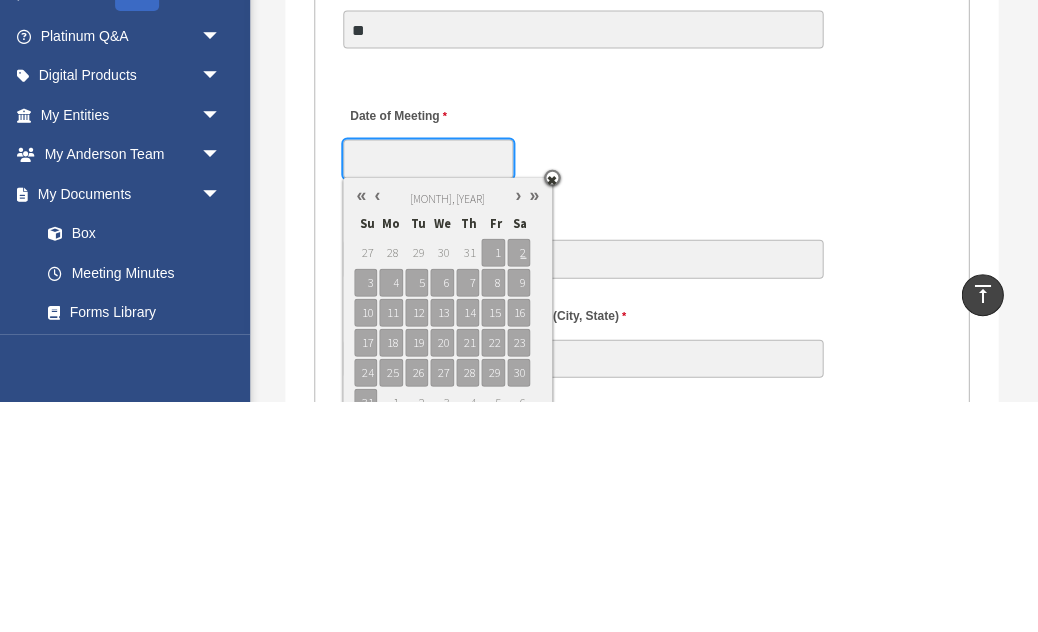click at bounding box center (377, 426) 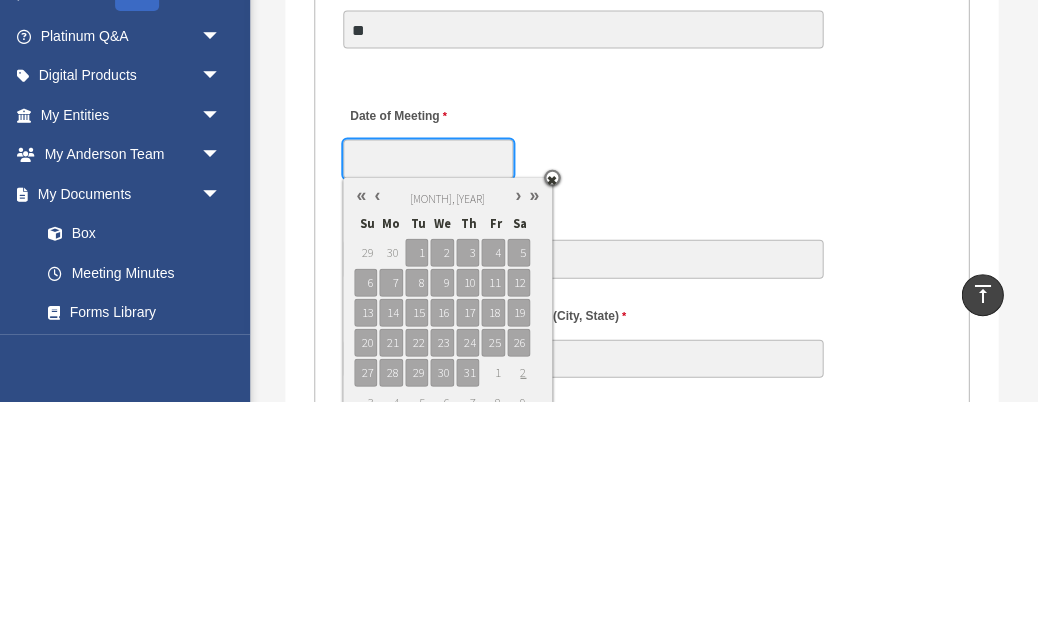type on "**********" 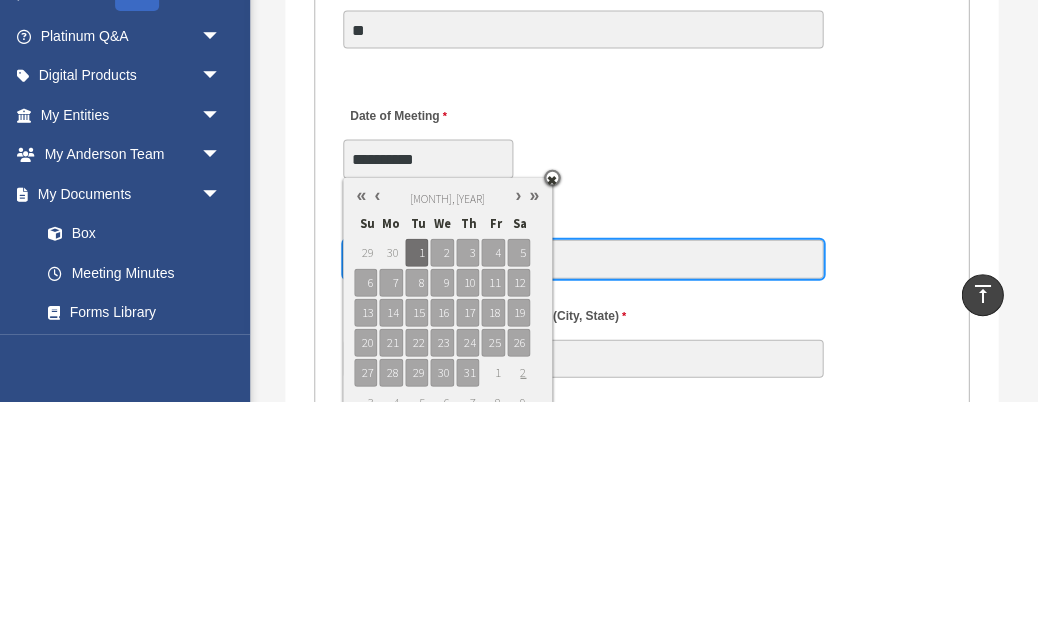click on "Time of day Meeting Held" at bounding box center (583, 490) 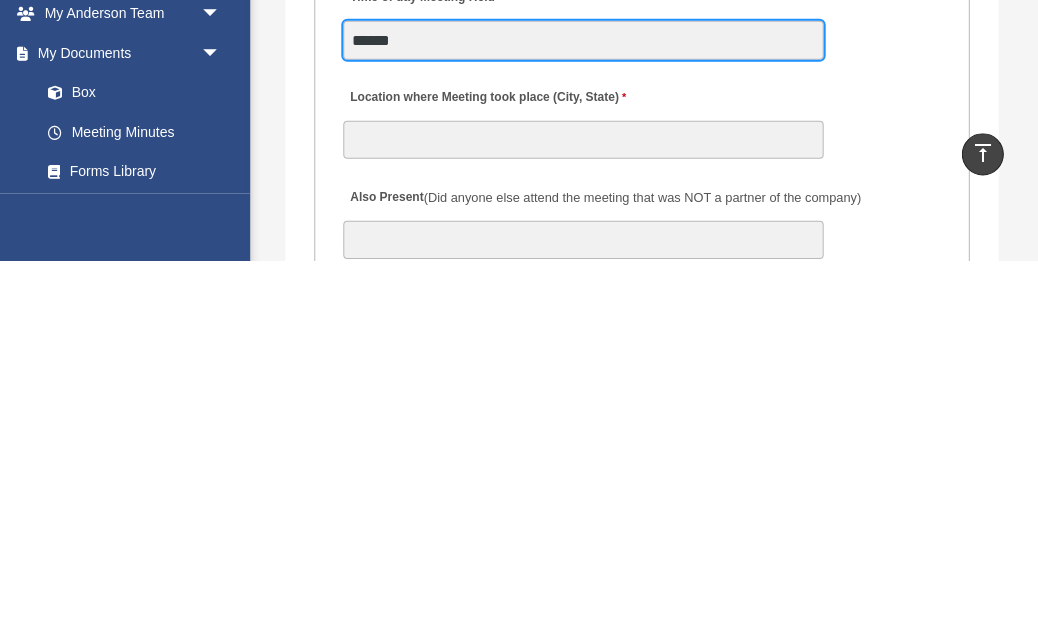 scroll, scrollTop: 3997, scrollLeft: 0, axis: vertical 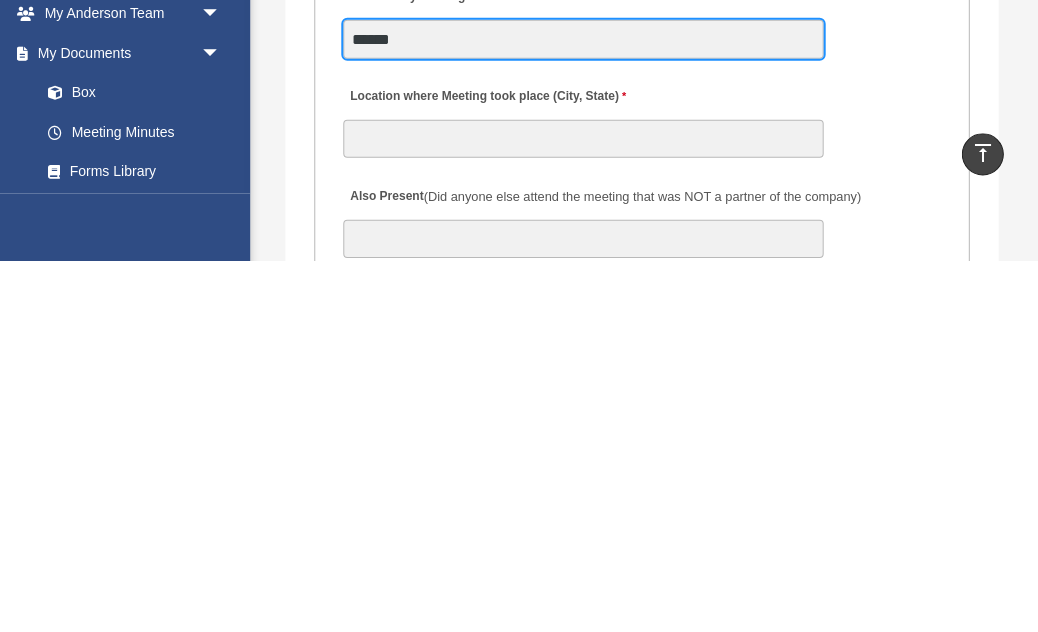 type on "******" 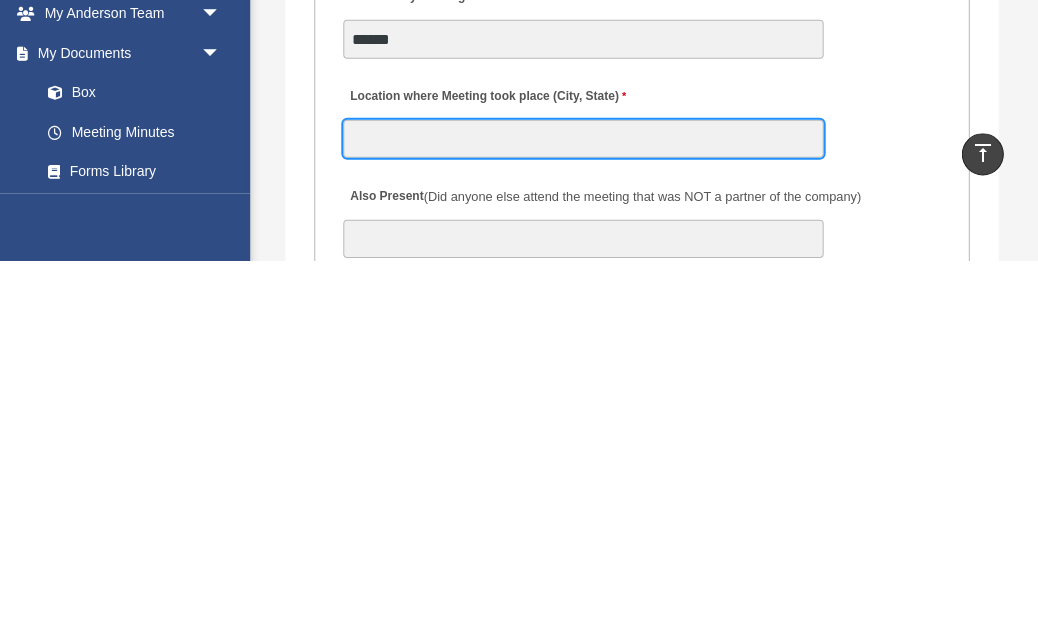 click on "Location where Meeting took place (City, State)" at bounding box center (583, 510) 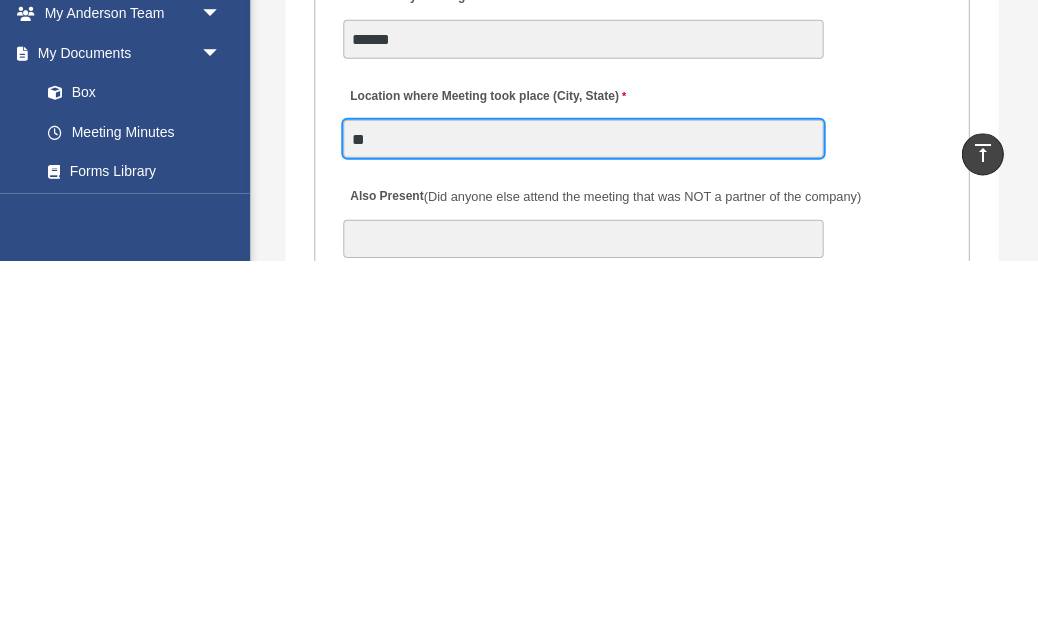 type on "**" 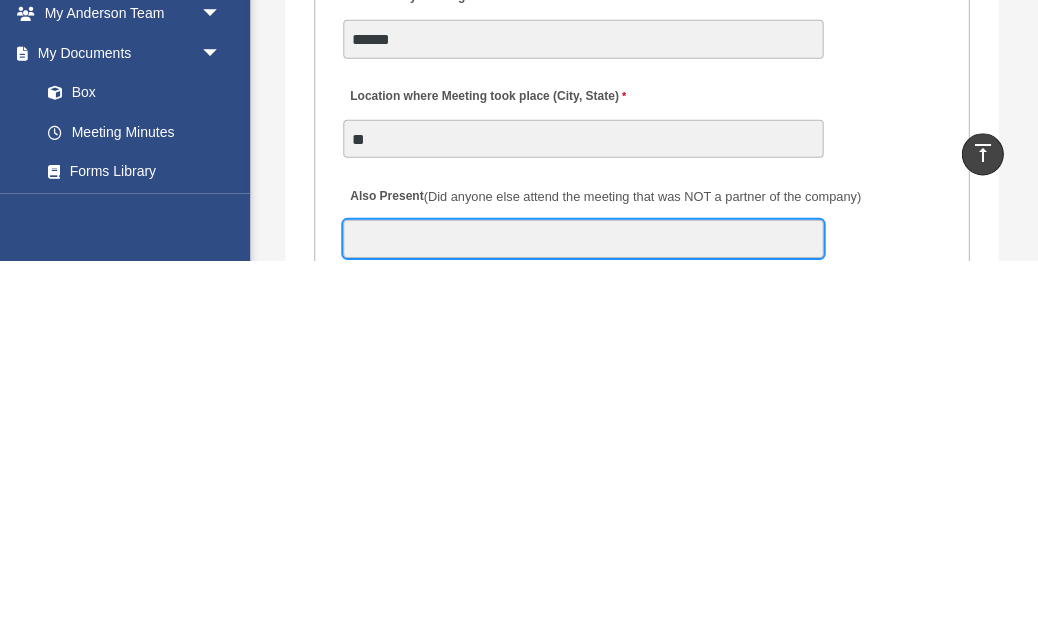 click on "Also Present  (Did anyone else attend the meeting that was NOT a partner of the company)" at bounding box center (583, 610) 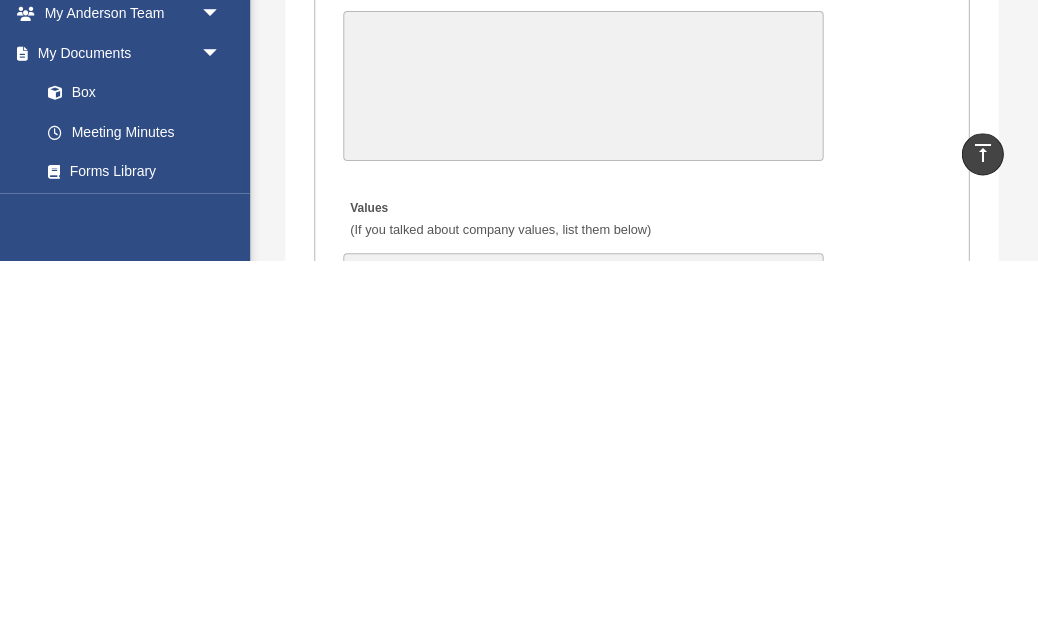 scroll, scrollTop: 4308, scrollLeft: 0, axis: vertical 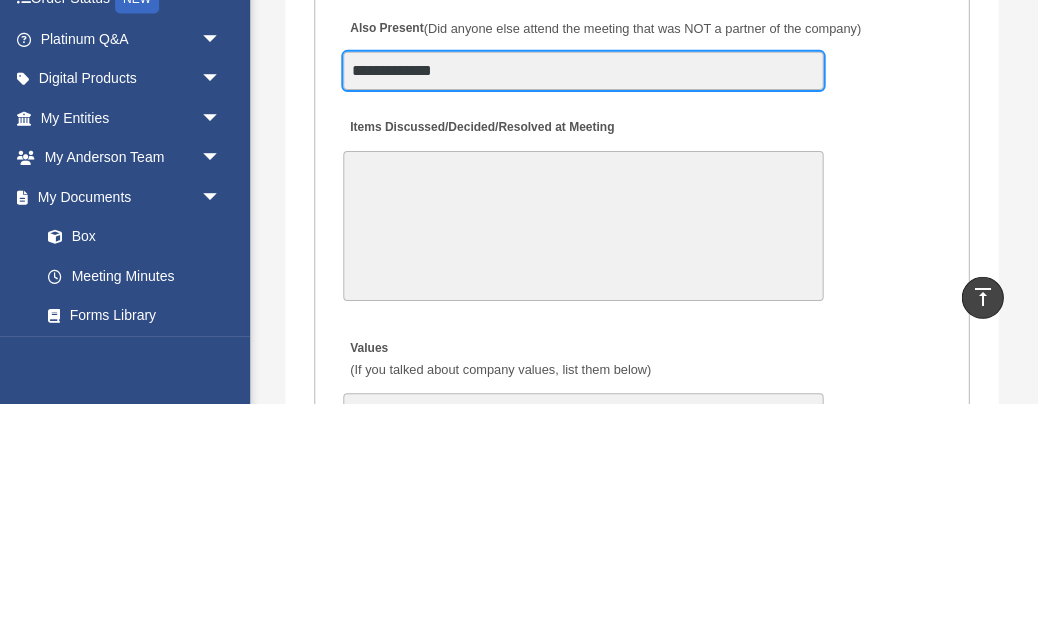 type on "**********" 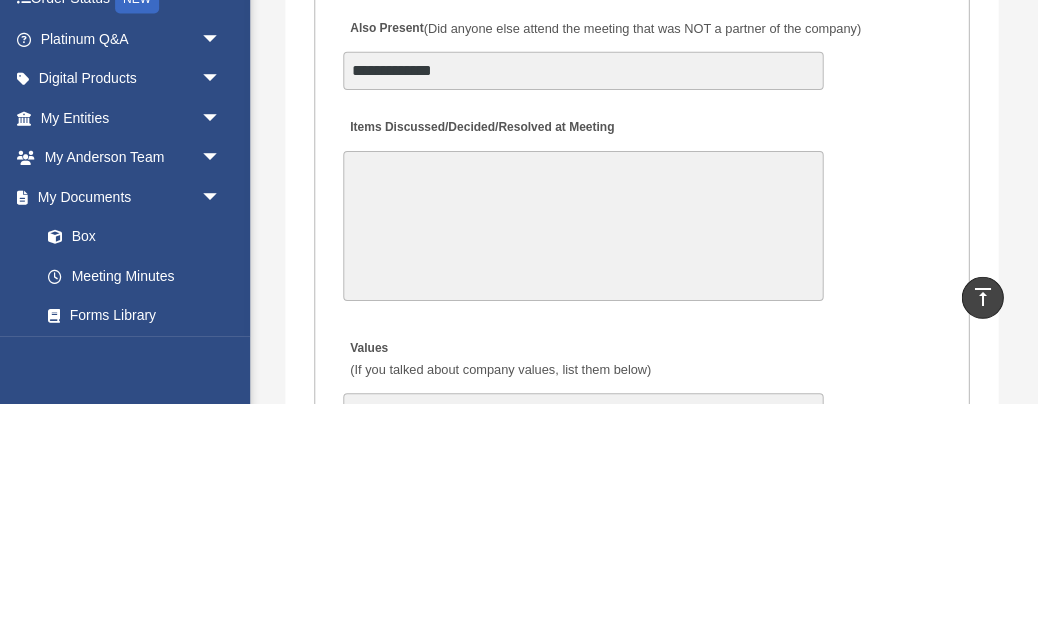 click on "Items Discussed/Decided/Resolved at Meeting" at bounding box center [583, 454] 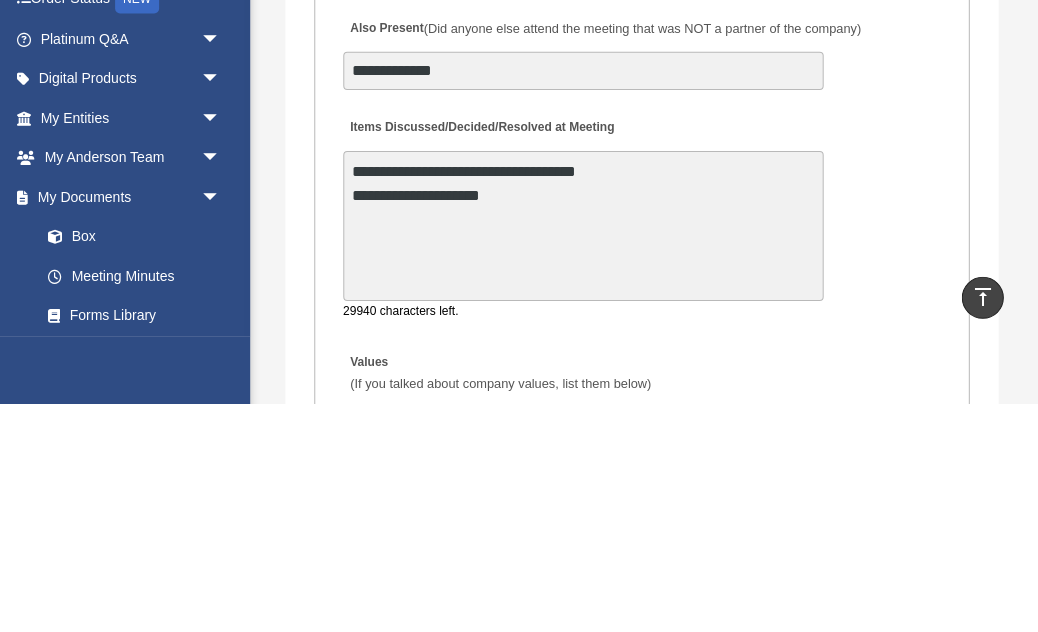 click on "**********" at bounding box center (583, 454) 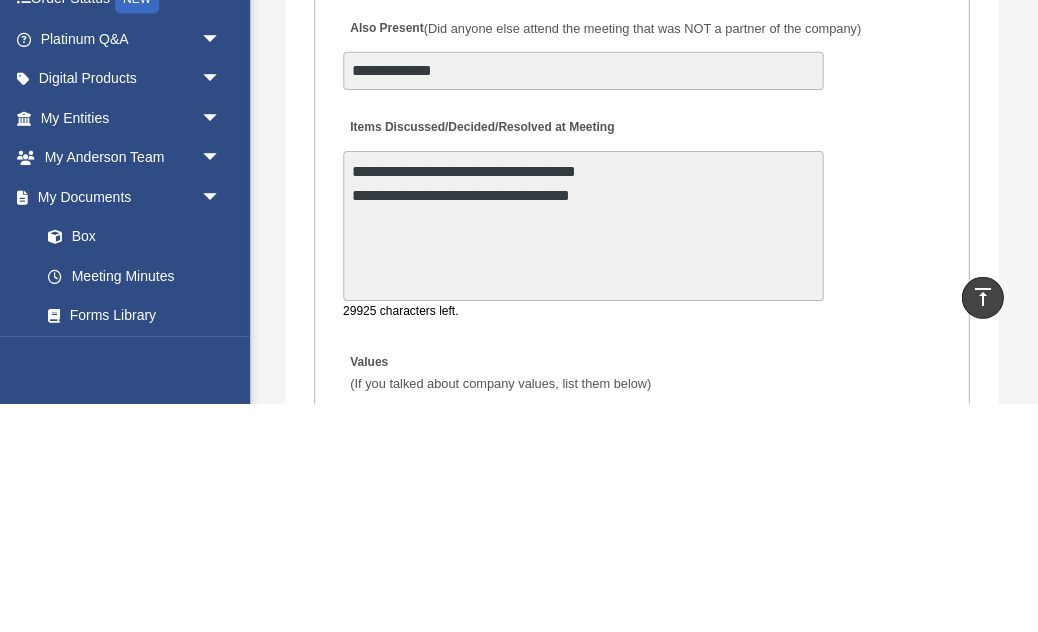 click on "**********" at bounding box center [583, 454] 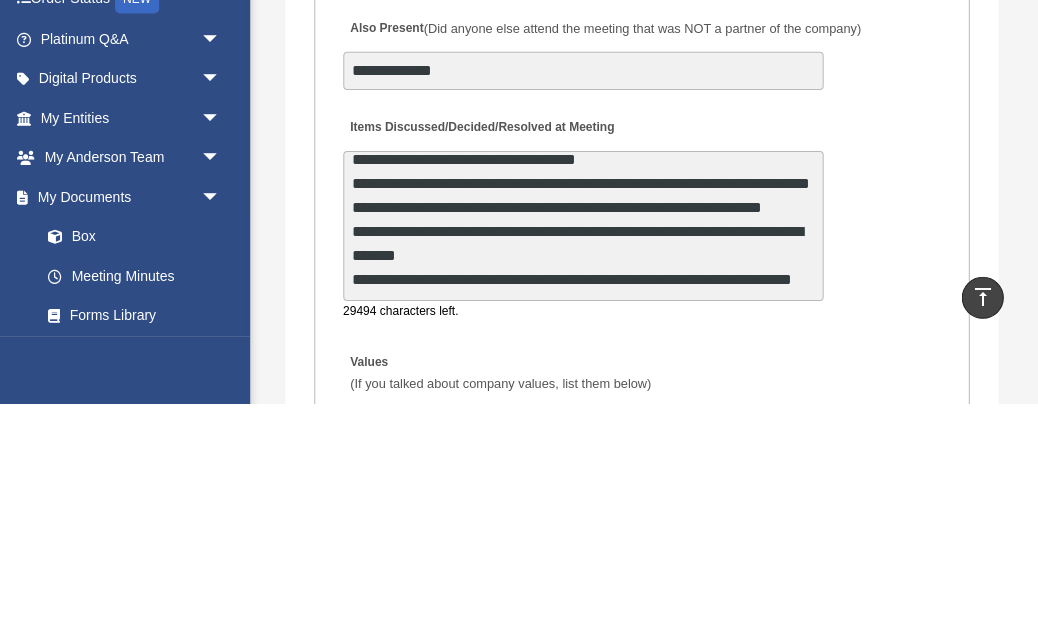 scroll, scrollTop: 171, scrollLeft: 0, axis: vertical 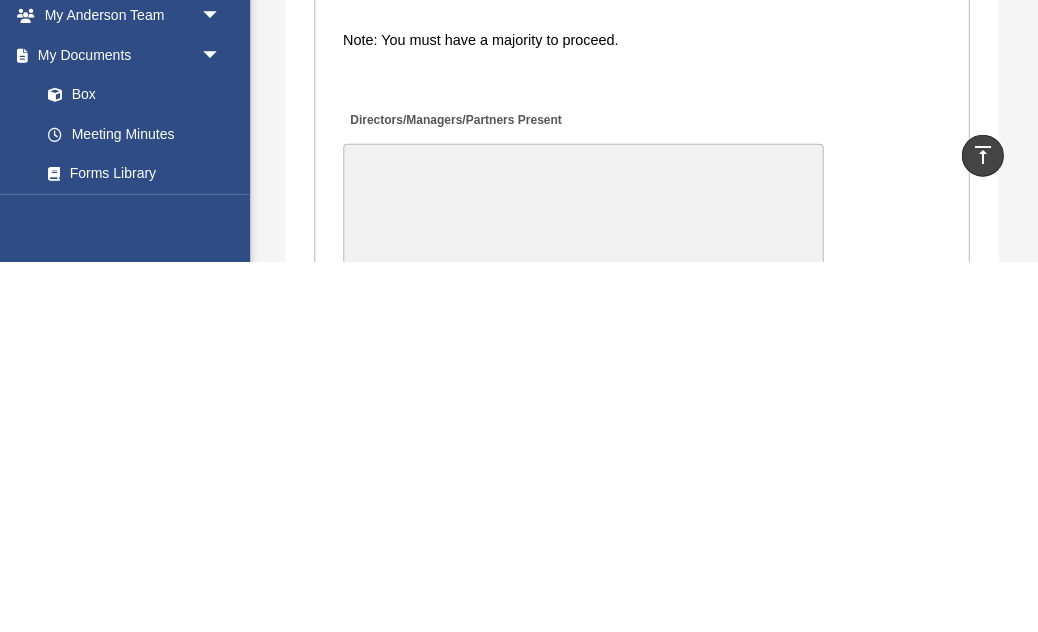 type on "**********" 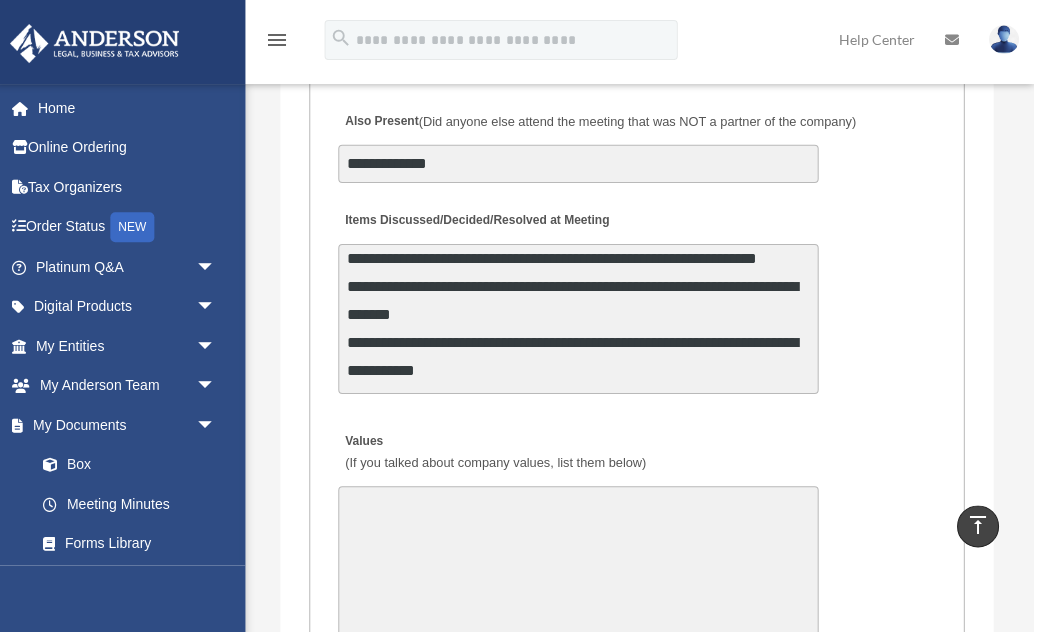 scroll, scrollTop: 4423, scrollLeft: 0, axis: vertical 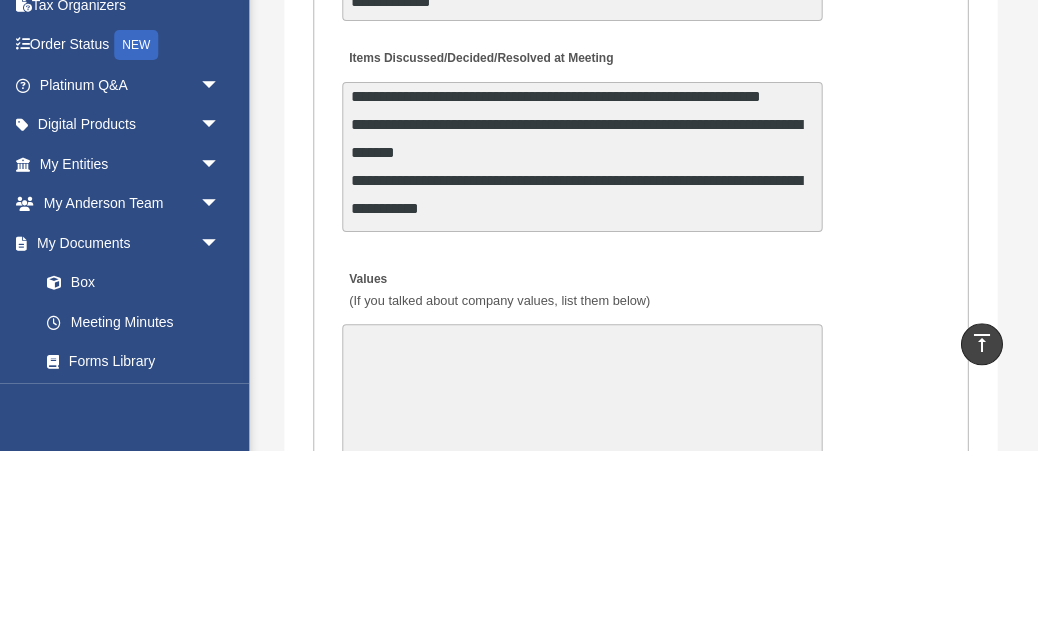 type on "**********" 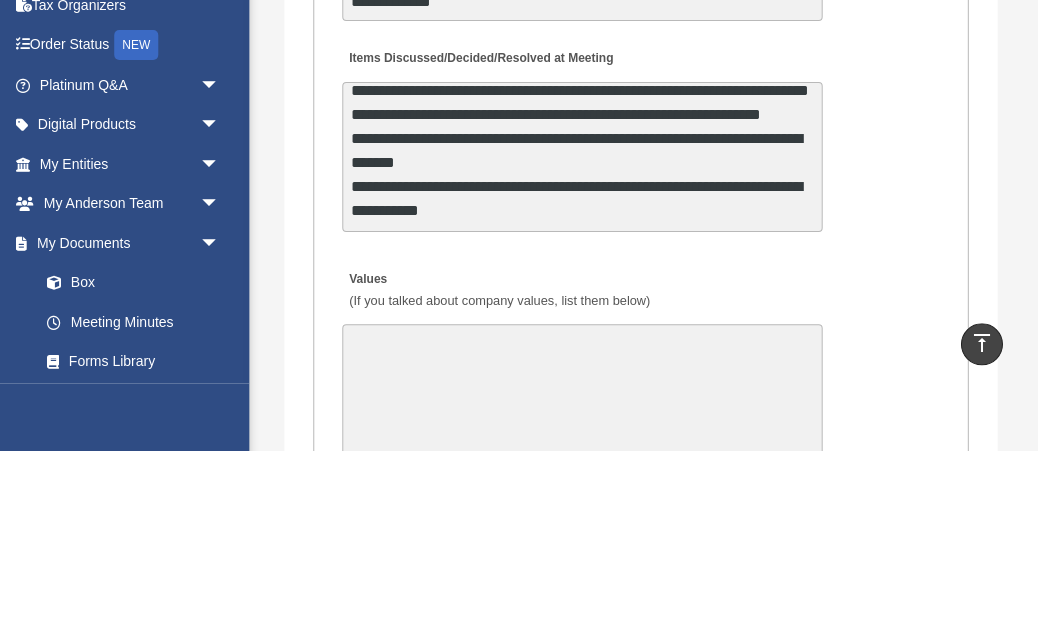 click on "**********" at bounding box center (583, 339) 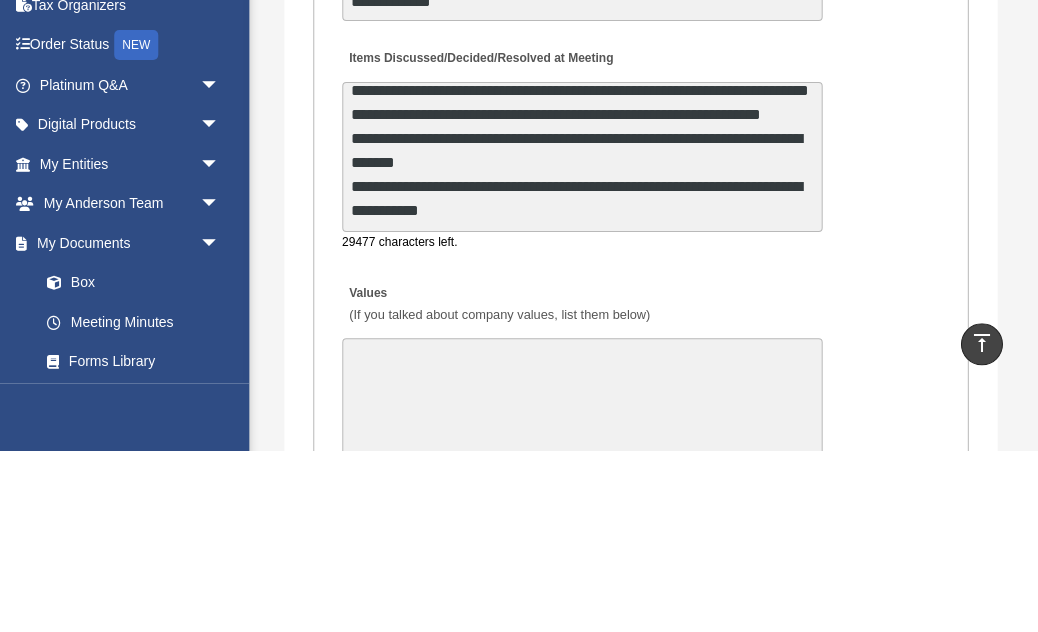 click on "**********" at bounding box center (583, 339) 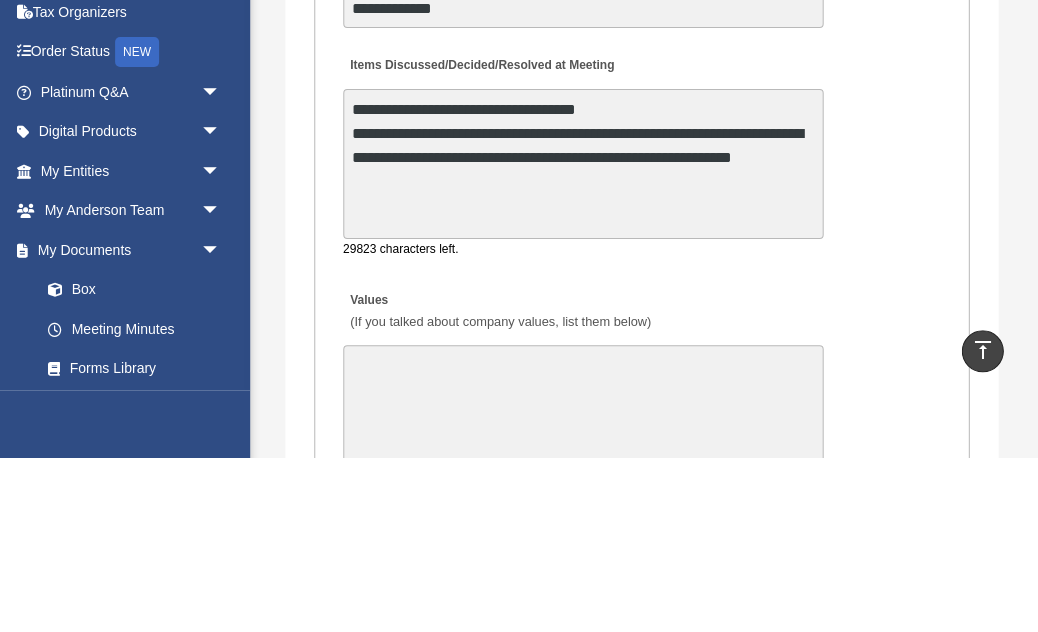 click on "**********" at bounding box center [583, 339] 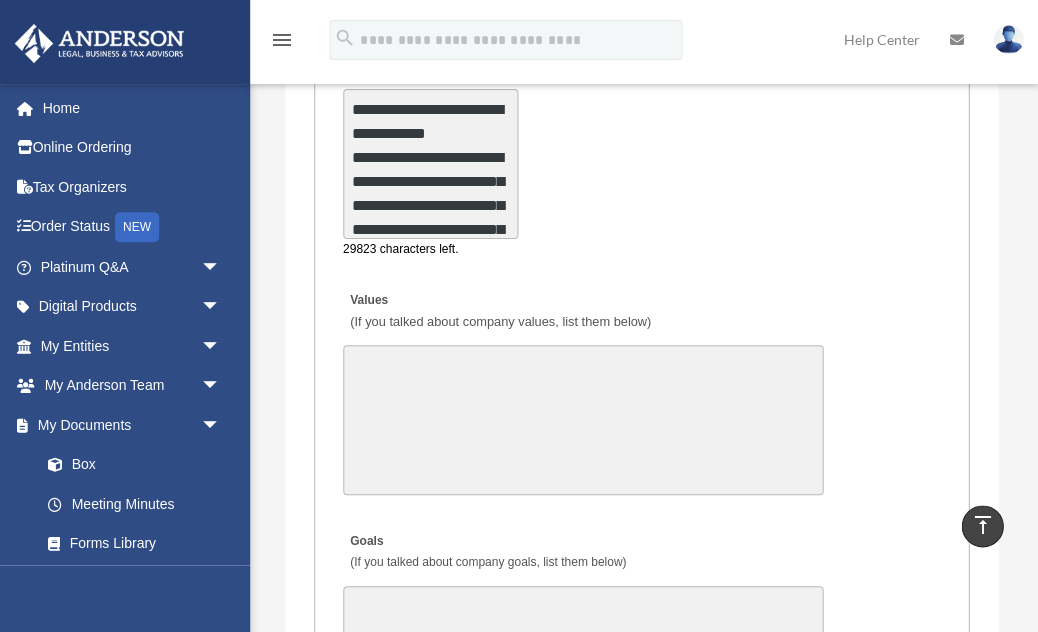 scroll, scrollTop: 4357, scrollLeft: 0, axis: vertical 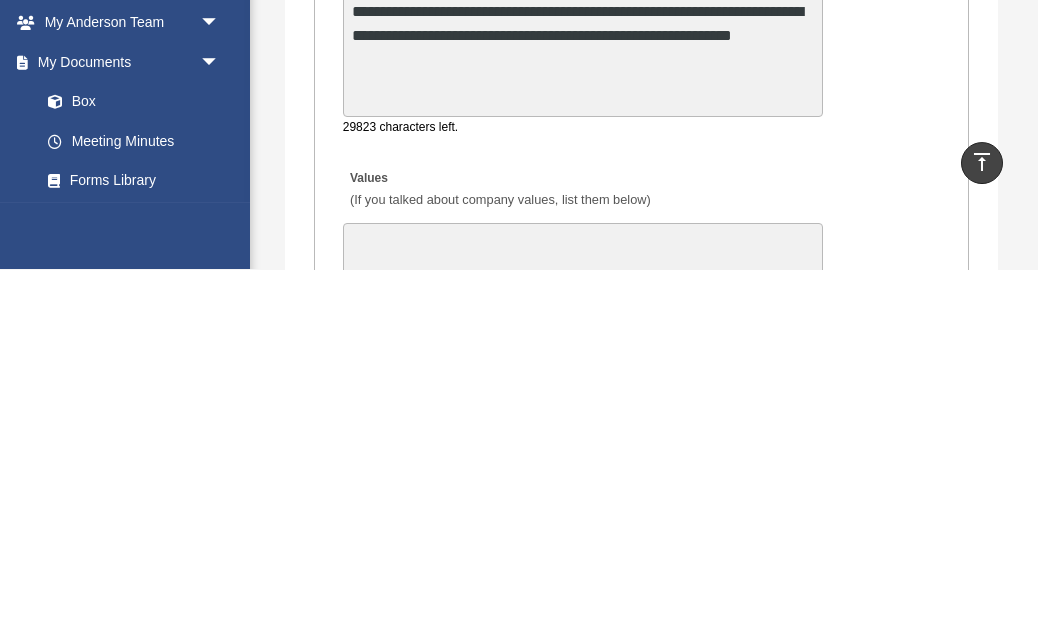 click on "**********" at bounding box center [583, 405] 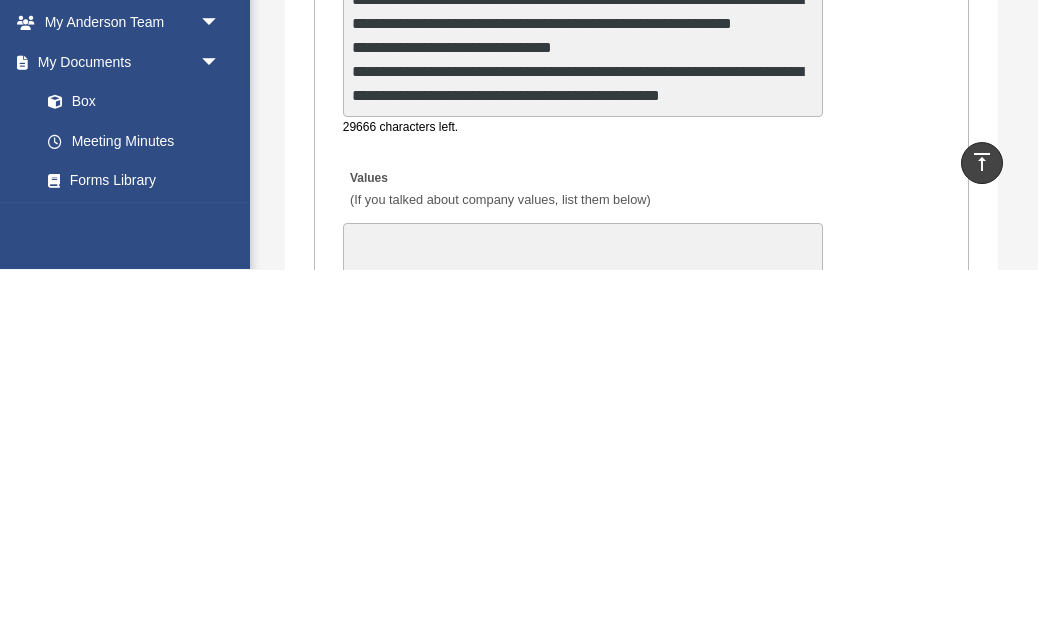 scroll, scrollTop: 51, scrollLeft: 0, axis: vertical 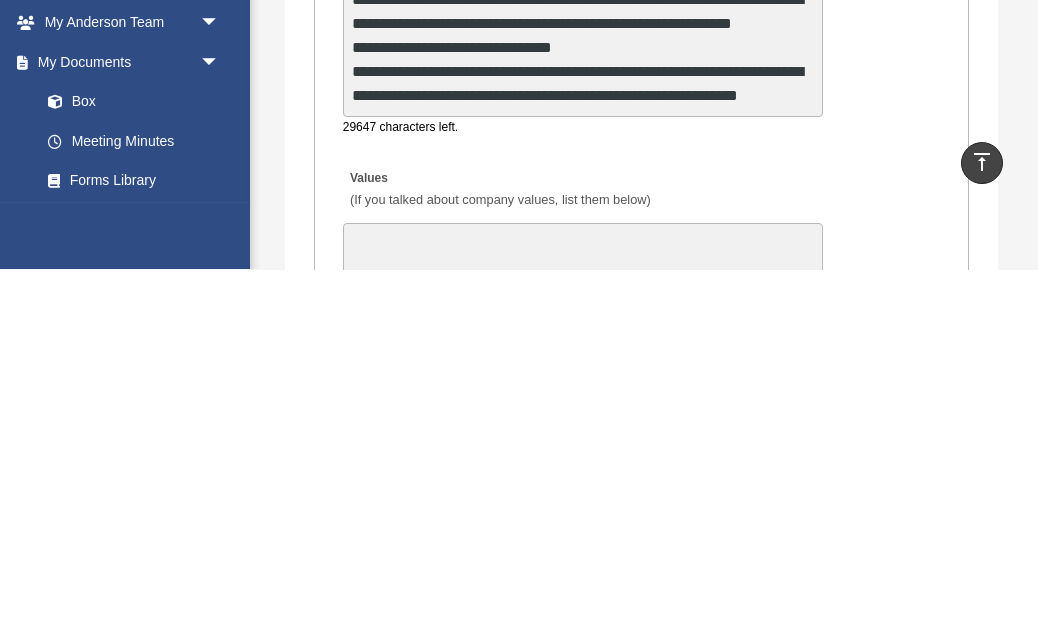click on "**********" at bounding box center [583, 405] 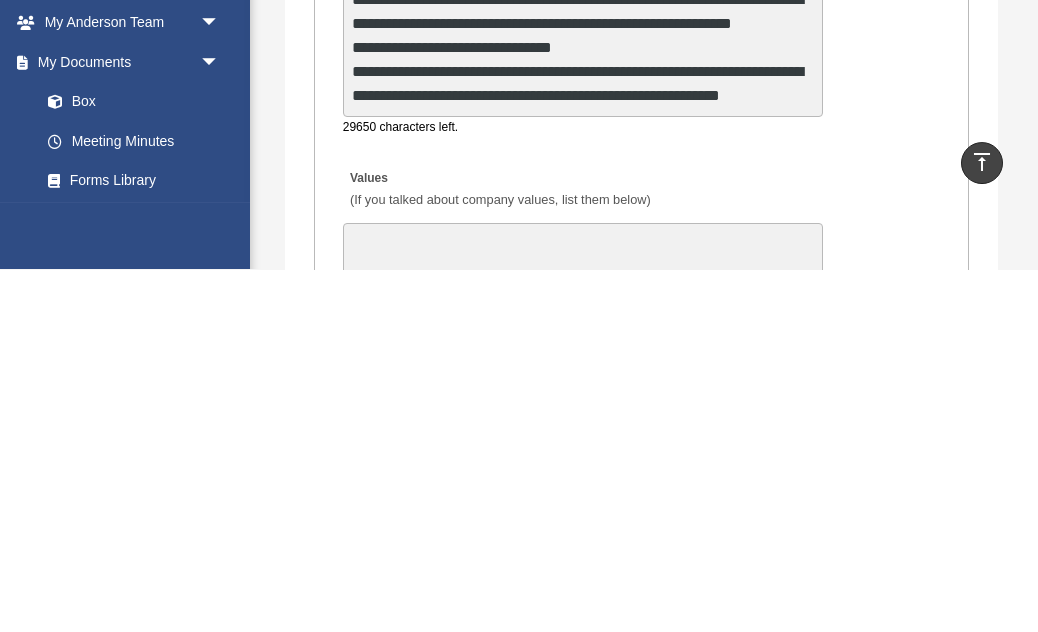 click on "**********" at bounding box center [583, 405] 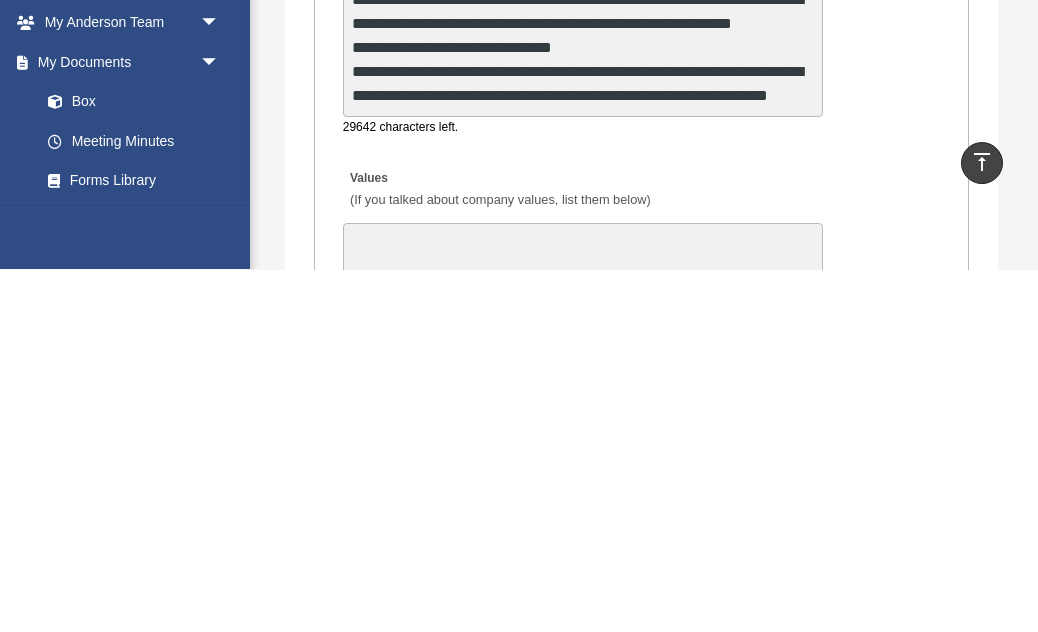 click on "**********" at bounding box center (583, 405) 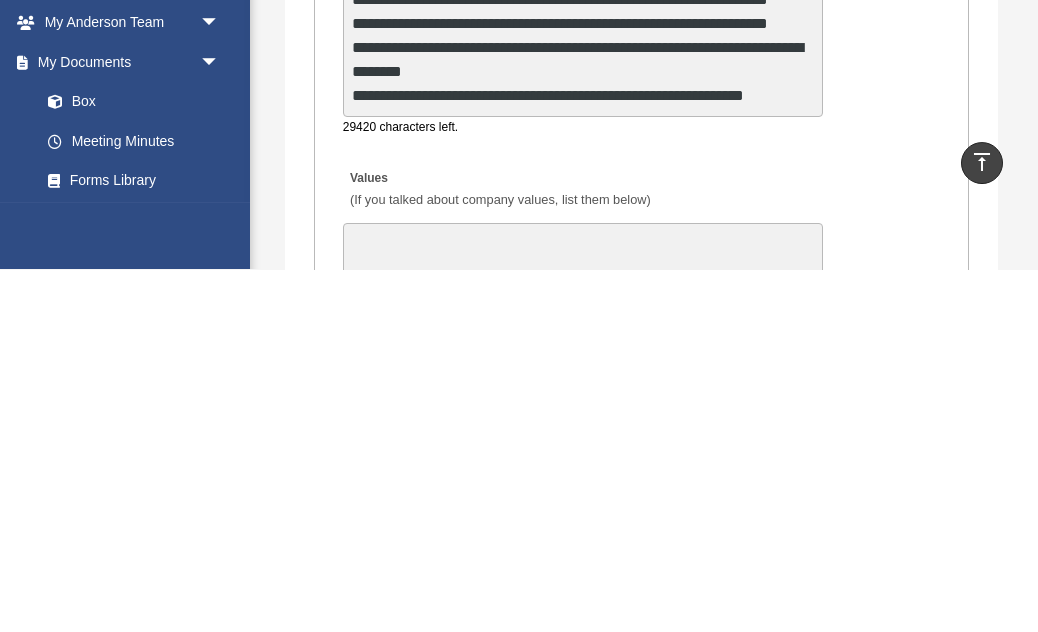scroll, scrollTop: 195, scrollLeft: 0, axis: vertical 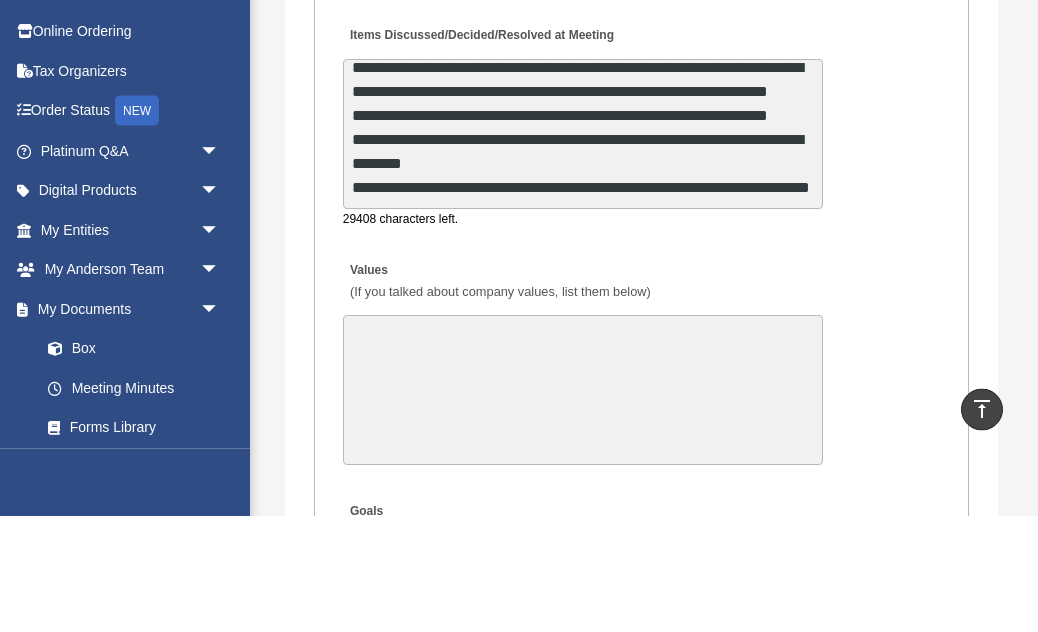 click on "**********" at bounding box center (583, 250) 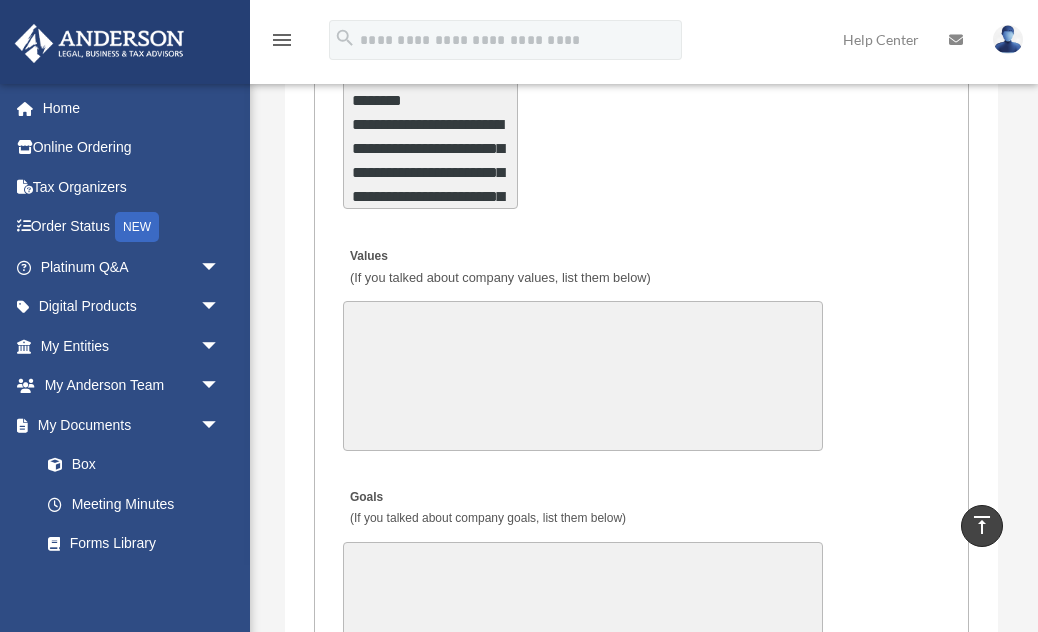 scroll, scrollTop: 4360, scrollLeft: 0, axis: vertical 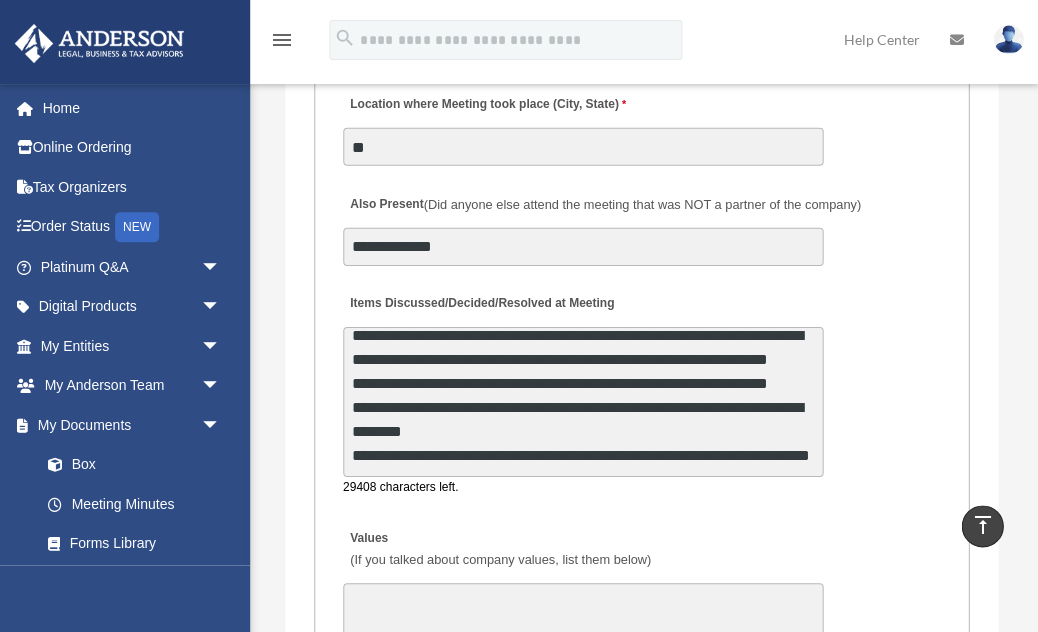 type on "**********" 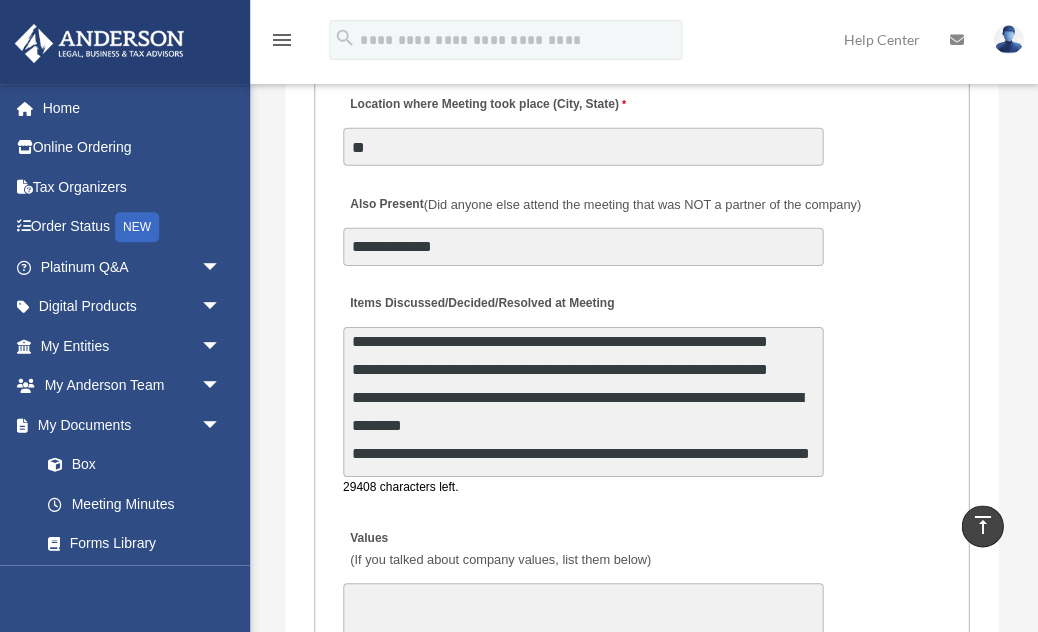 click on "**********" at bounding box center [642, 224] 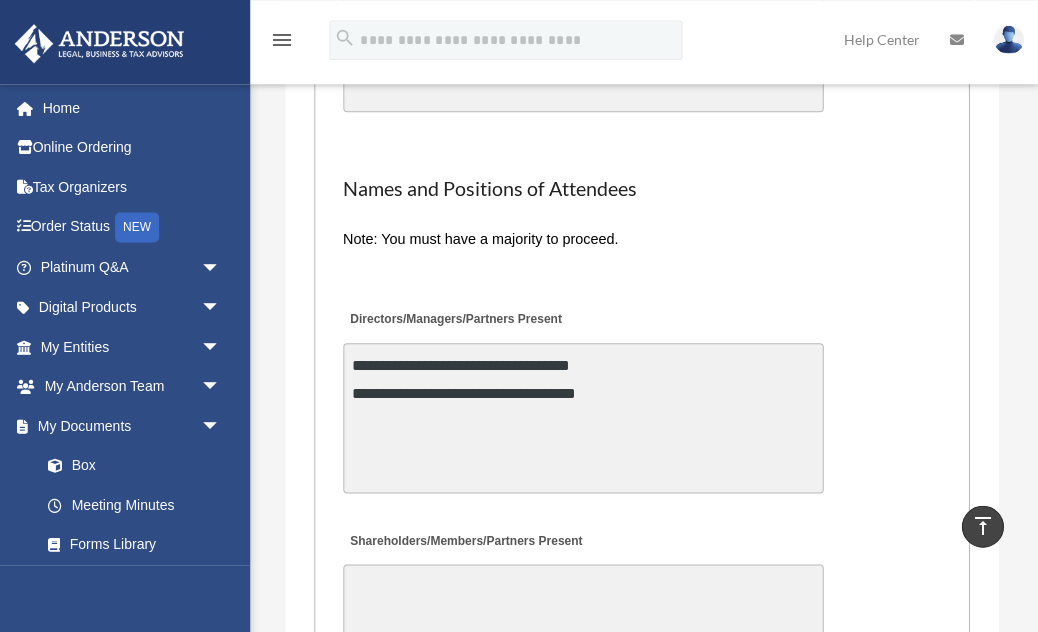 scroll, scrollTop: 5215, scrollLeft: 0, axis: vertical 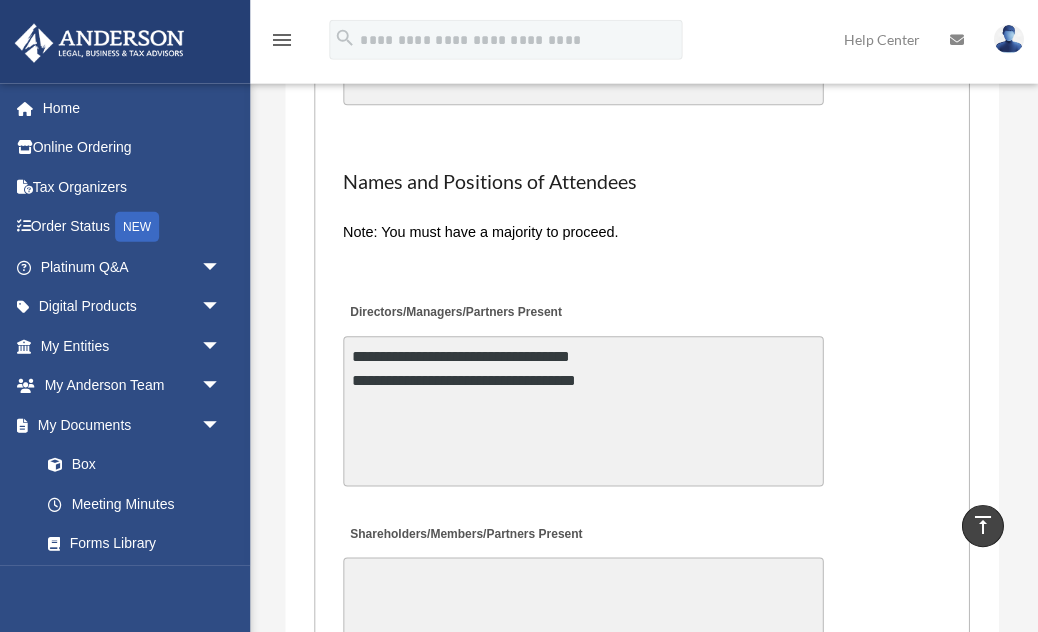 click on "**********" at bounding box center [583, 411] 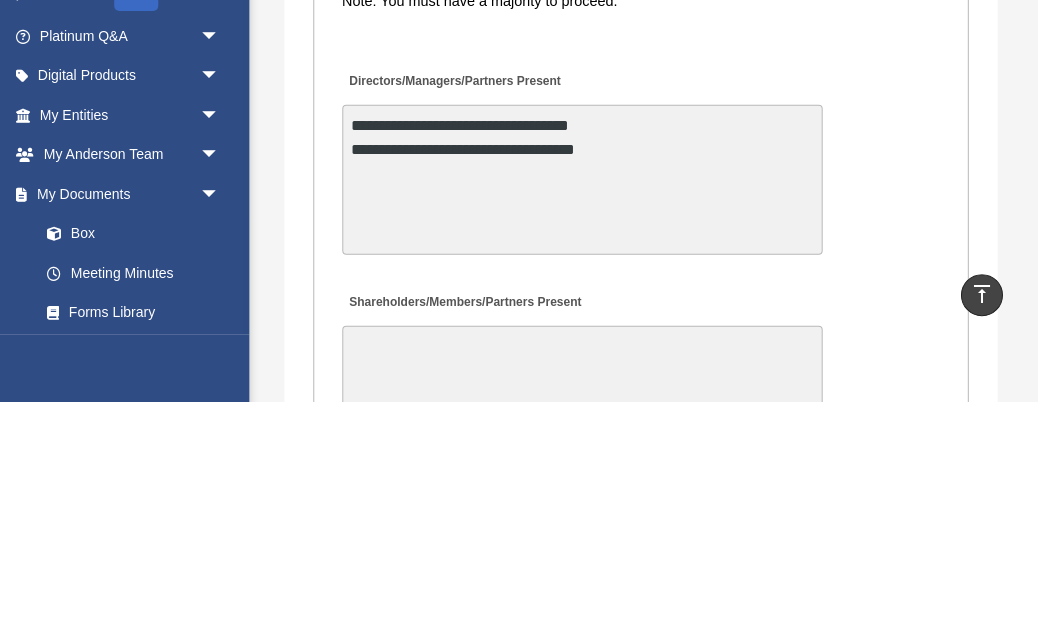 click on "**********" at bounding box center [583, 411] 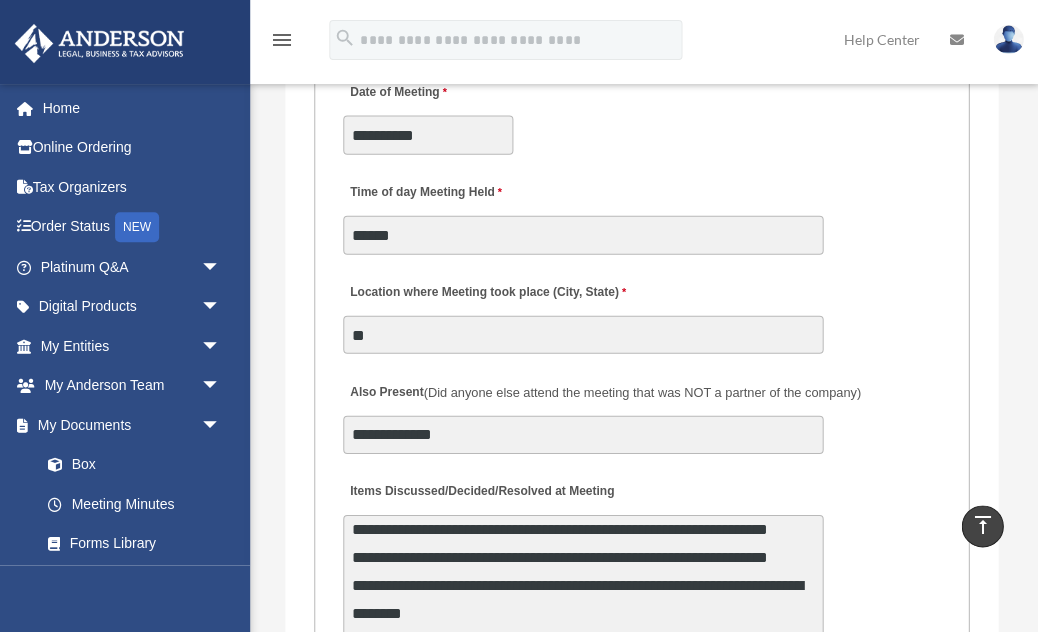 scroll, scrollTop: 4171, scrollLeft: 0, axis: vertical 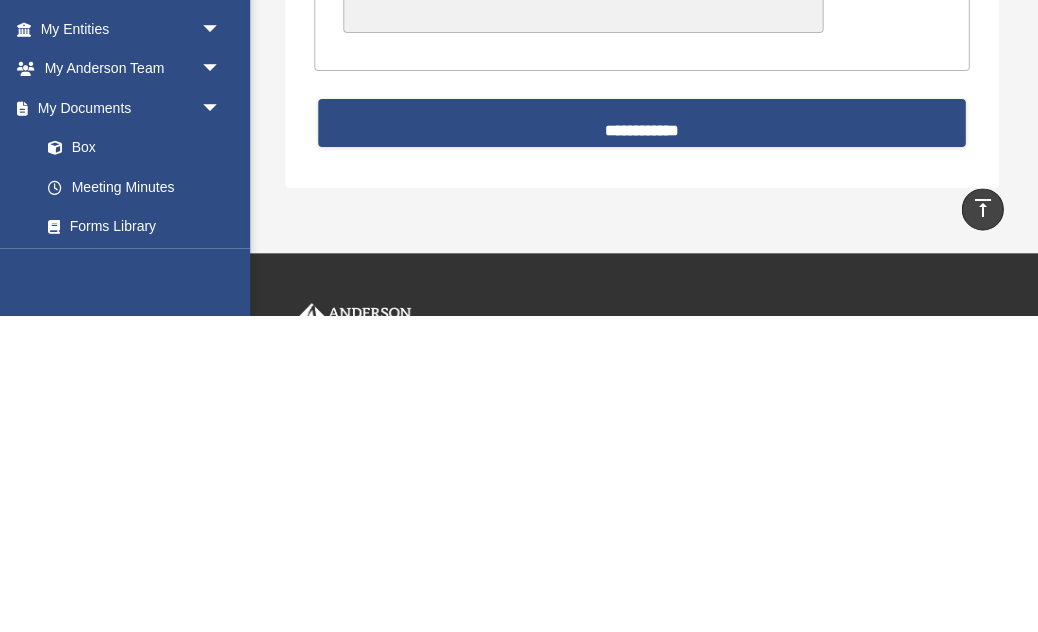 click on "**********" at bounding box center [642, 440] 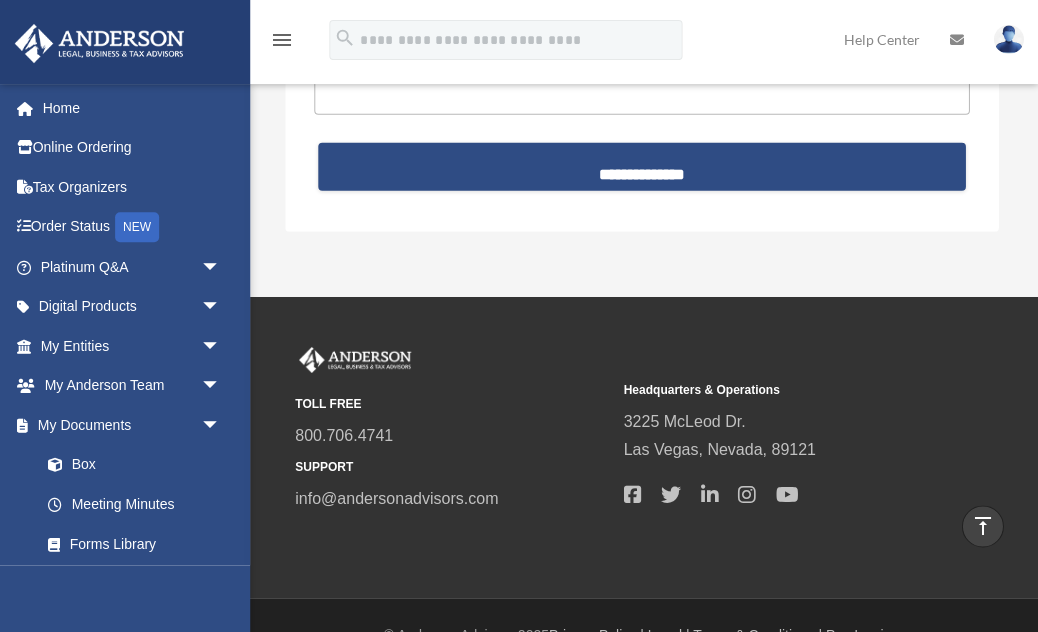 scroll, scrollTop: 5844, scrollLeft: 0, axis: vertical 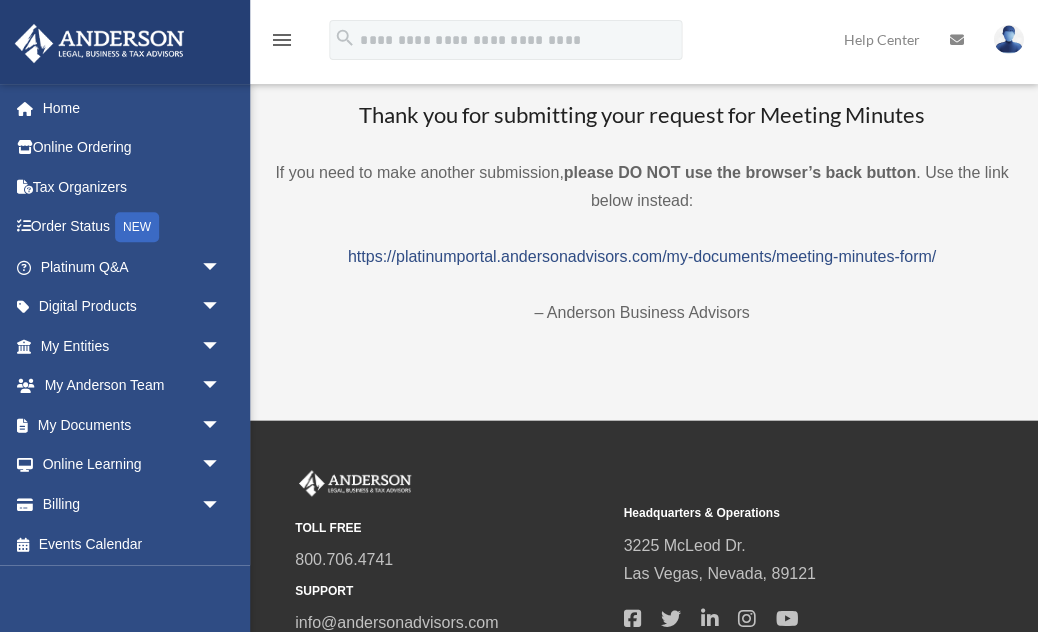 click at bounding box center (1008, 39) 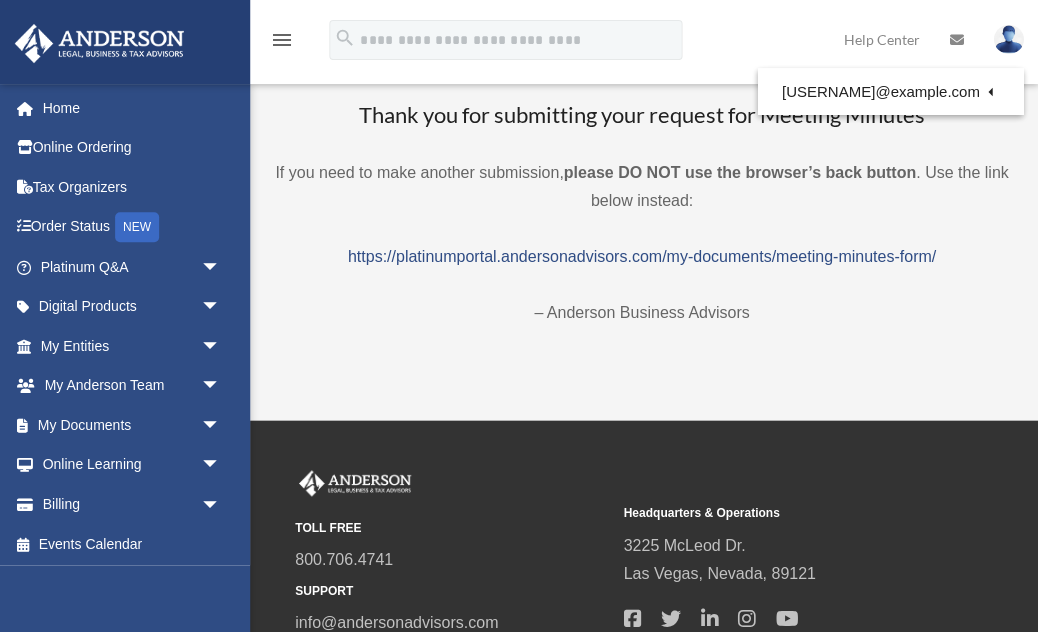 click on "Logout" at bounding box center [632, 174] 